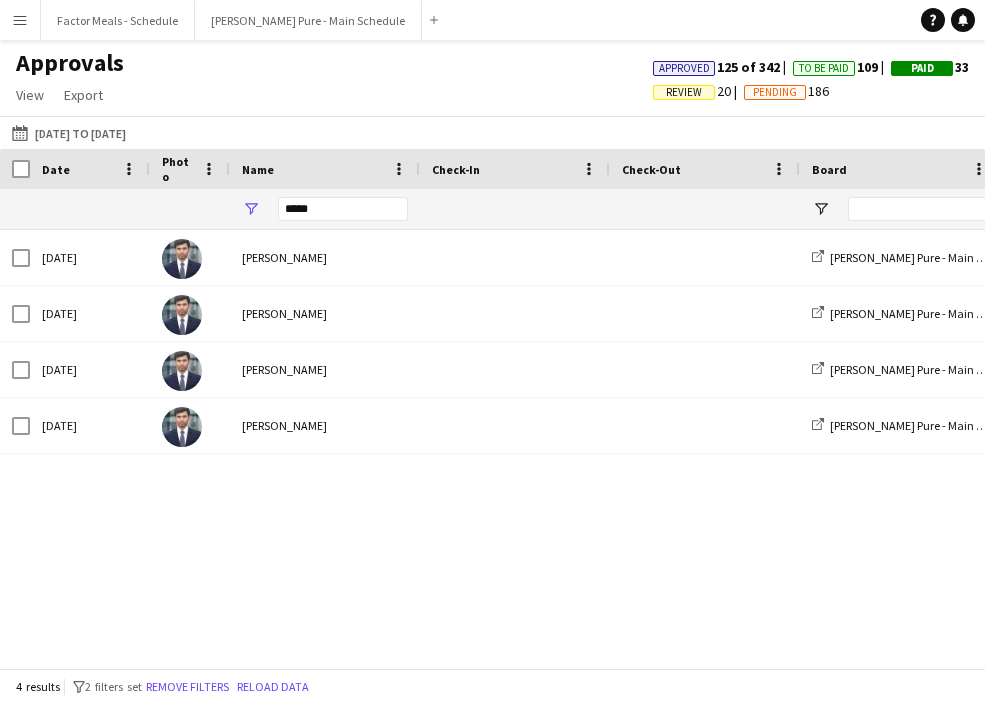 scroll, scrollTop: 0, scrollLeft: 0, axis: both 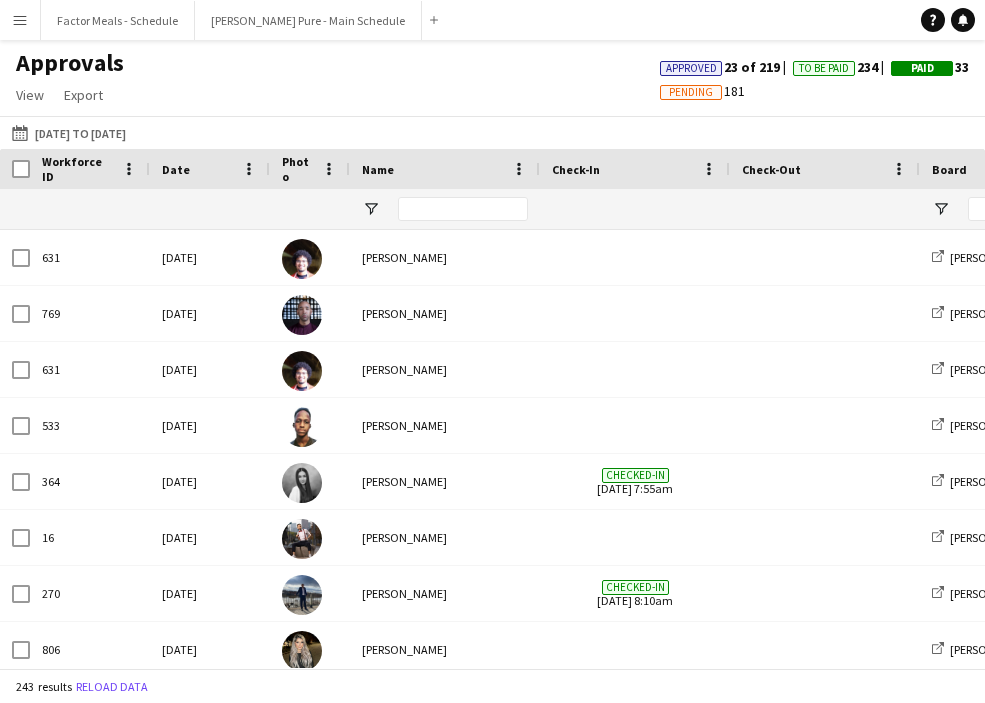 type on "*******" 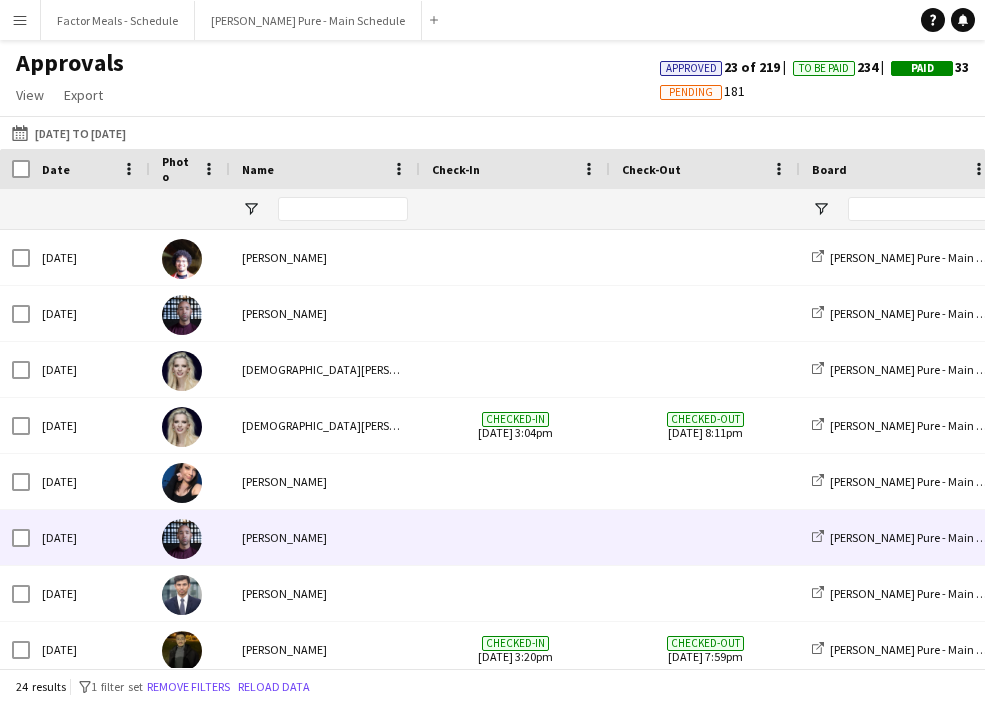scroll, scrollTop: 17, scrollLeft: 0, axis: vertical 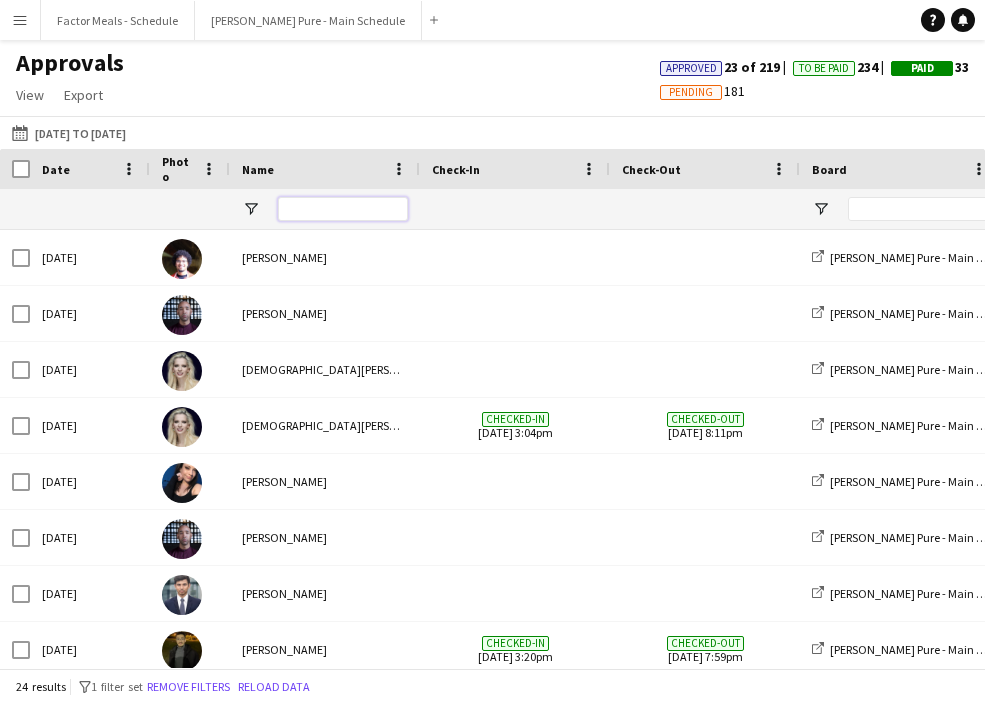 click at bounding box center (343, 209) 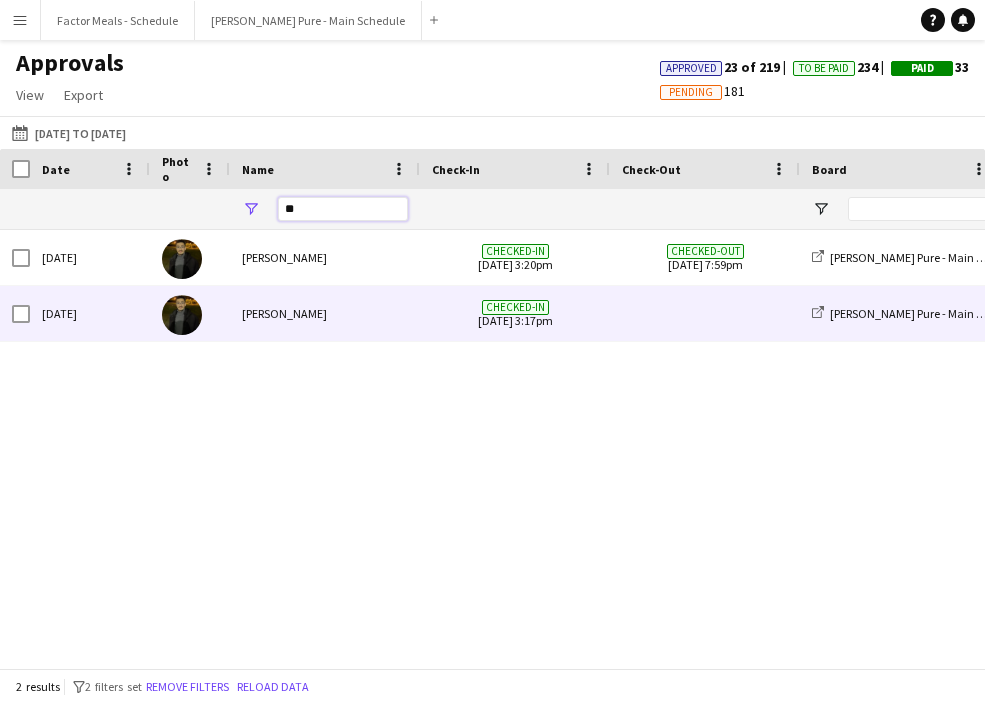 scroll, scrollTop: 0, scrollLeft: 485, axis: horizontal 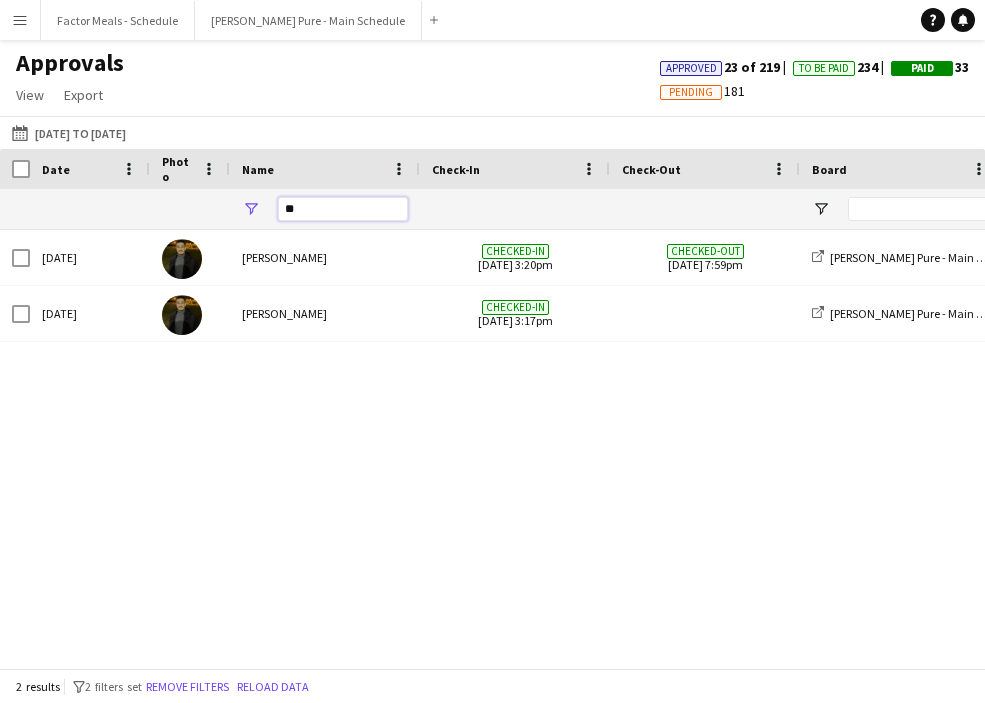 type on "*" 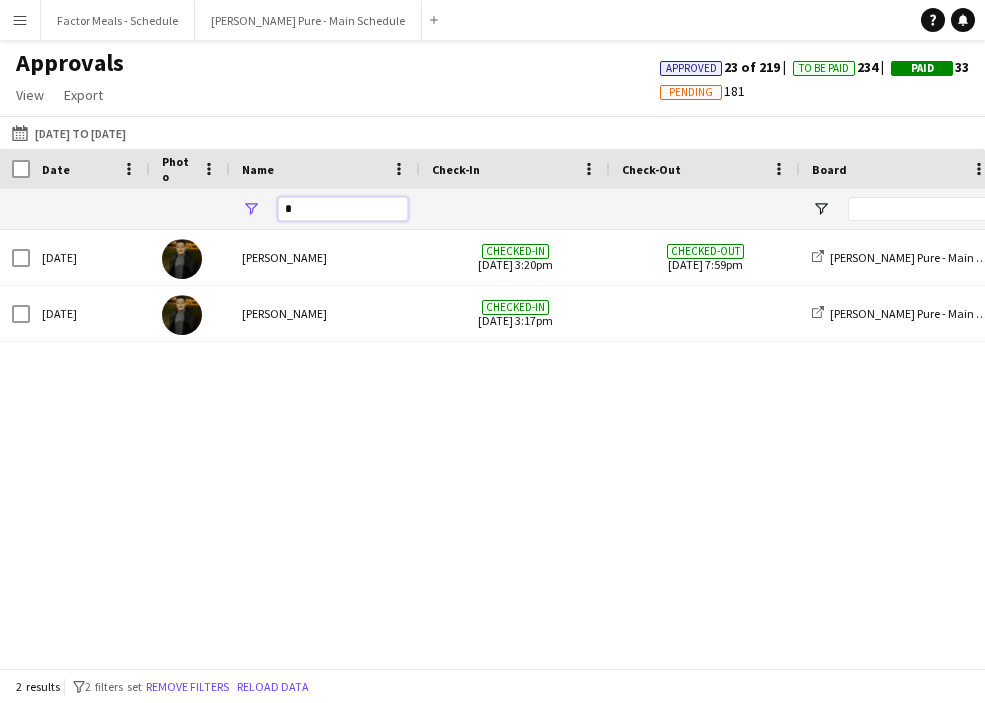 type 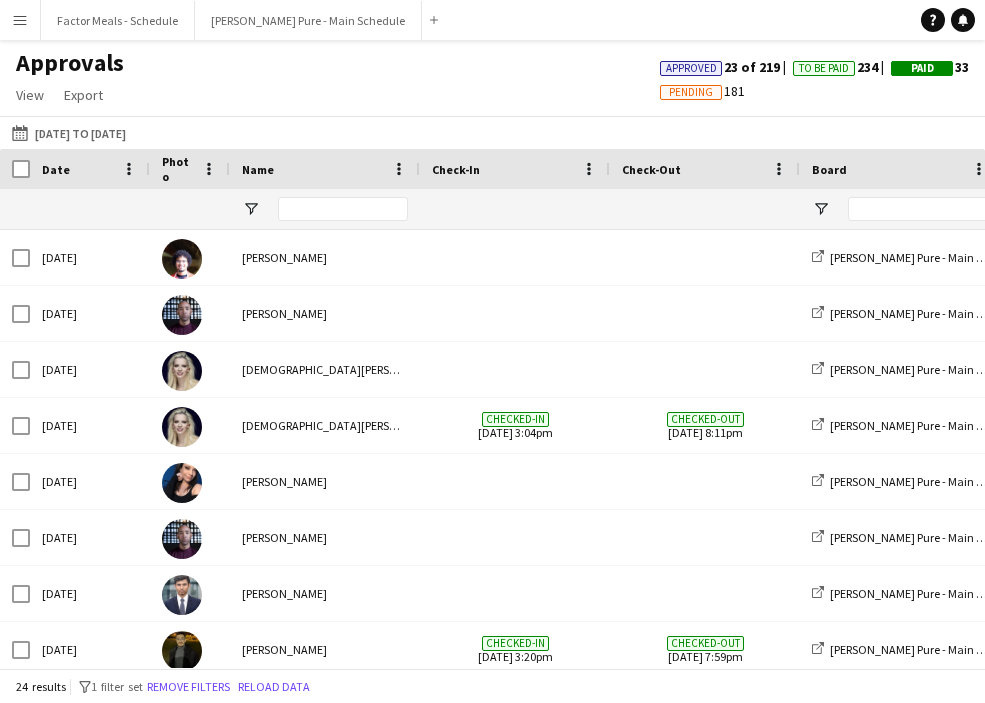 click on "Menu" at bounding box center (20, 20) 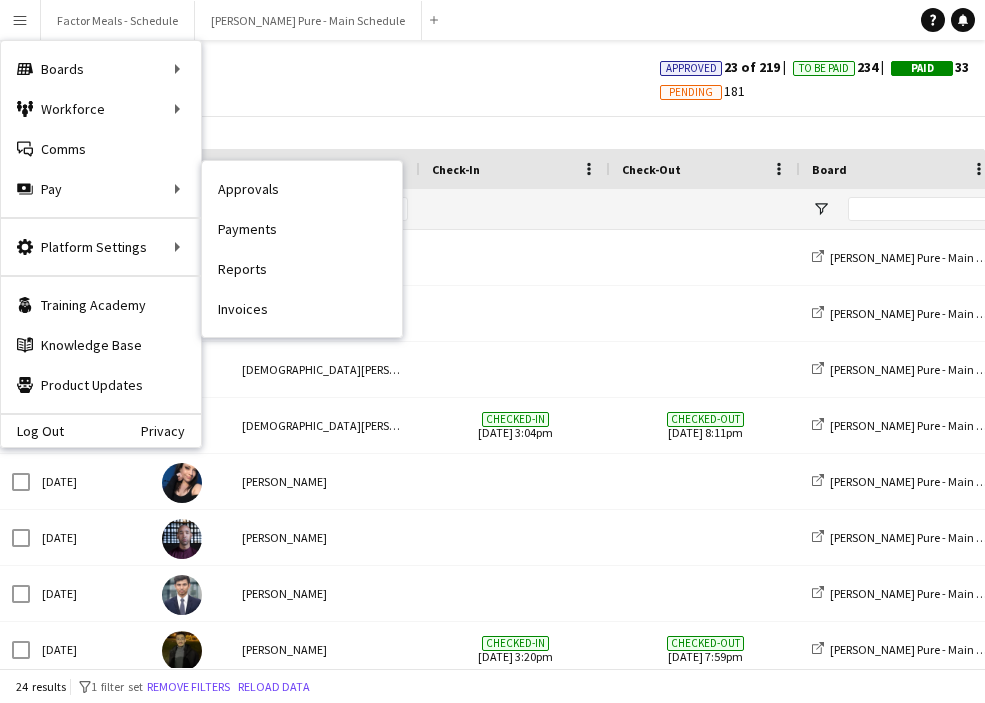 click on "Payments" at bounding box center [302, 229] 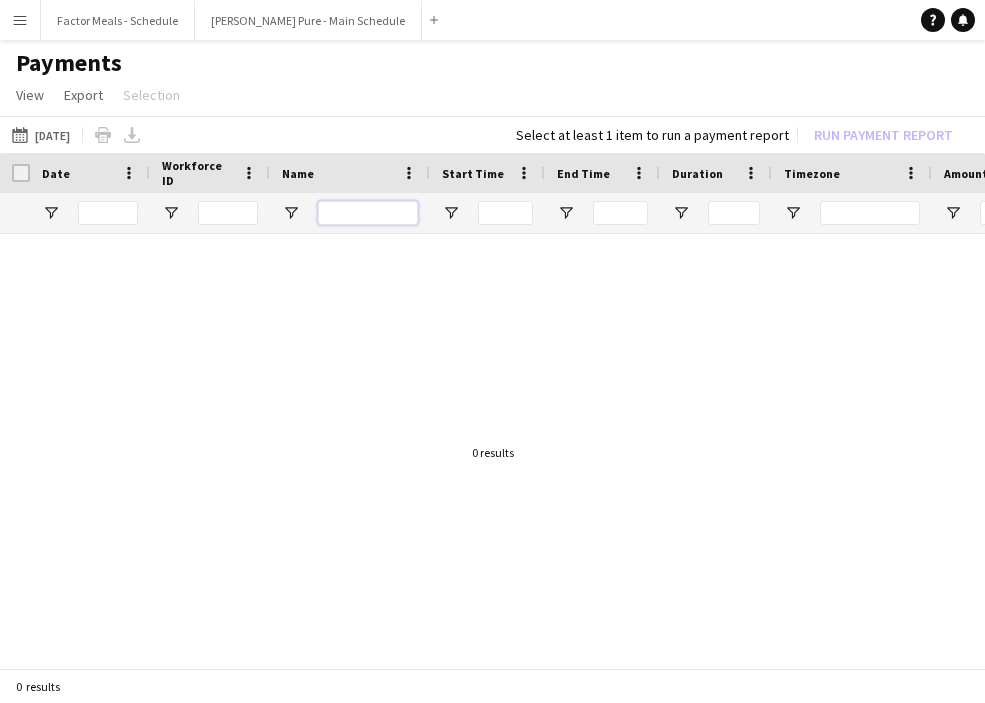 click at bounding box center (368, 213) 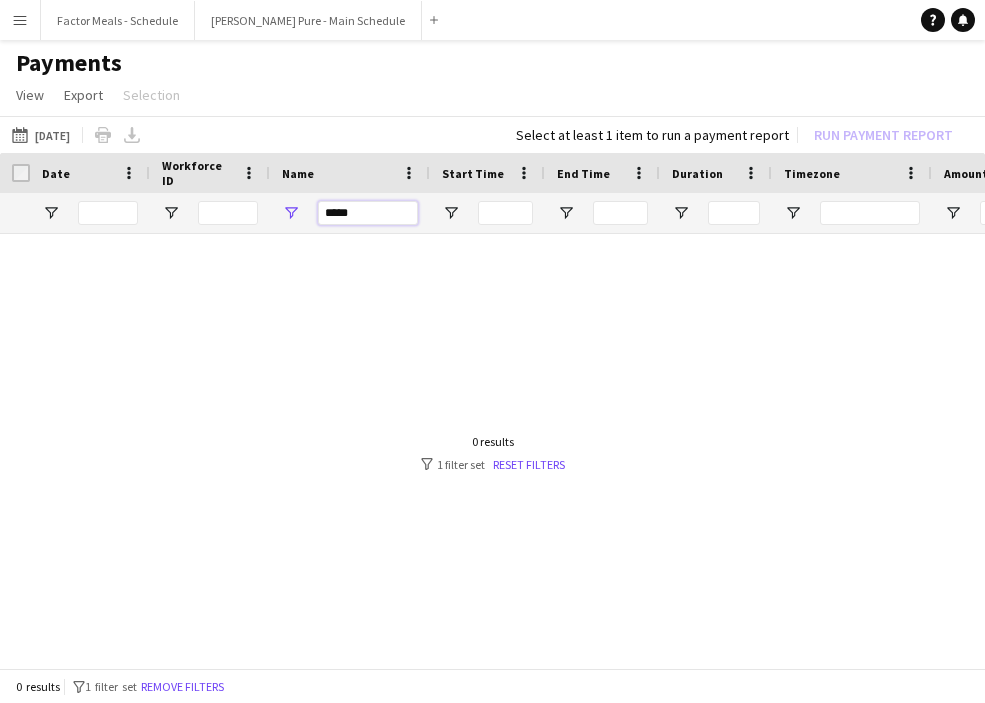 type on "*****" 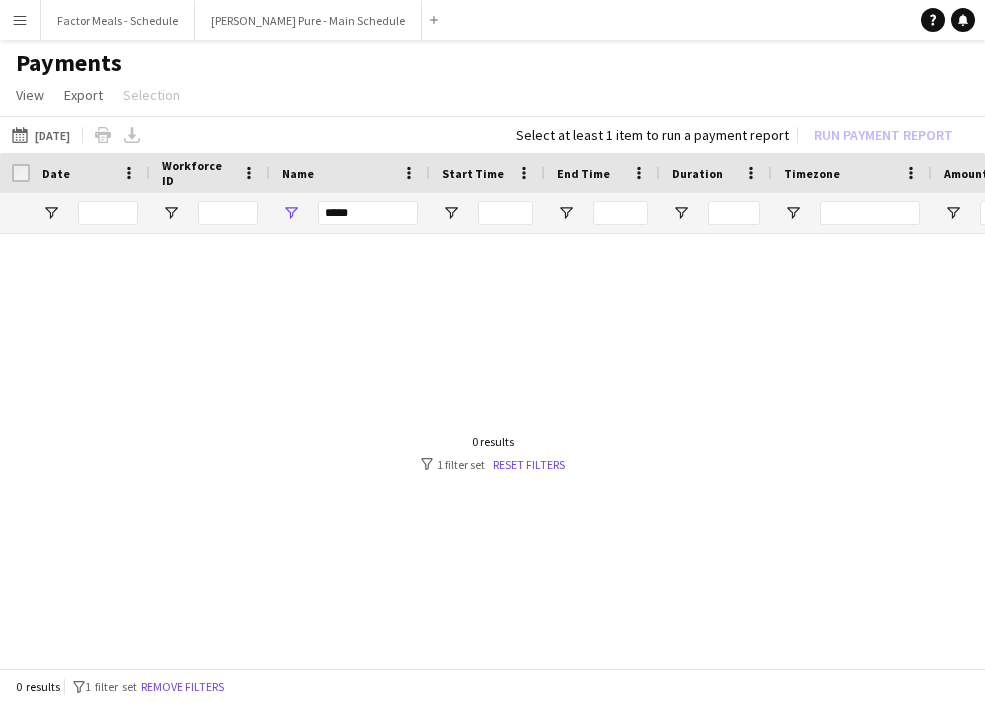 click at bounding box center (492, 453) 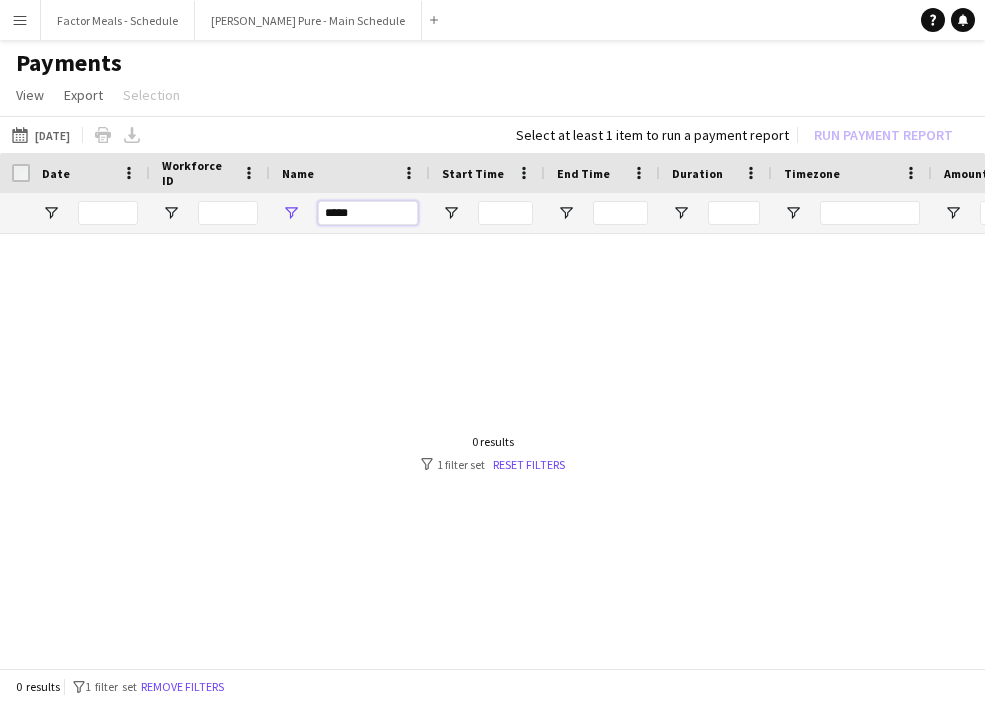 click on "*****" at bounding box center (368, 213) 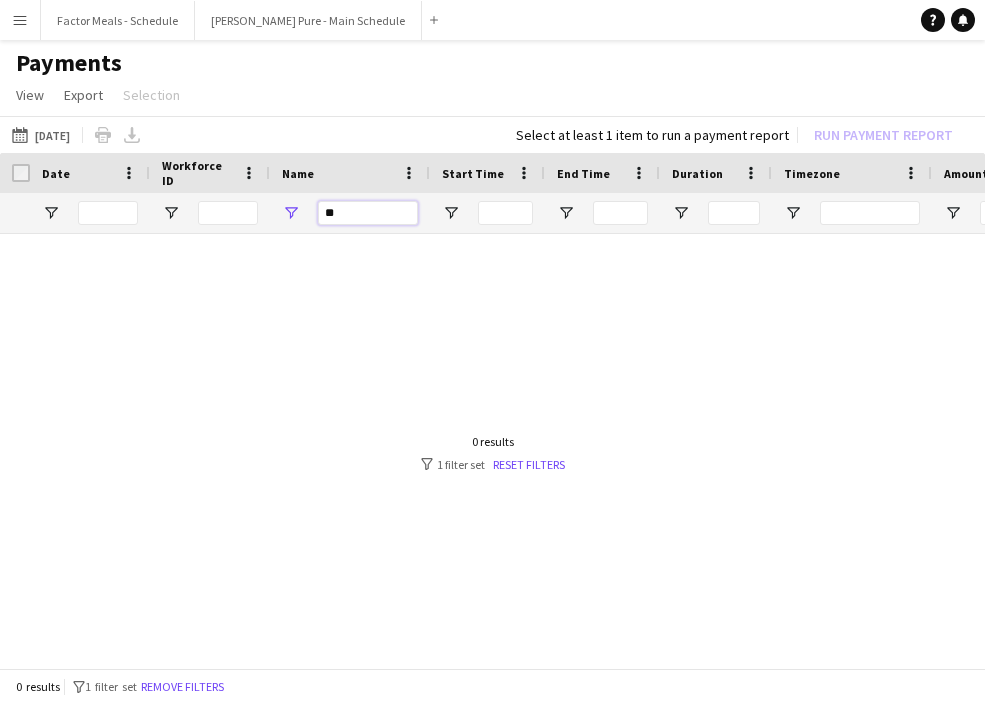 type on "*" 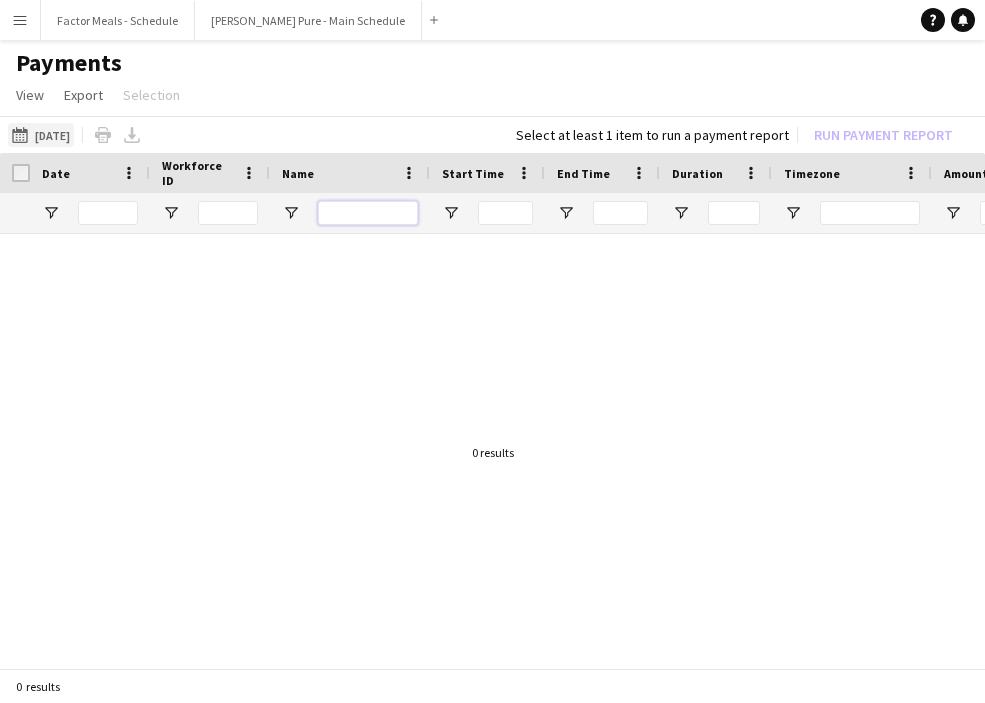type 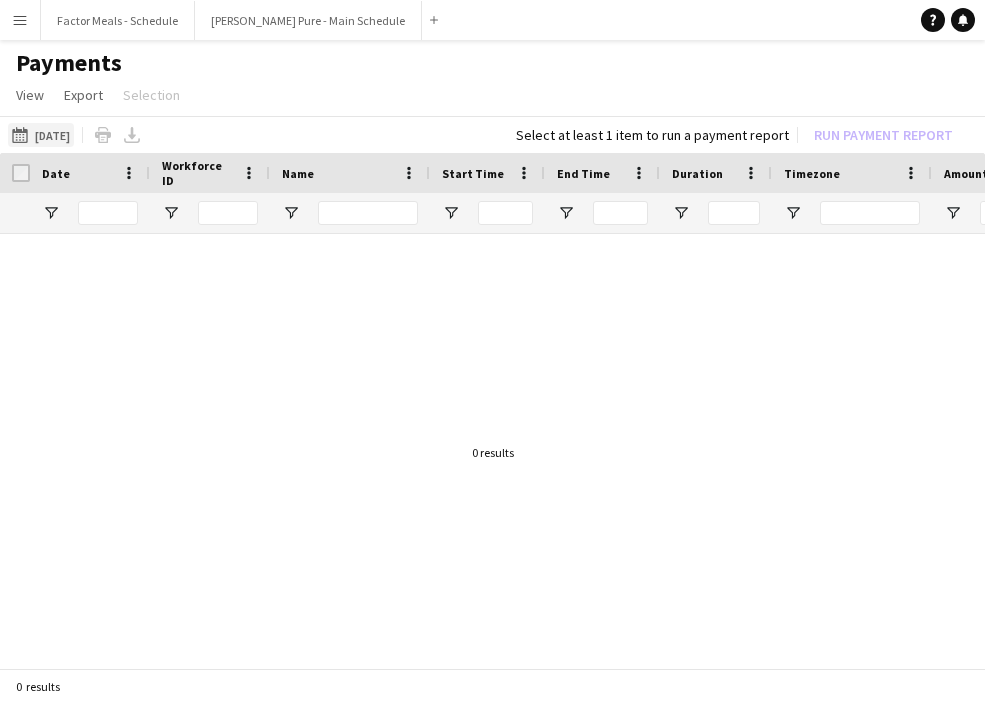 click on "26-07-2025
26-07-2025" 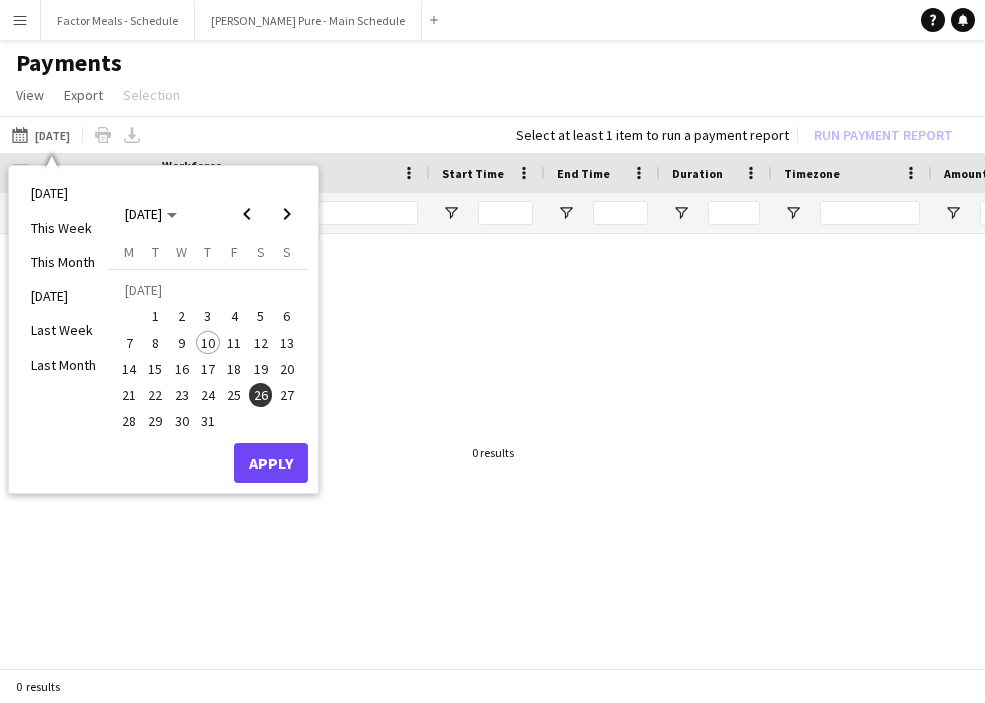 click on "14" at bounding box center [129, 369] 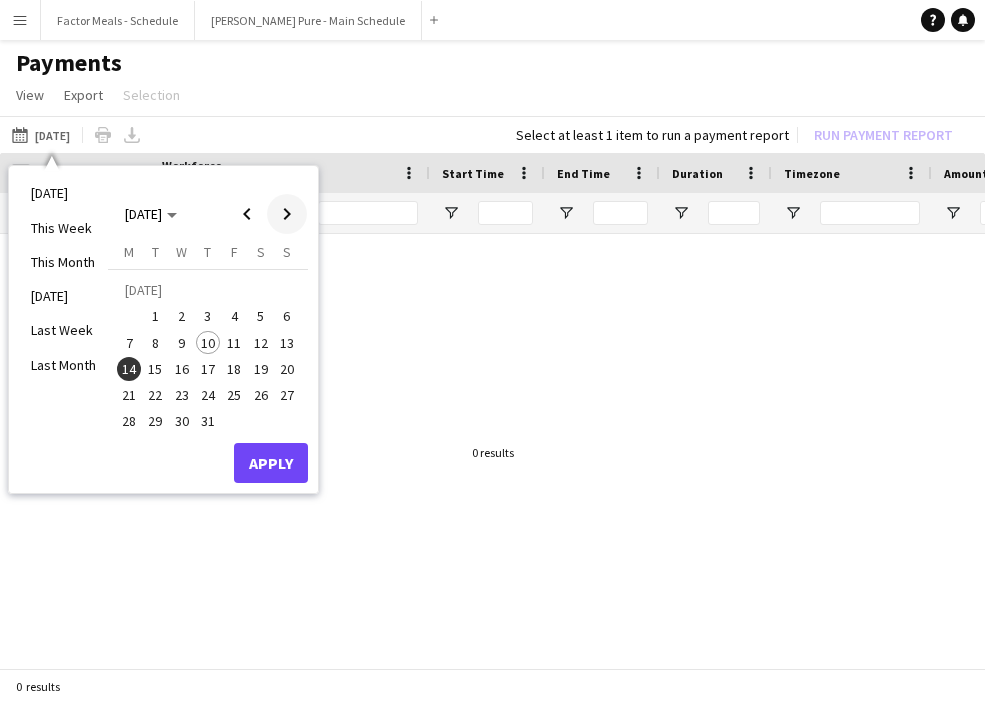 click at bounding box center [287, 214] 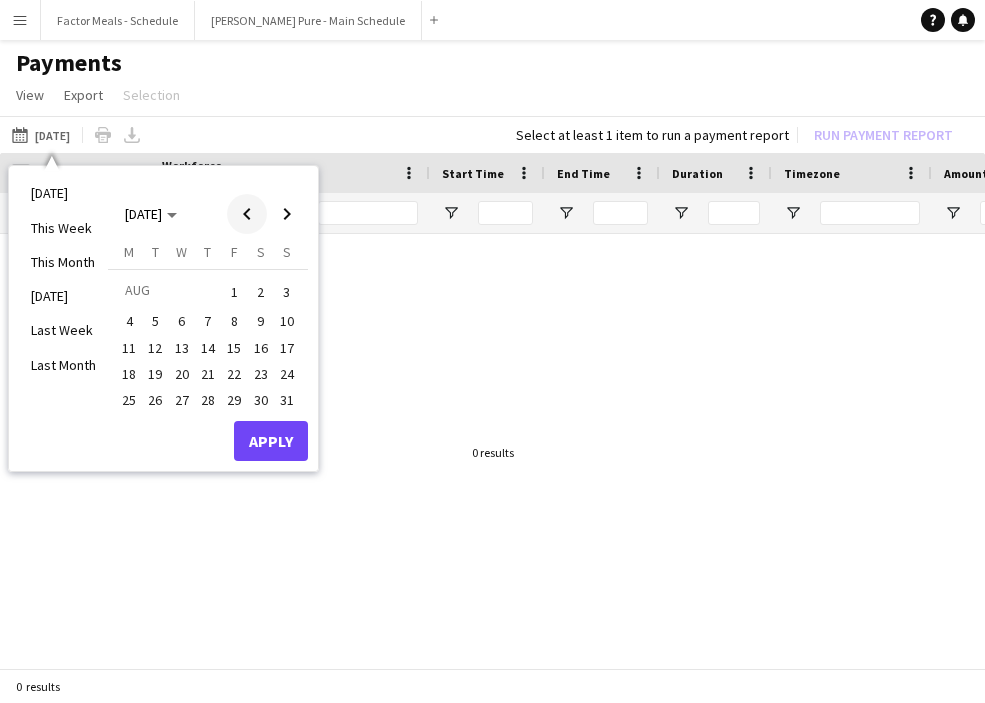 click at bounding box center (247, 214) 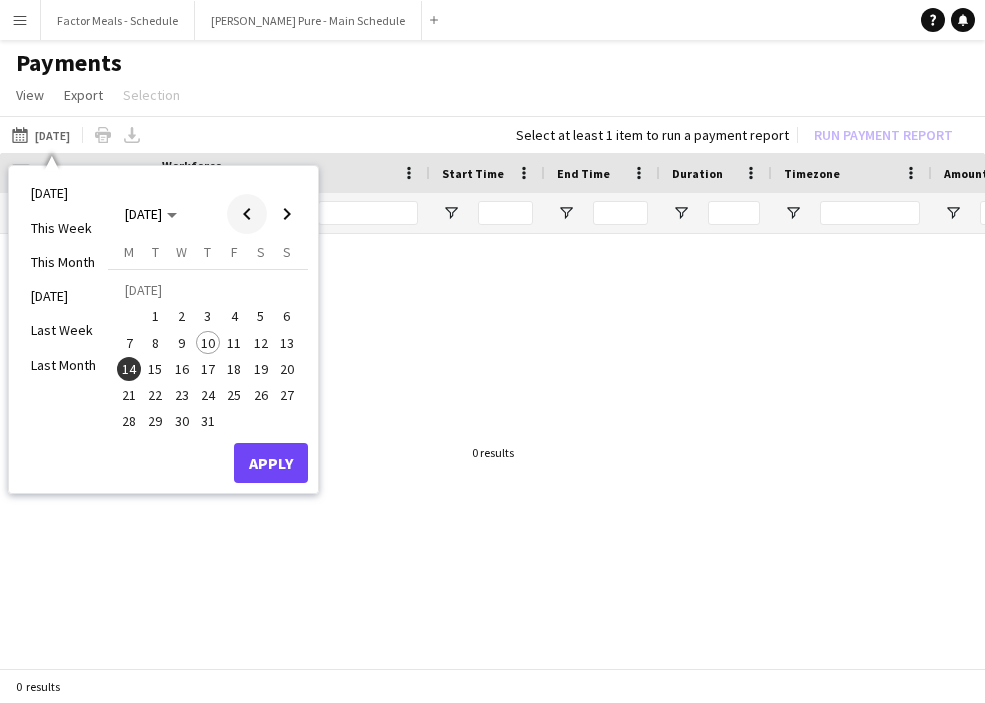 click at bounding box center (247, 214) 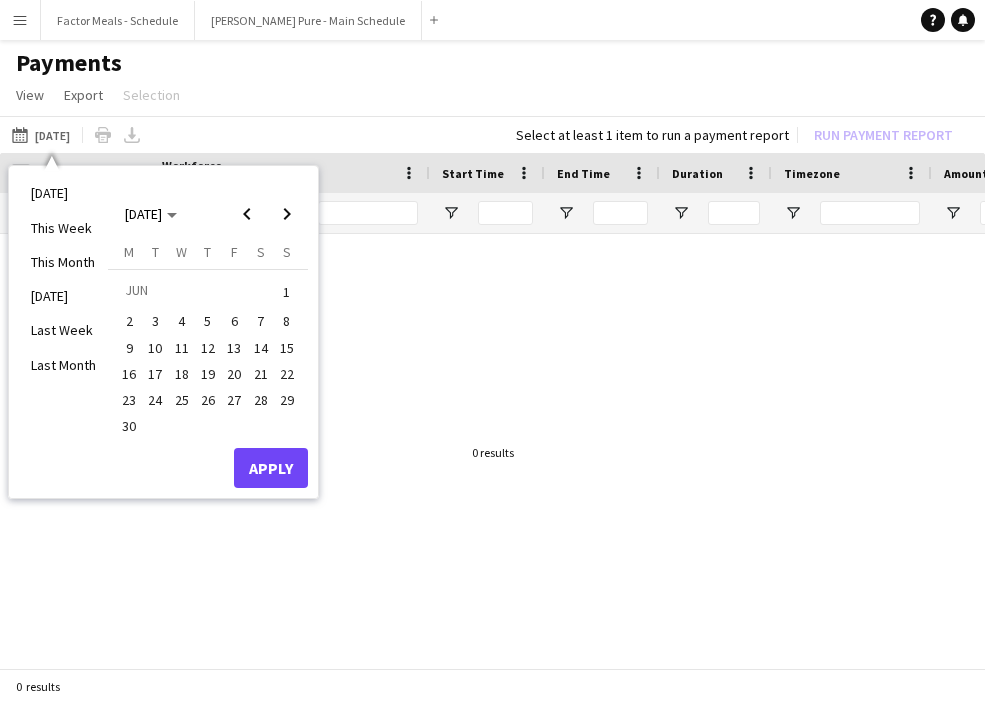 click on "16" at bounding box center (129, 374) 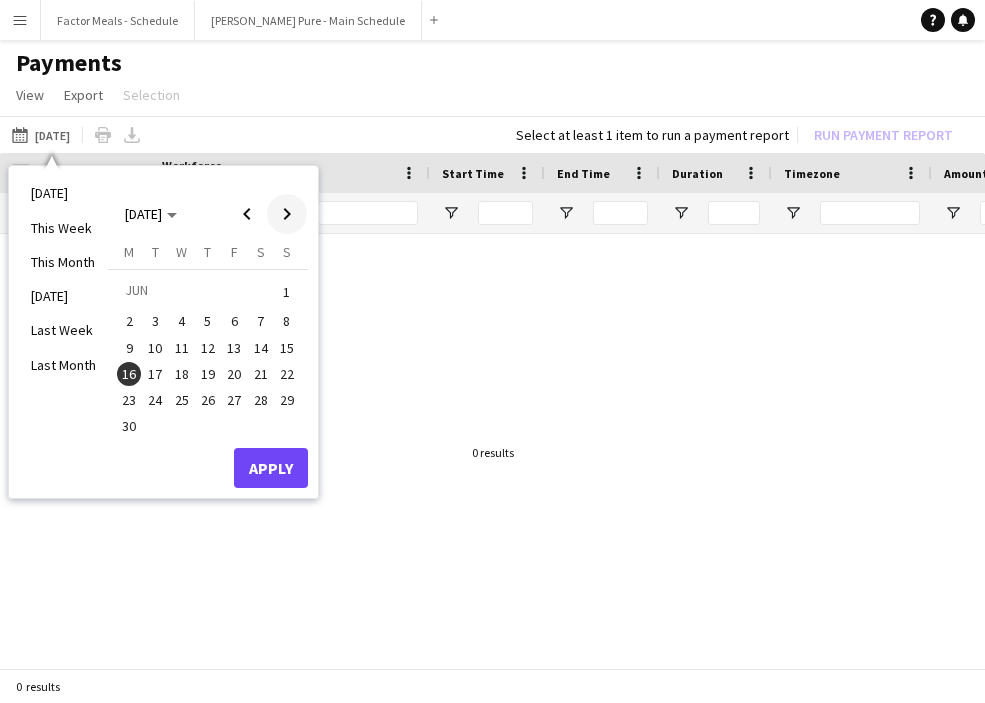 click at bounding box center [287, 214] 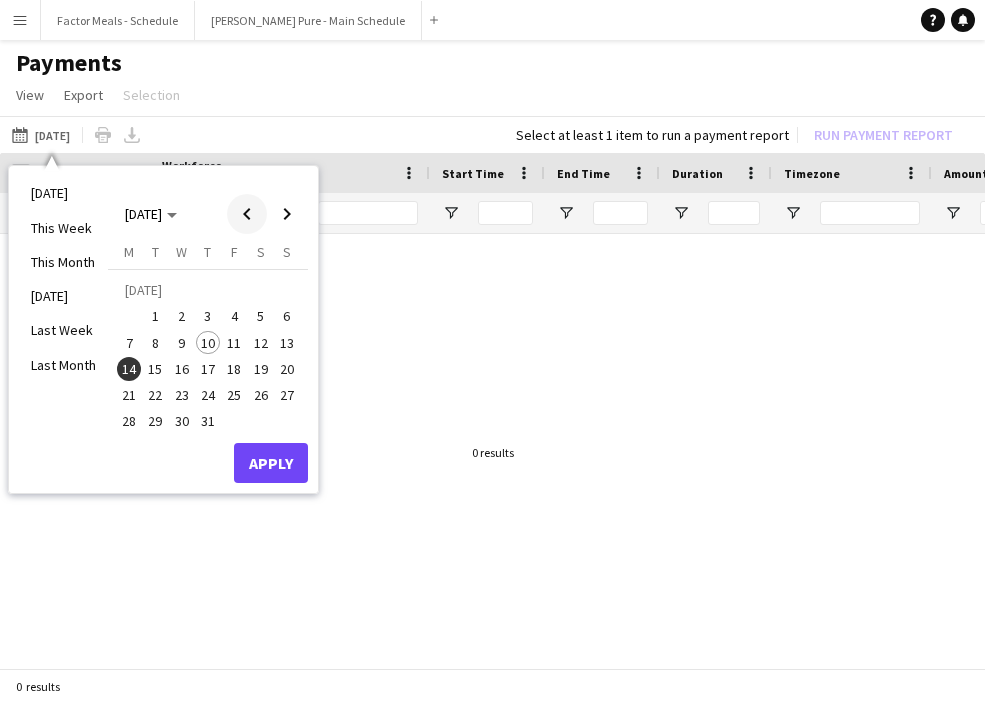 click at bounding box center [247, 214] 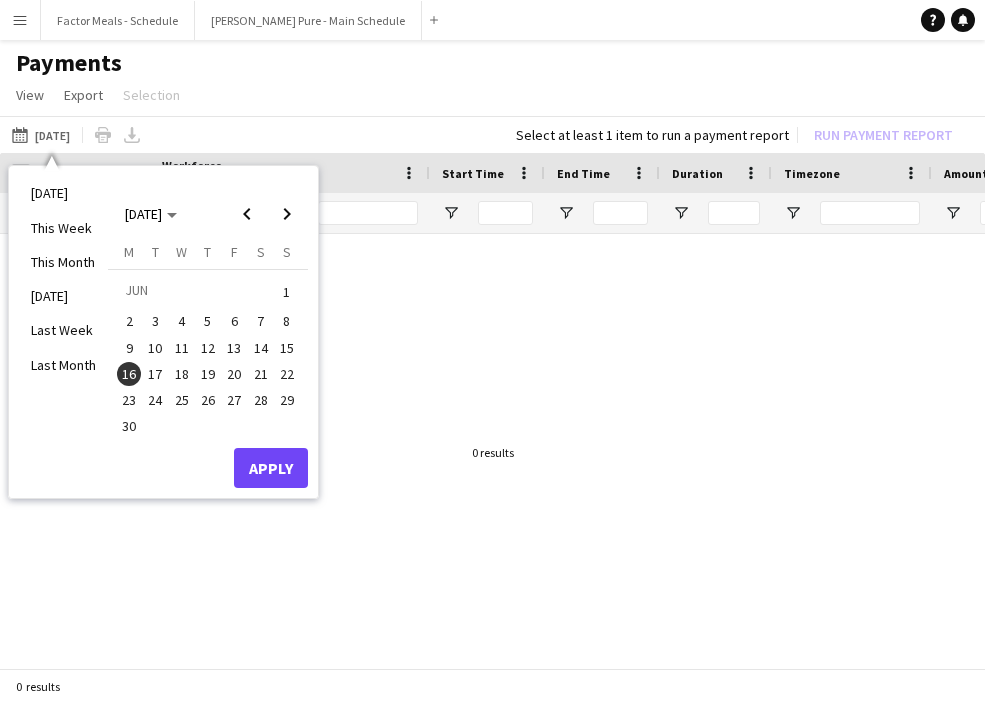 click at bounding box center (492, 453) 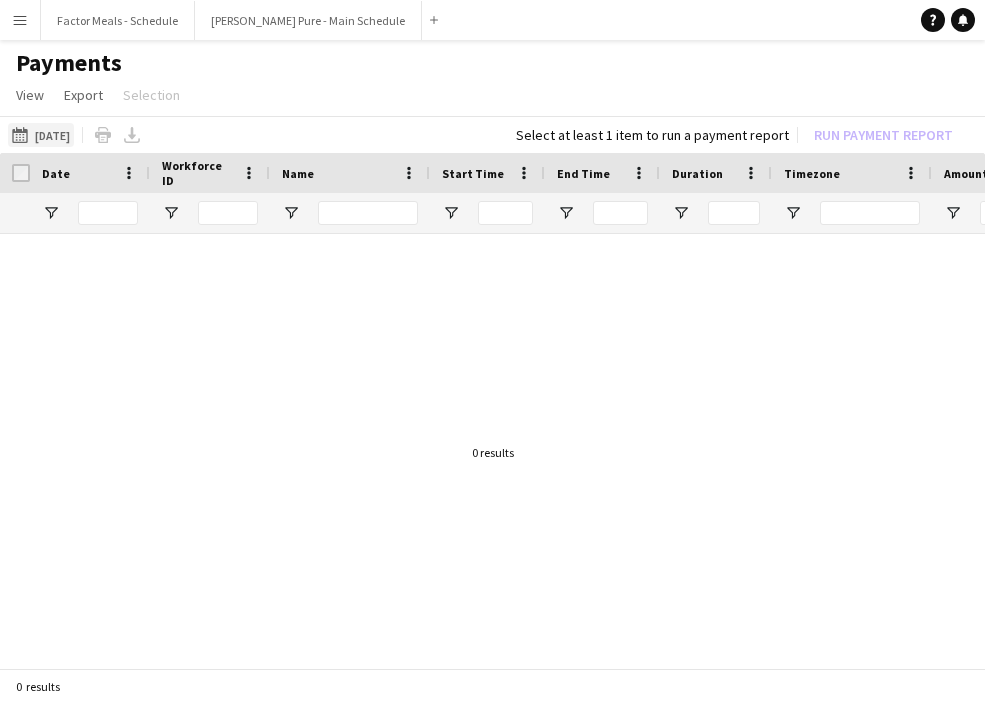 click on "26-07-2025
26-07-2025" 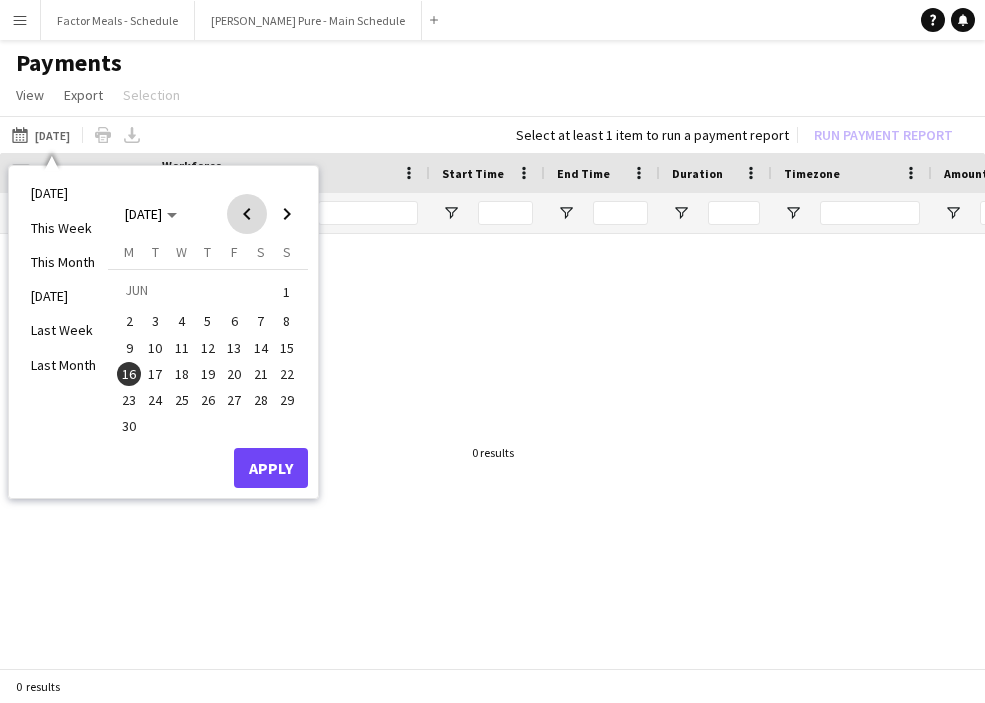 click at bounding box center [247, 214] 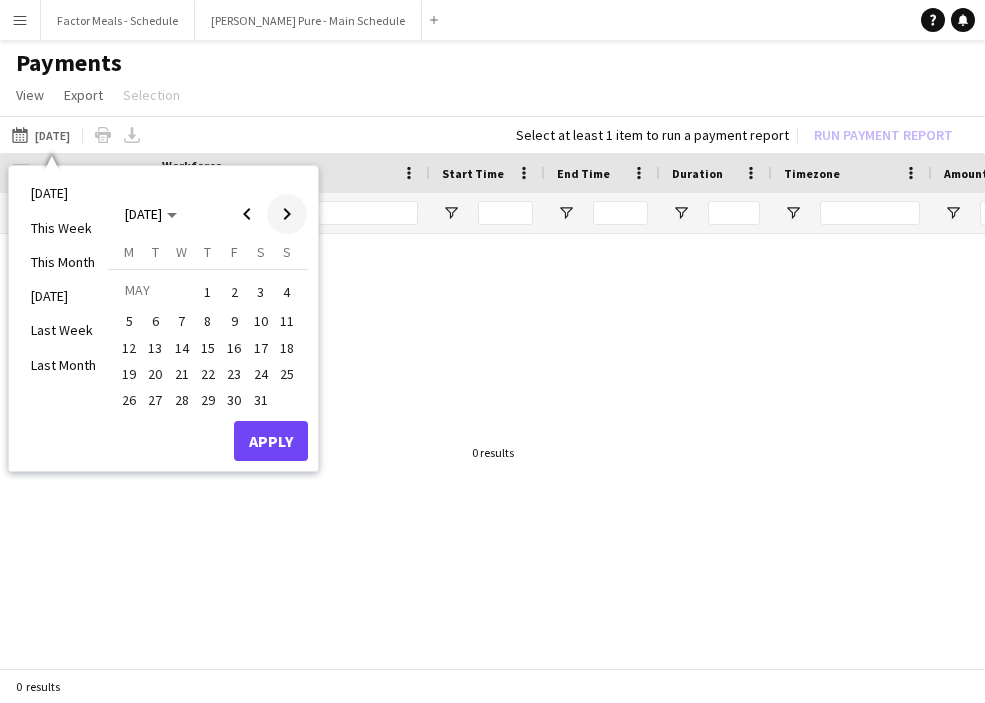 click at bounding box center (287, 214) 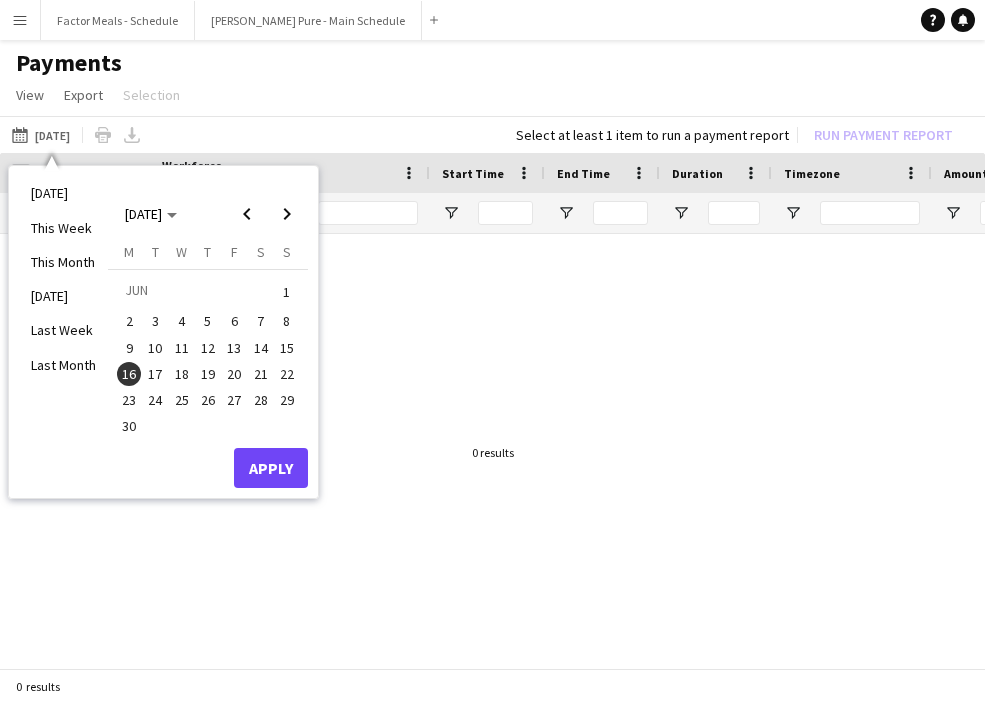 click on "17" at bounding box center [156, 374] 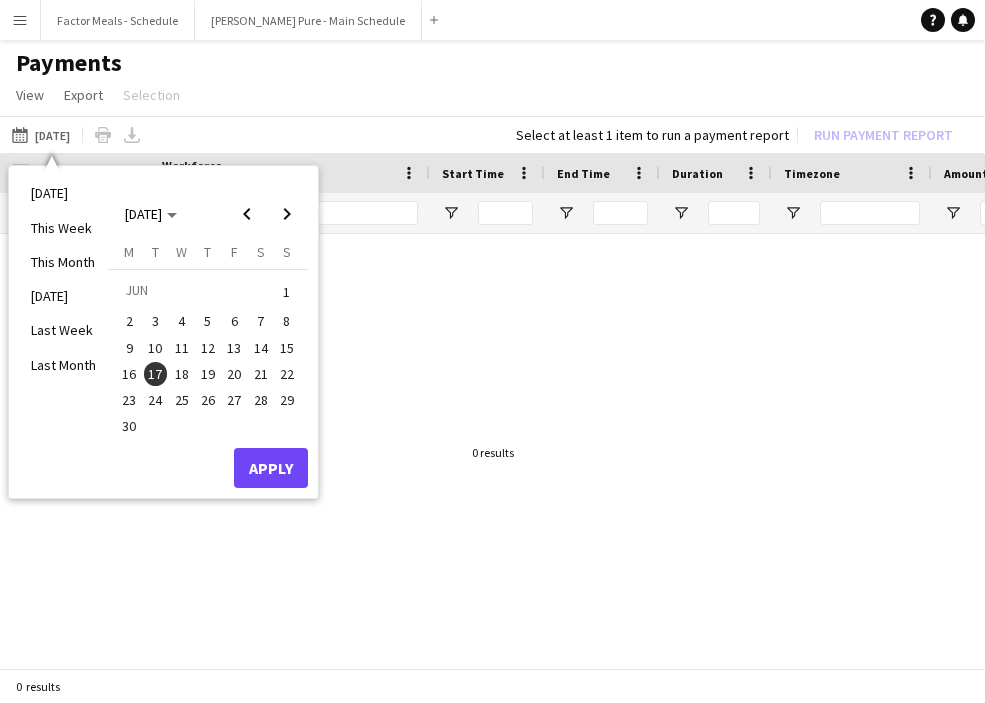 click on "16" at bounding box center [129, 374] 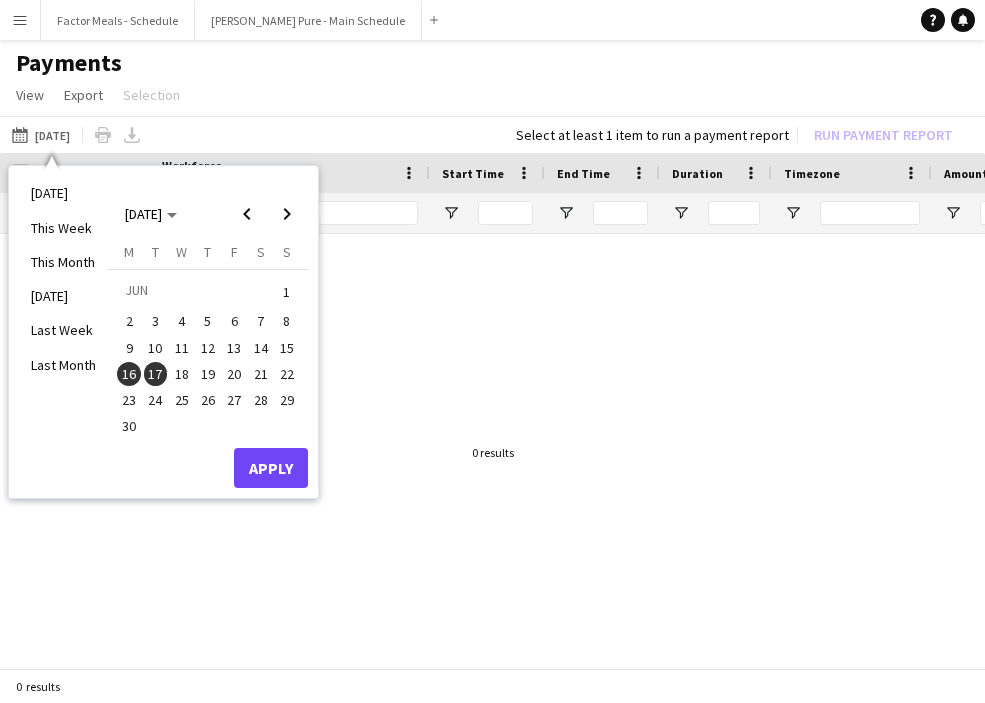 click on "16" at bounding box center (129, 374) 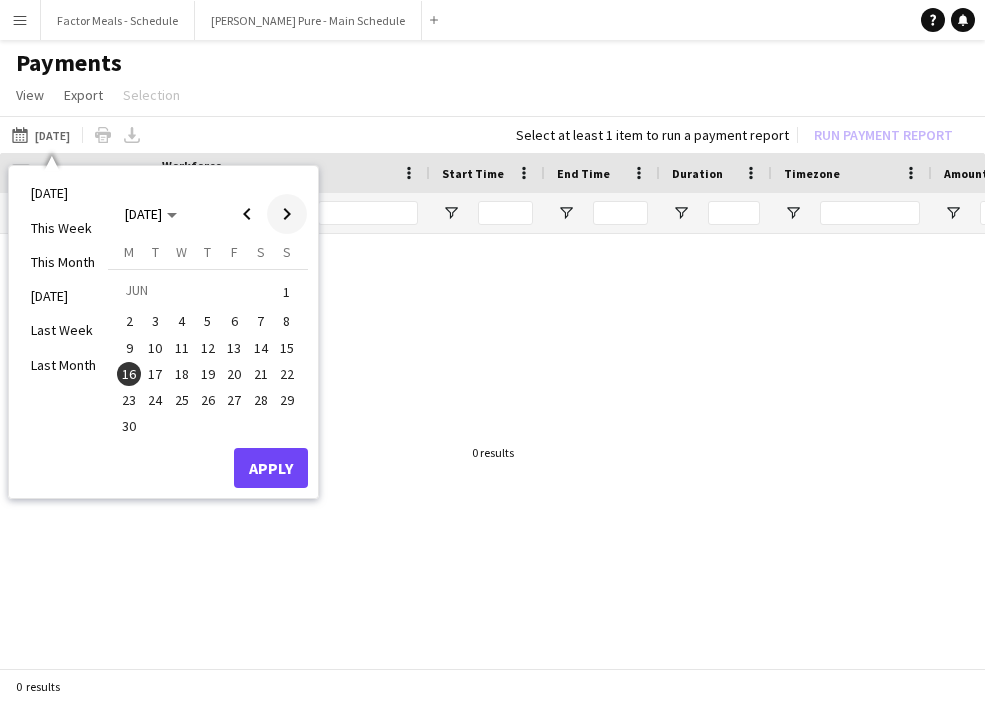 click at bounding box center (287, 214) 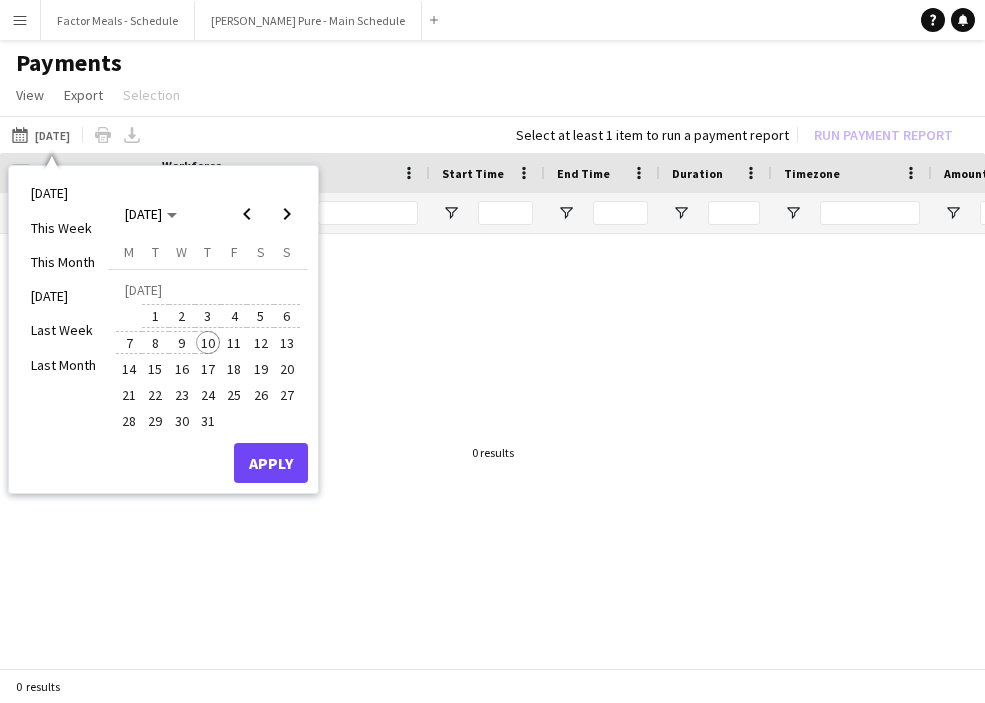 click on "10" at bounding box center [208, 343] 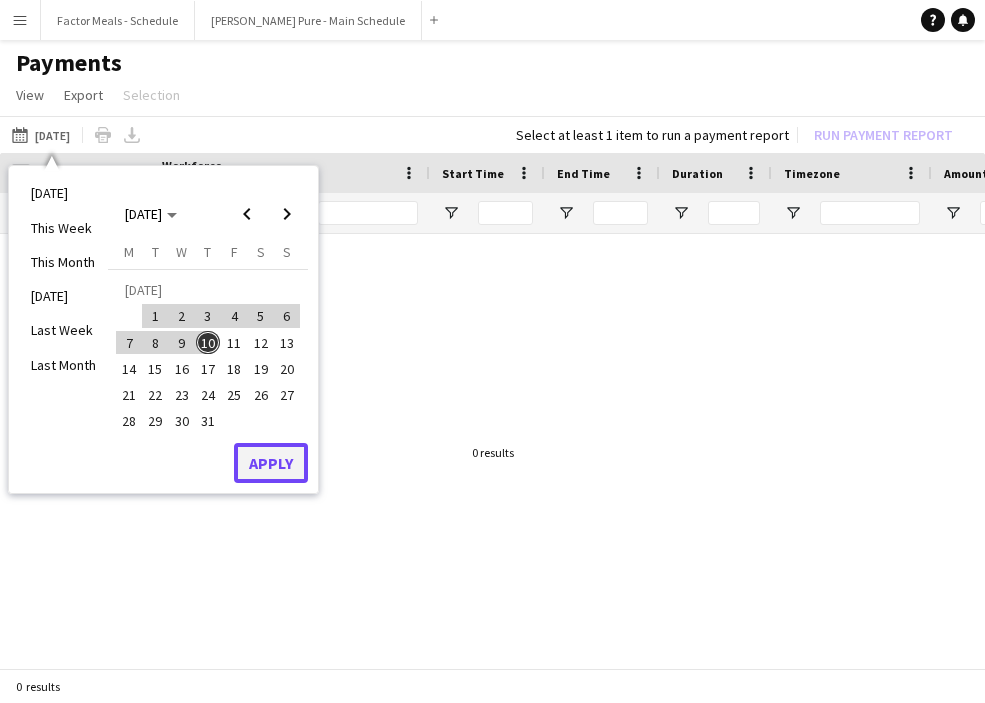 click on "Apply" at bounding box center [271, 463] 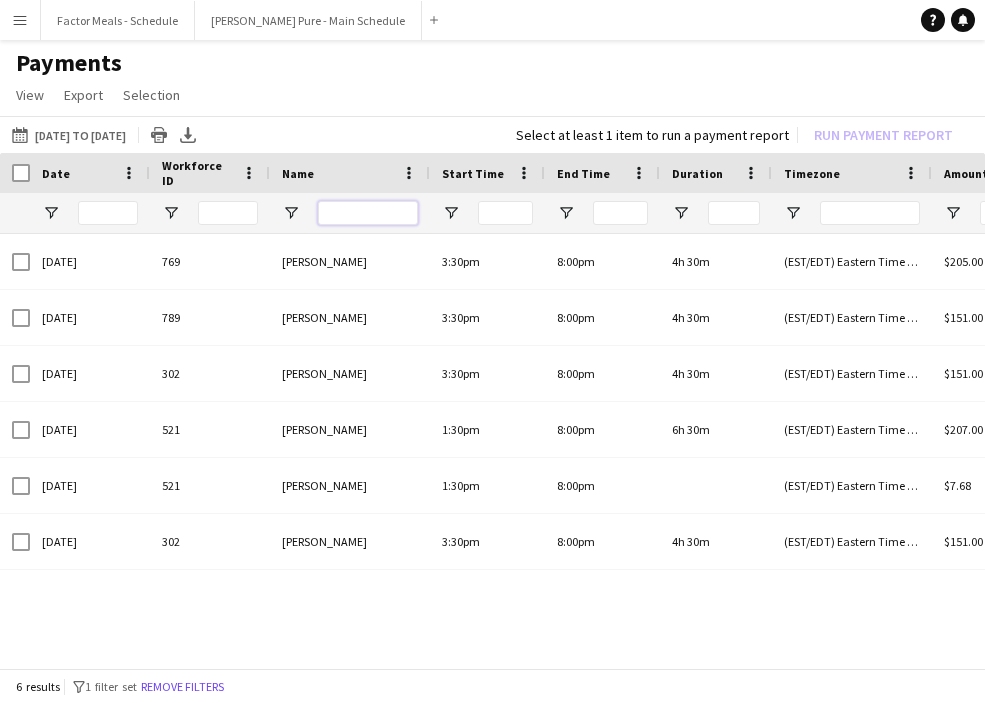 click at bounding box center (368, 213) 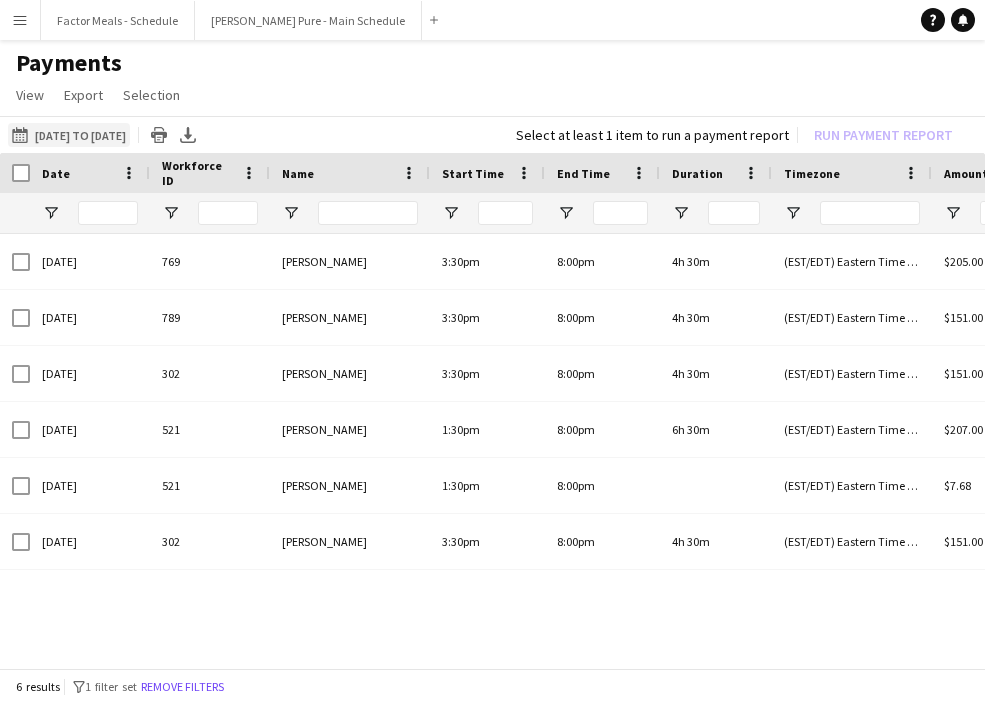 click on "26-07-2025
16-06-2025 to 10-07-2025" 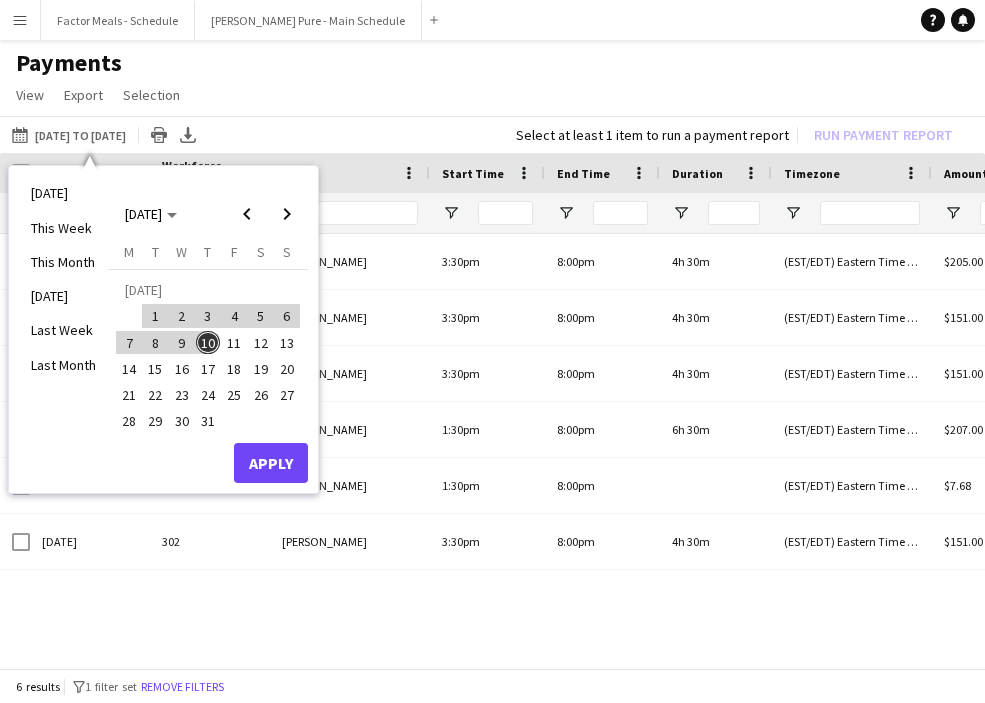 click on "Menu" at bounding box center [20, 20] 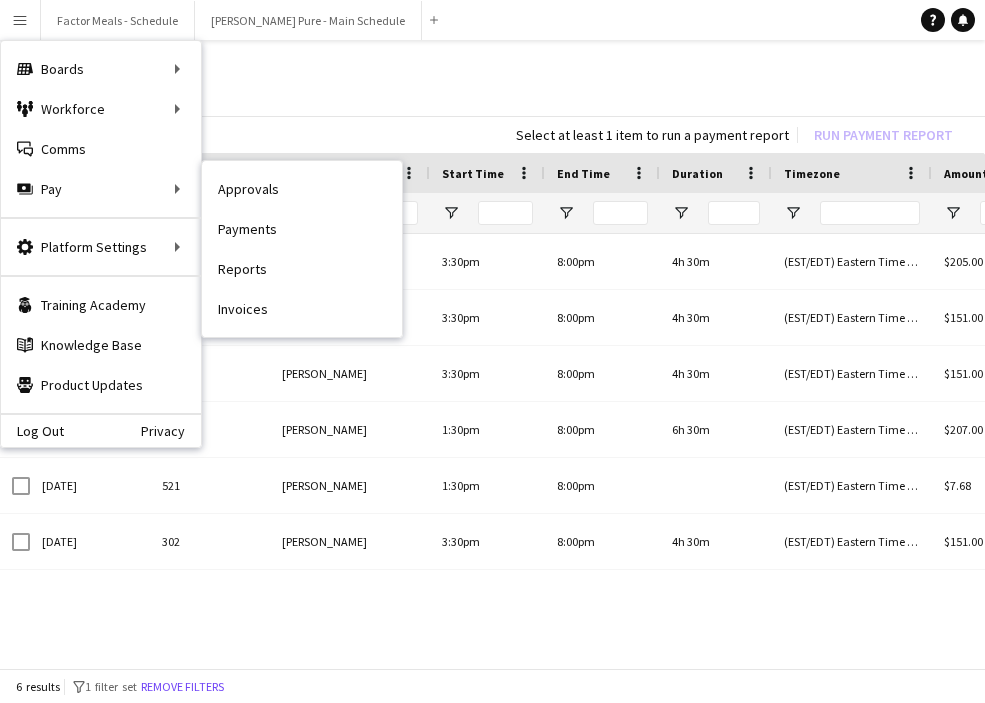 click on "Approvals" at bounding box center (302, 189) 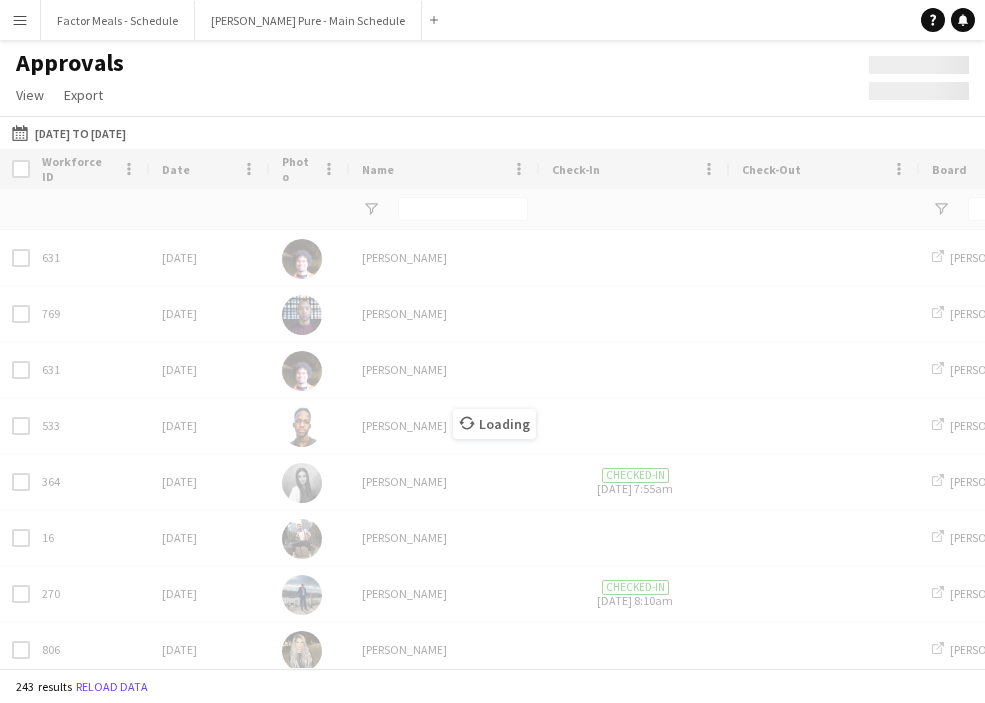 type on "*******" 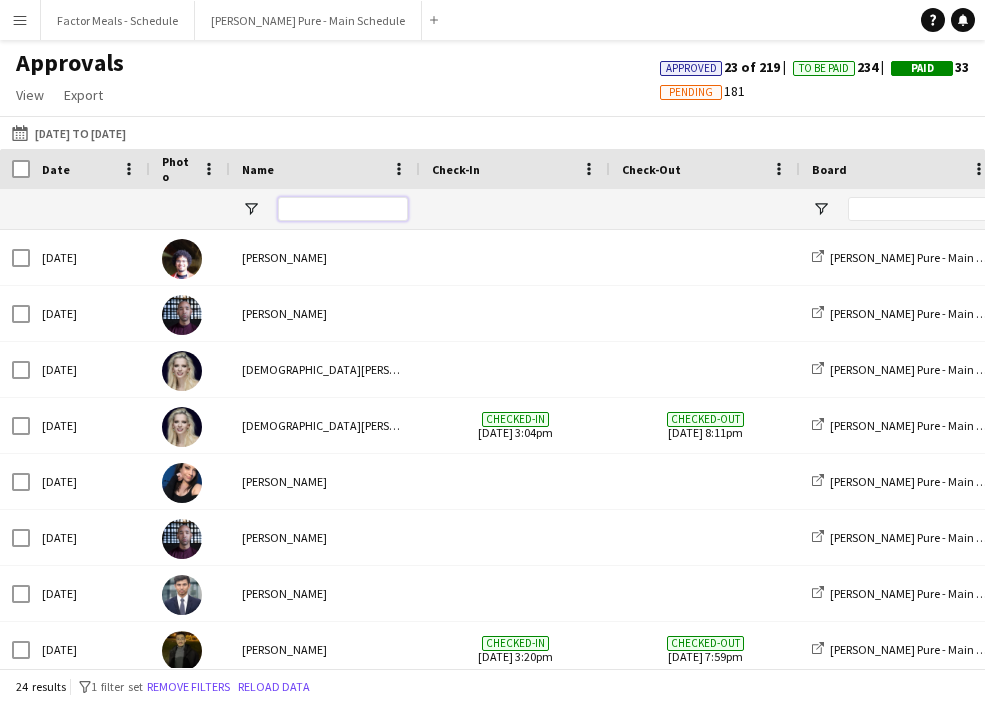 click at bounding box center [343, 209] 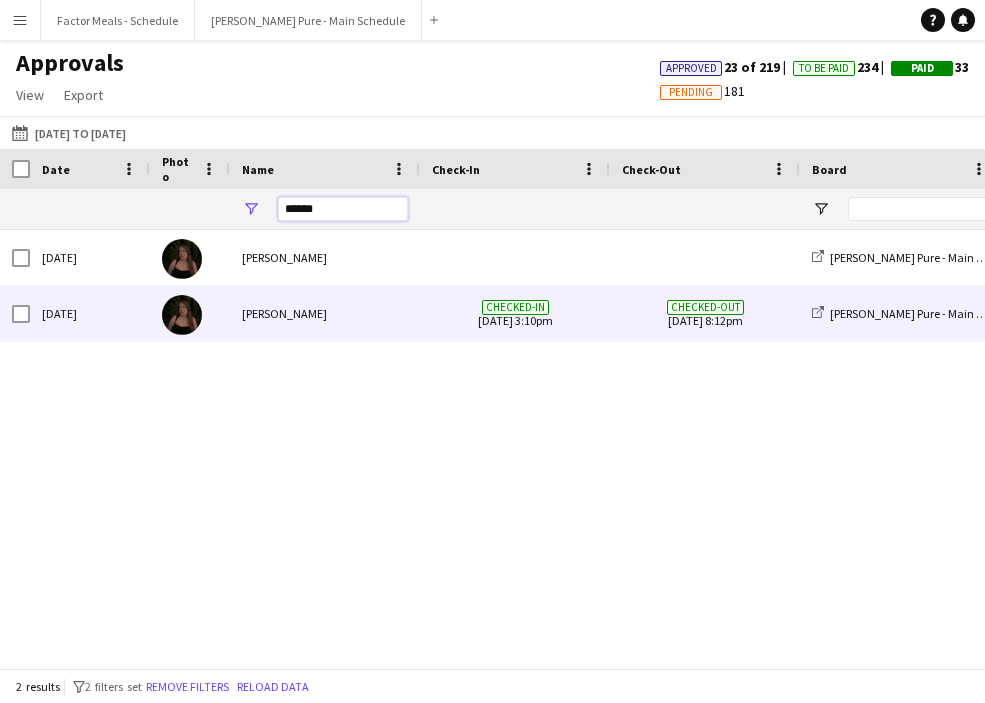 scroll, scrollTop: 0, scrollLeft: 316, axis: horizontal 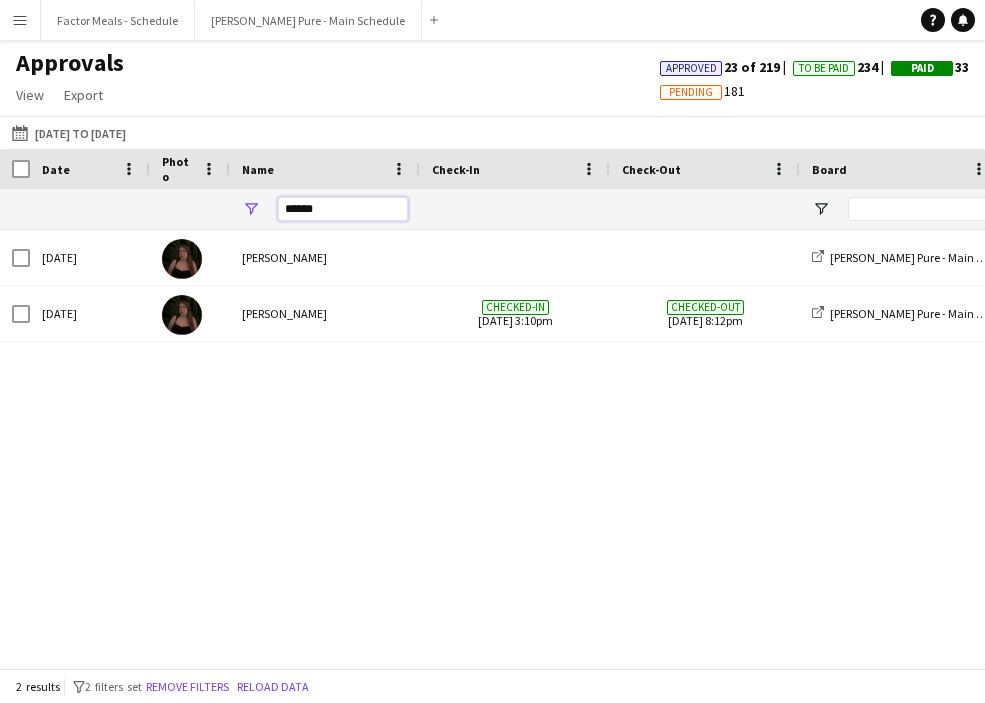 type on "******" 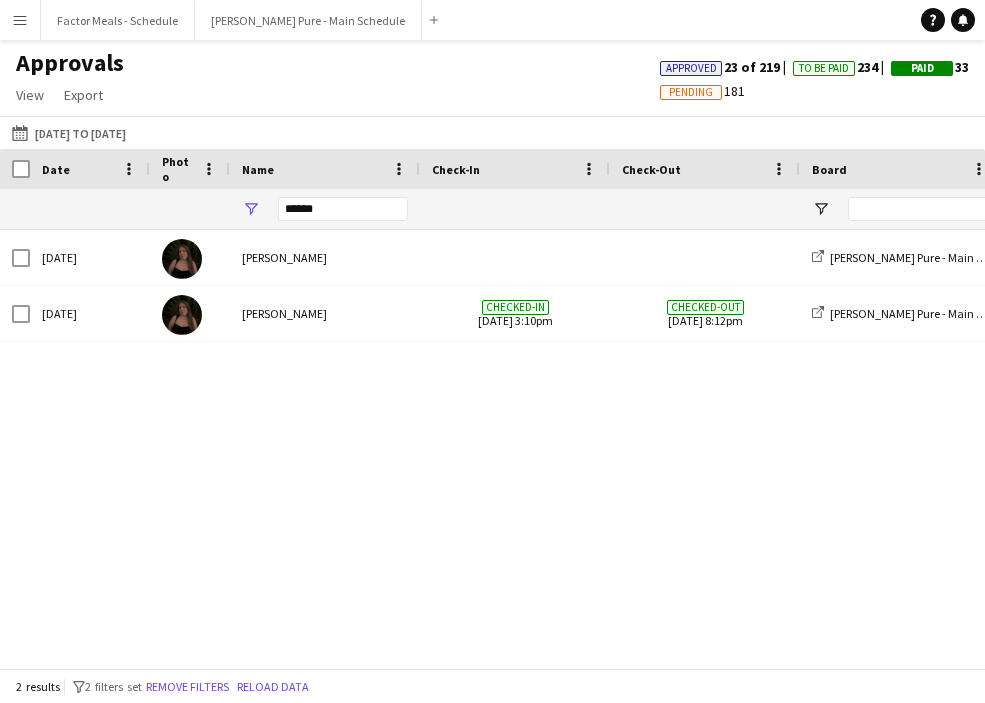 click on "Menu" at bounding box center (20, 20) 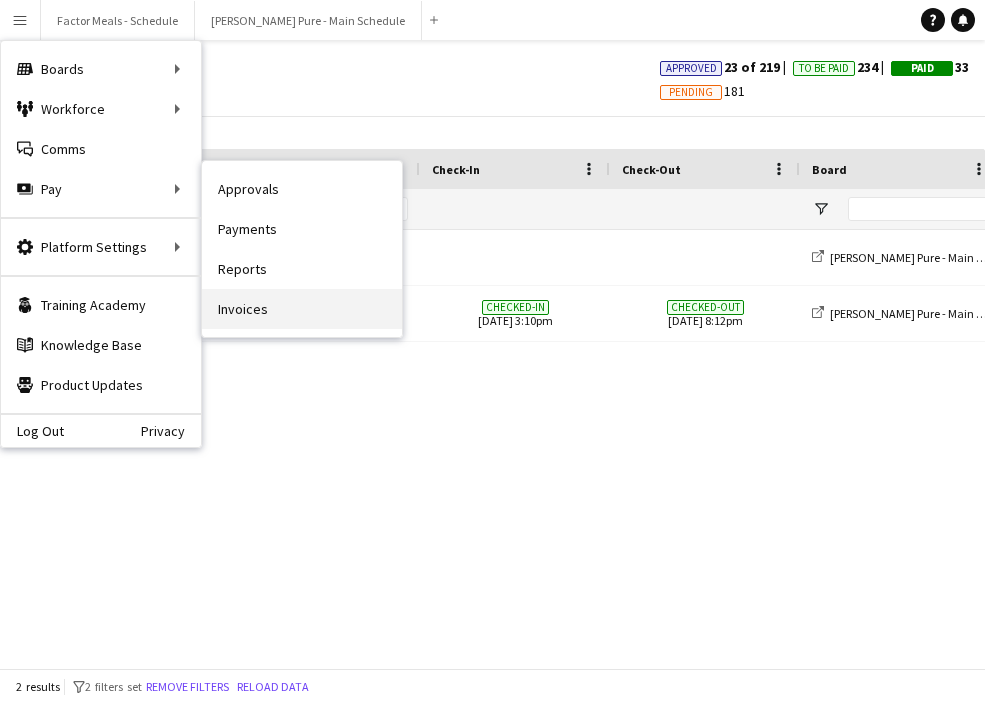 click on "Invoices" at bounding box center (302, 309) 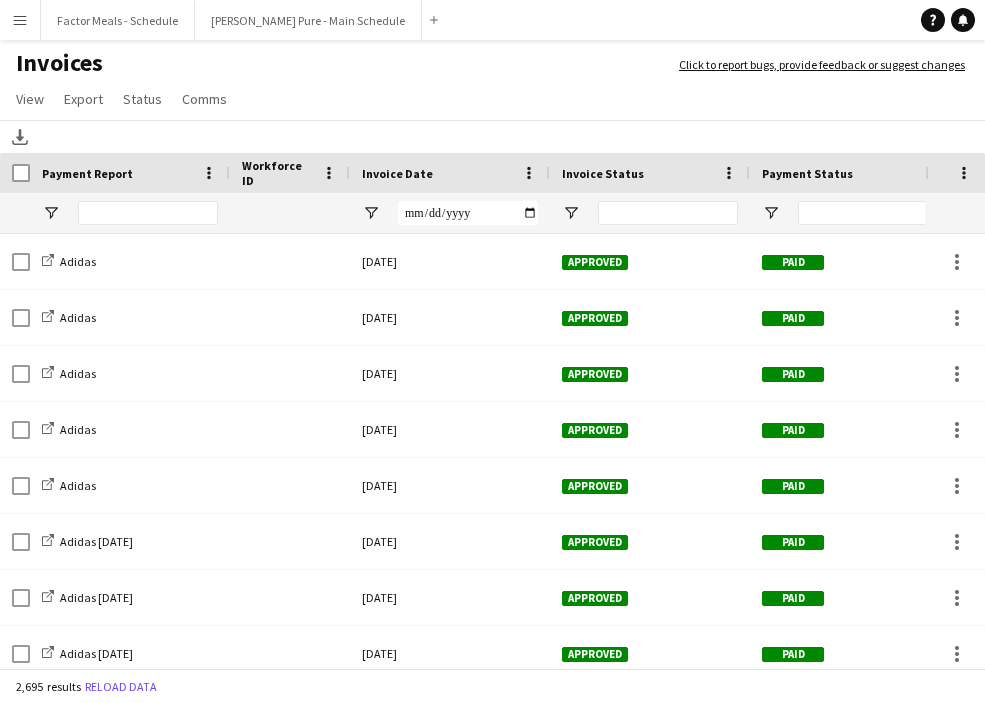 scroll, scrollTop: 42, scrollLeft: 0, axis: vertical 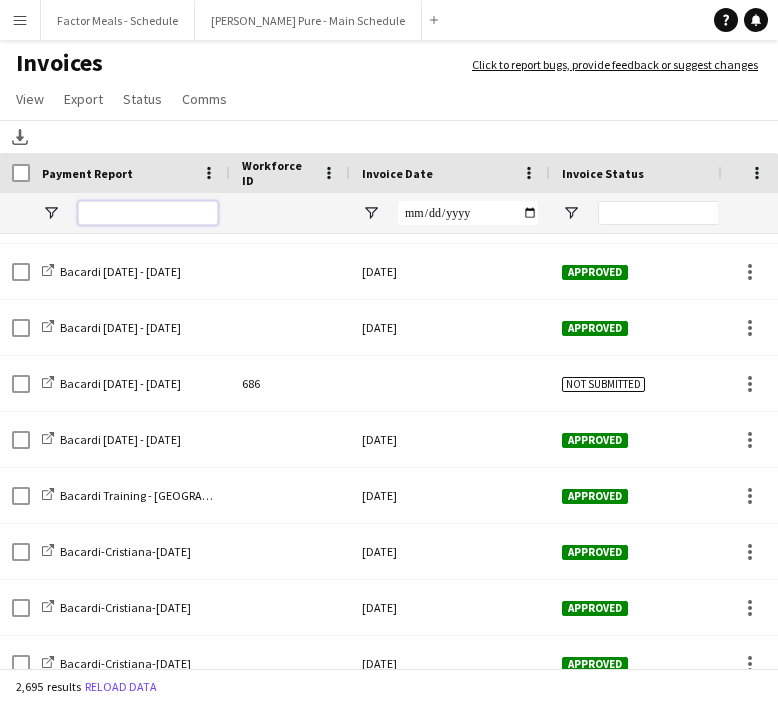 click at bounding box center [148, 213] 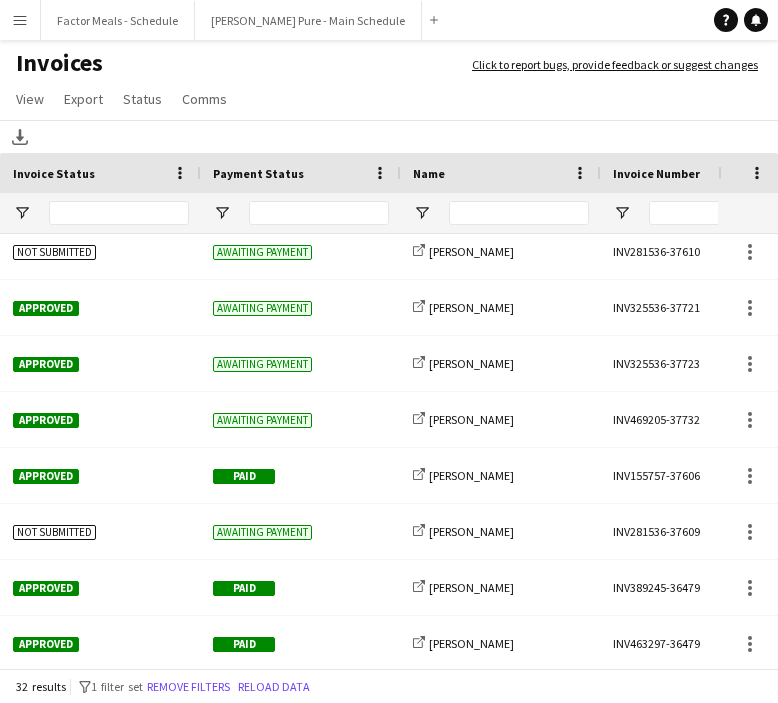 type on "*******" 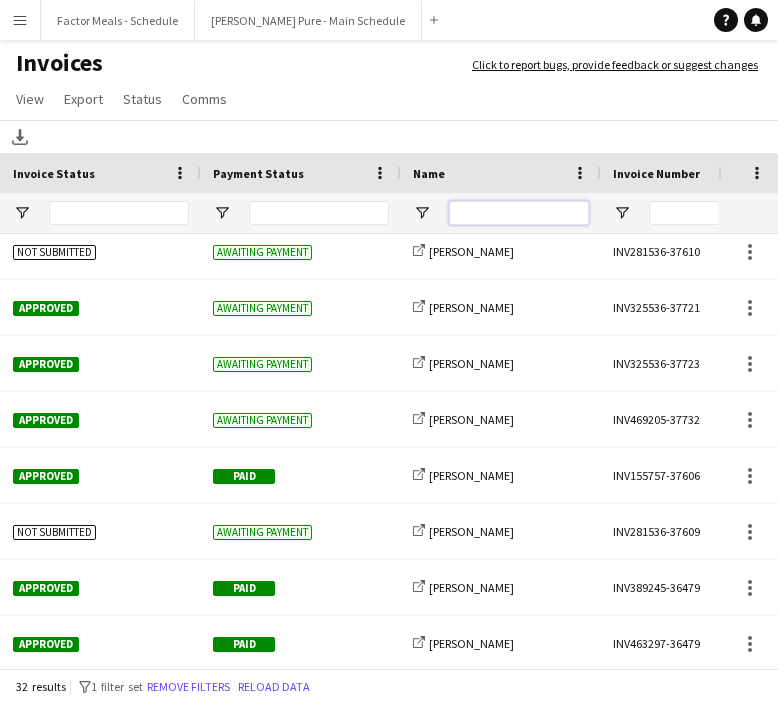 click at bounding box center [519, 213] 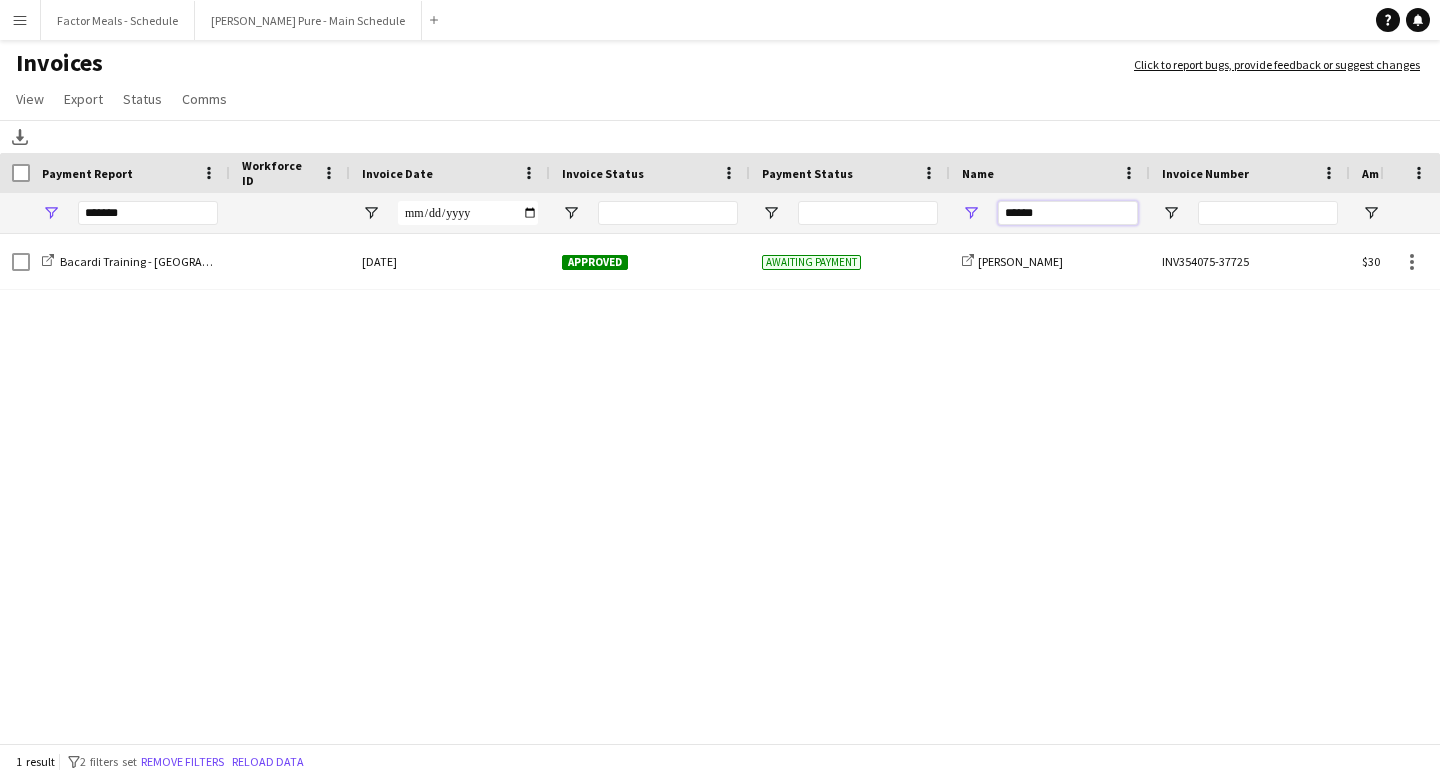 type on "******" 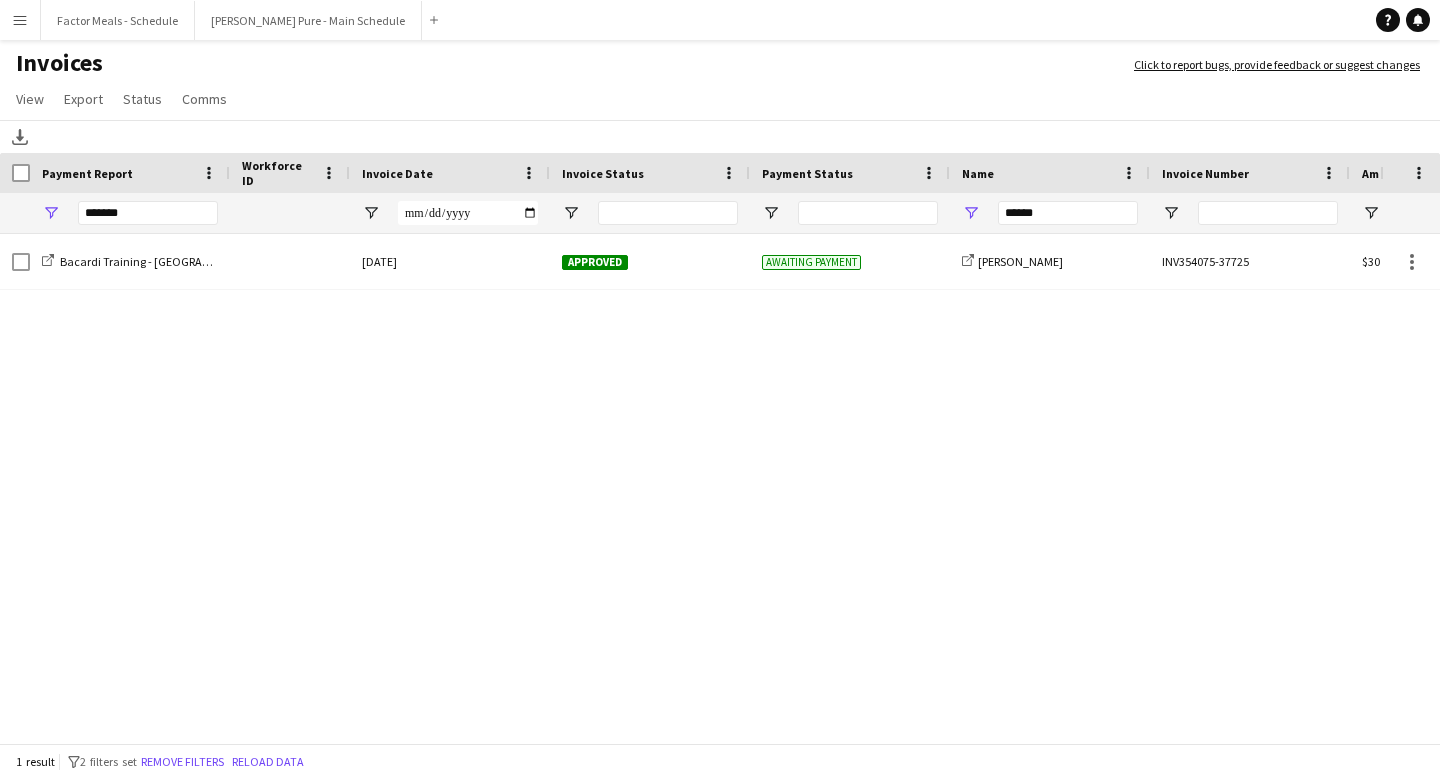 click on "Menu" at bounding box center [20, 20] 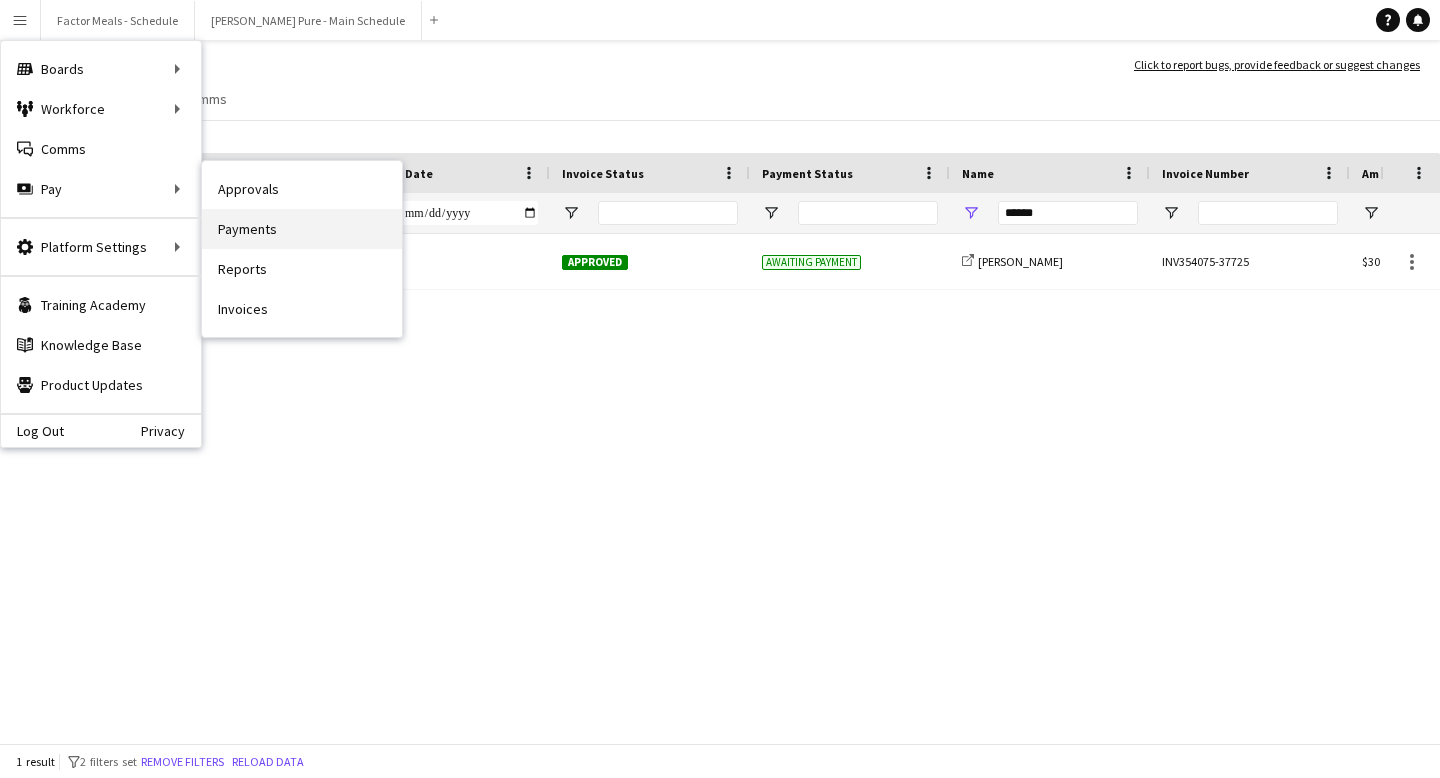 click on "Payments" at bounding box center [302, 229] 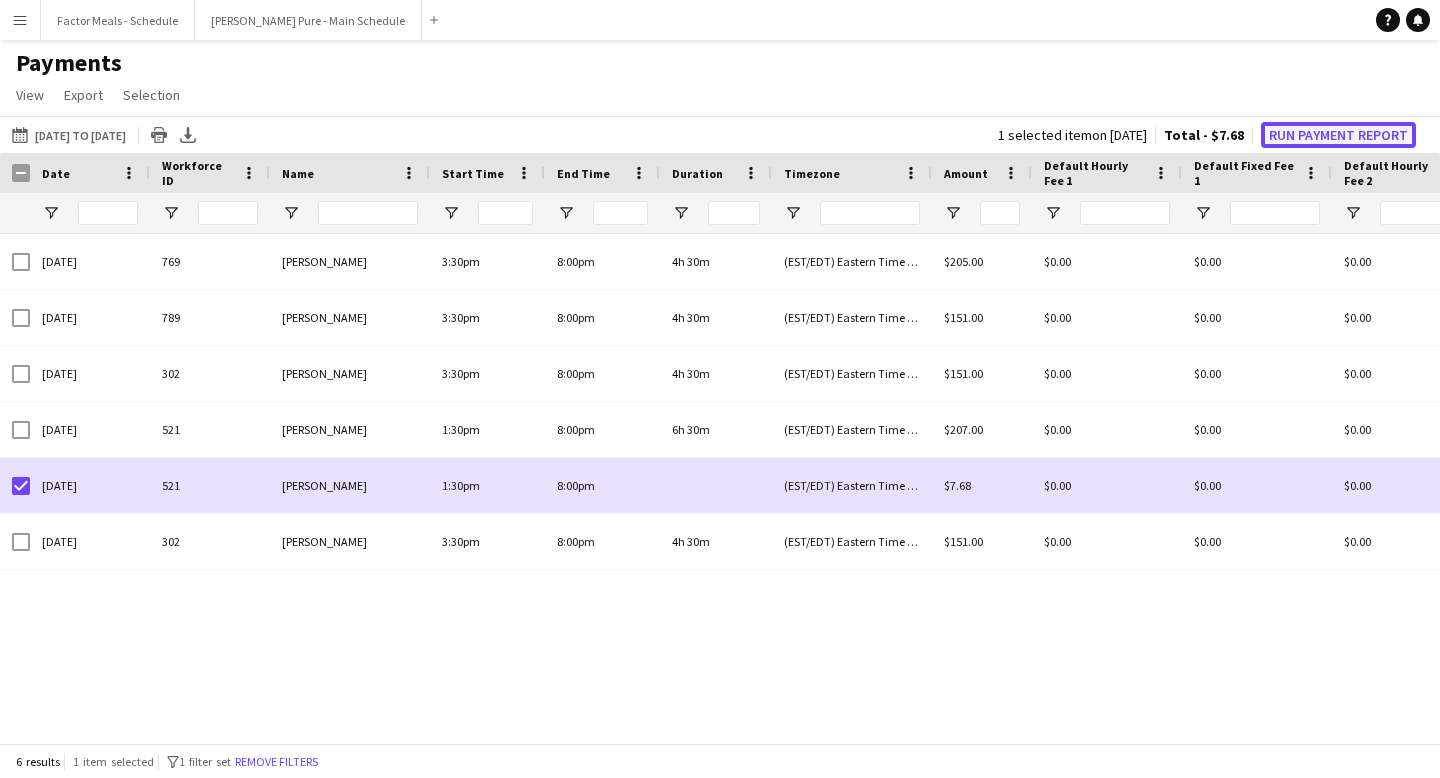 click on "Run Payment Report" 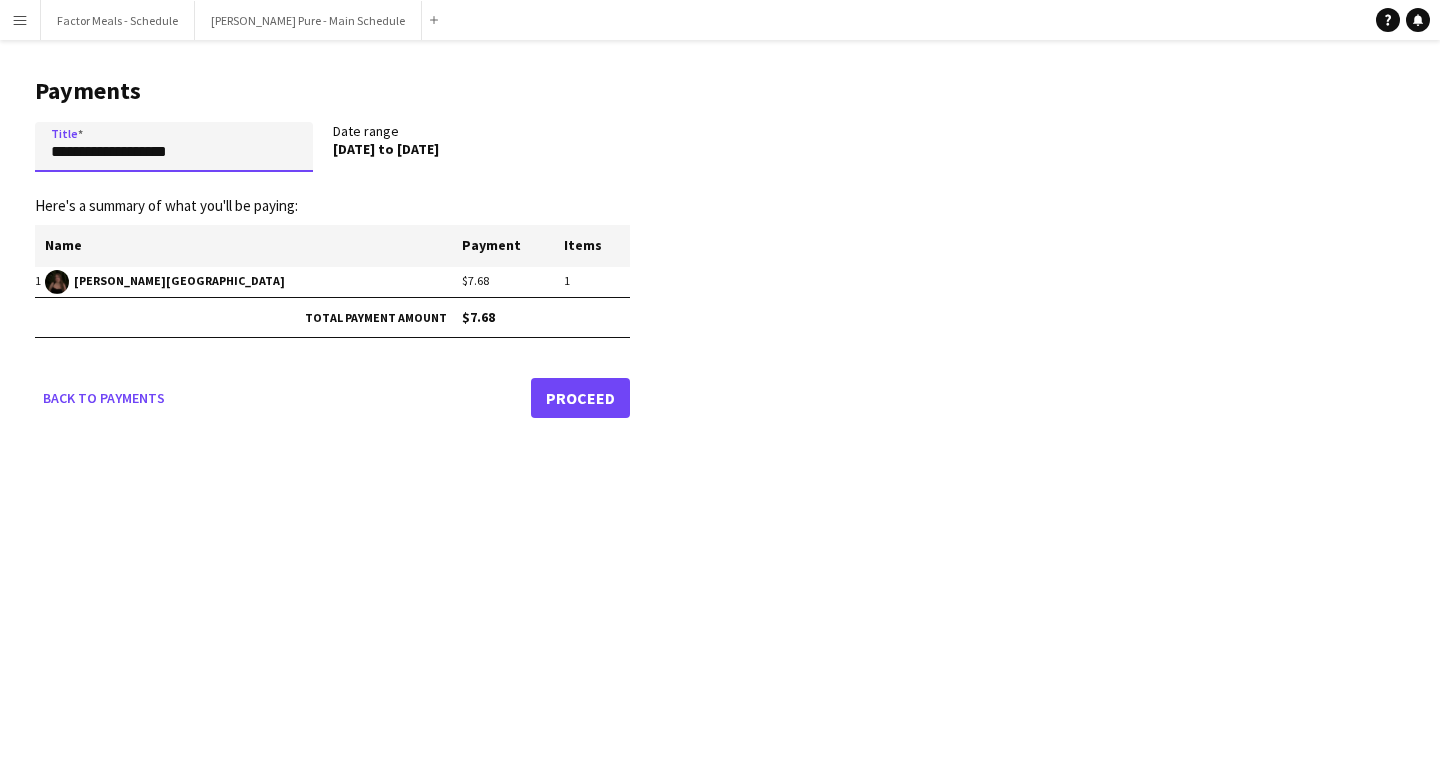 click on "**********" at bounding box center (174, 147) 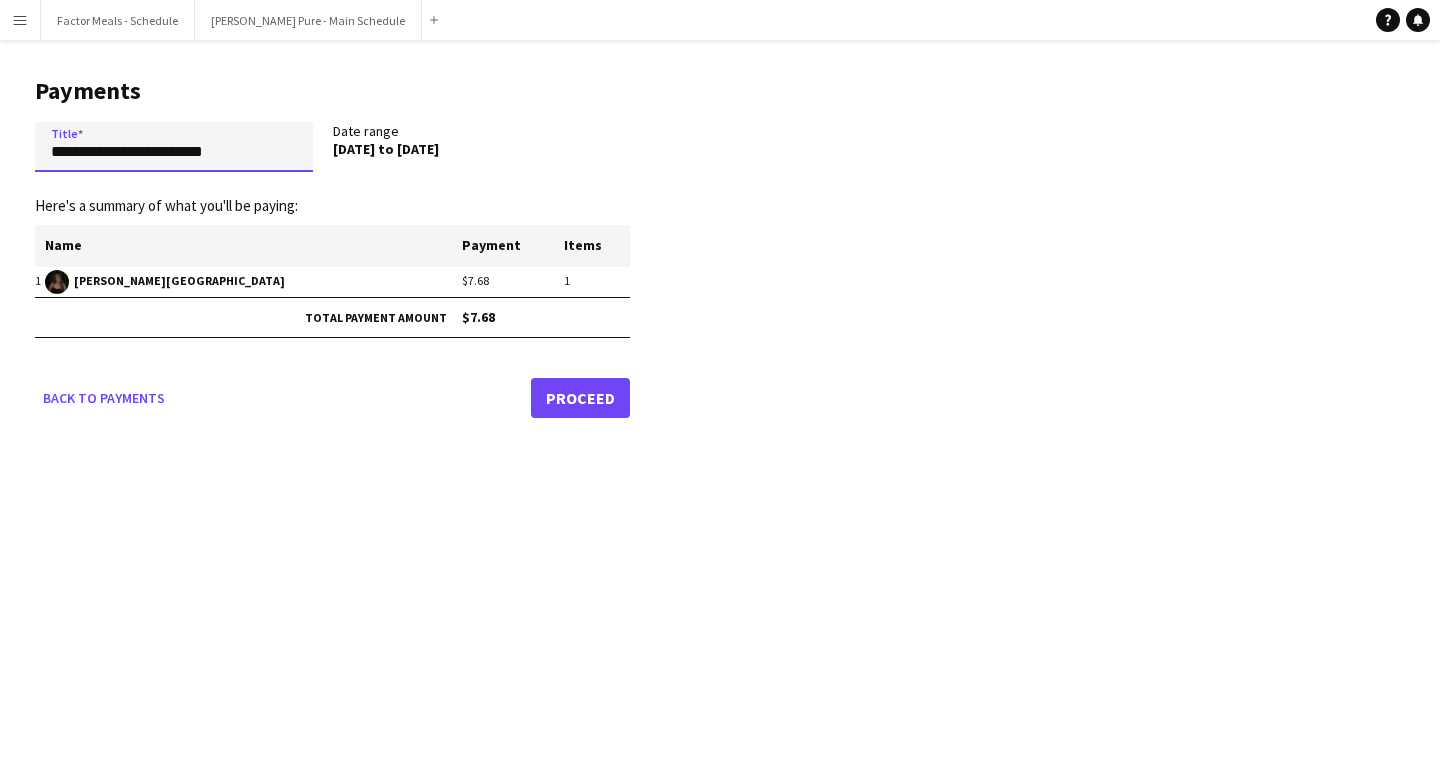 type on "**********" 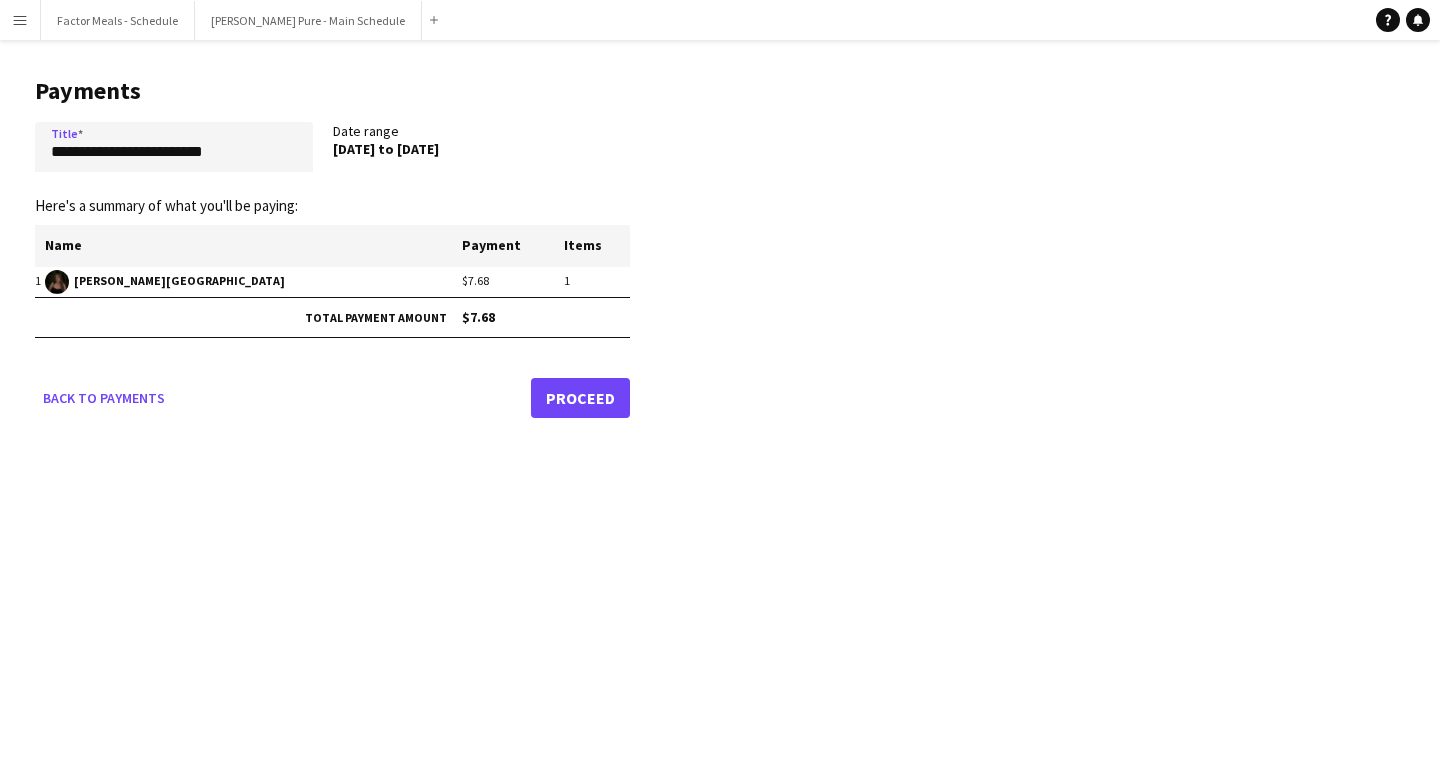 click on "Proceed" 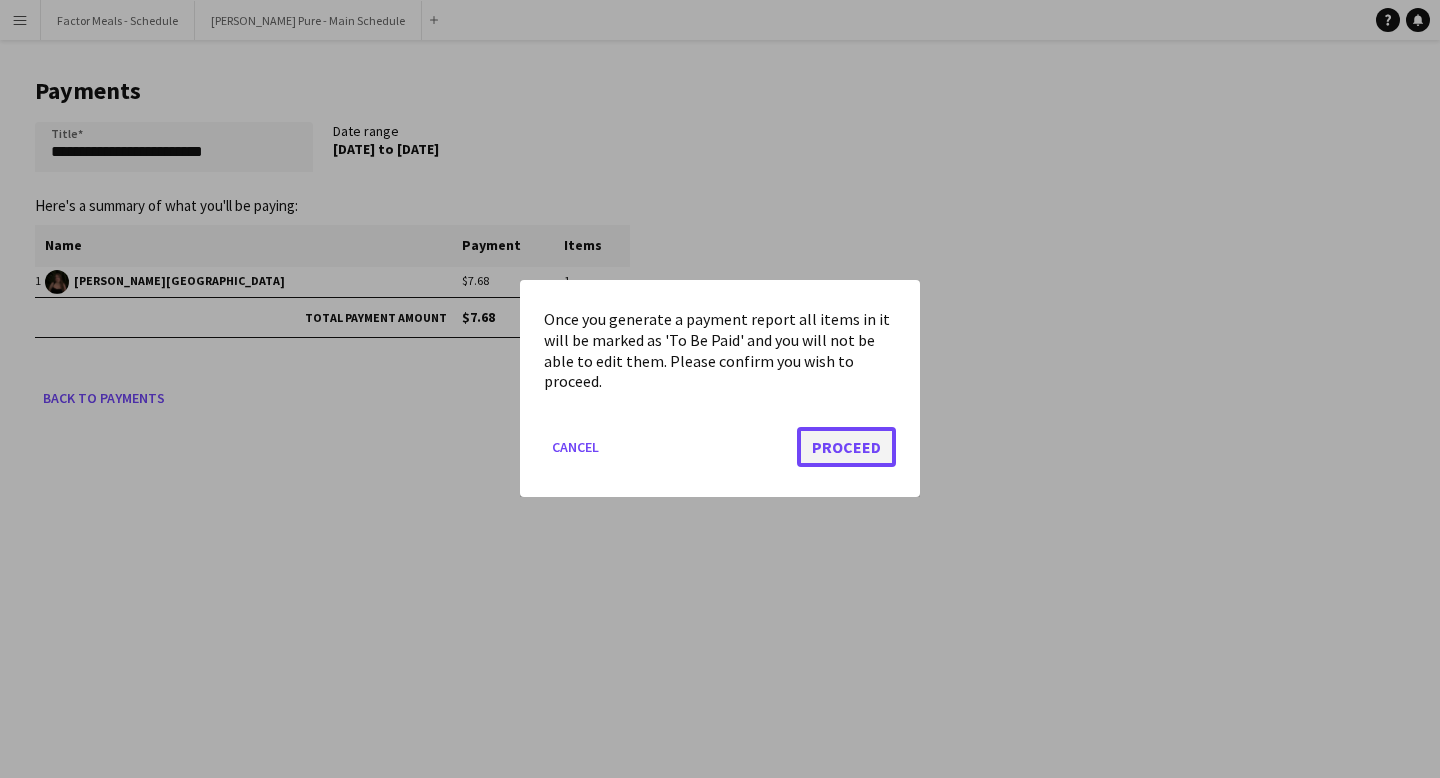 click on "Proceed" 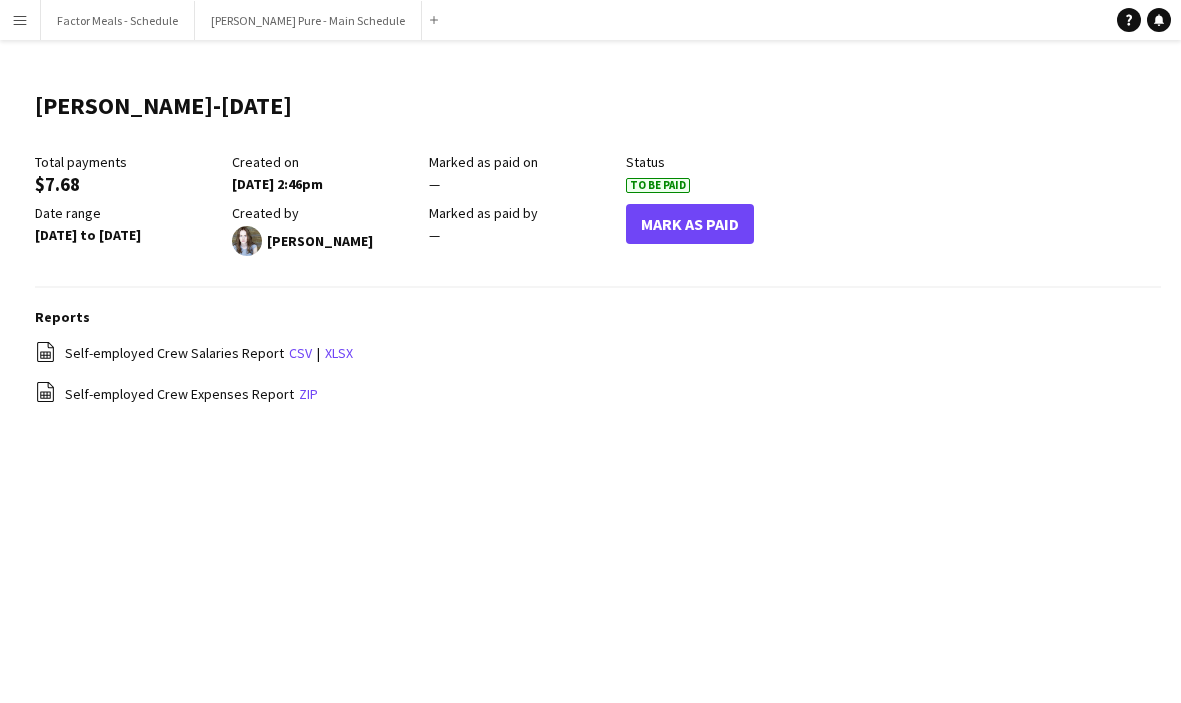 click on "Menu" at bounding box center (20, 20) 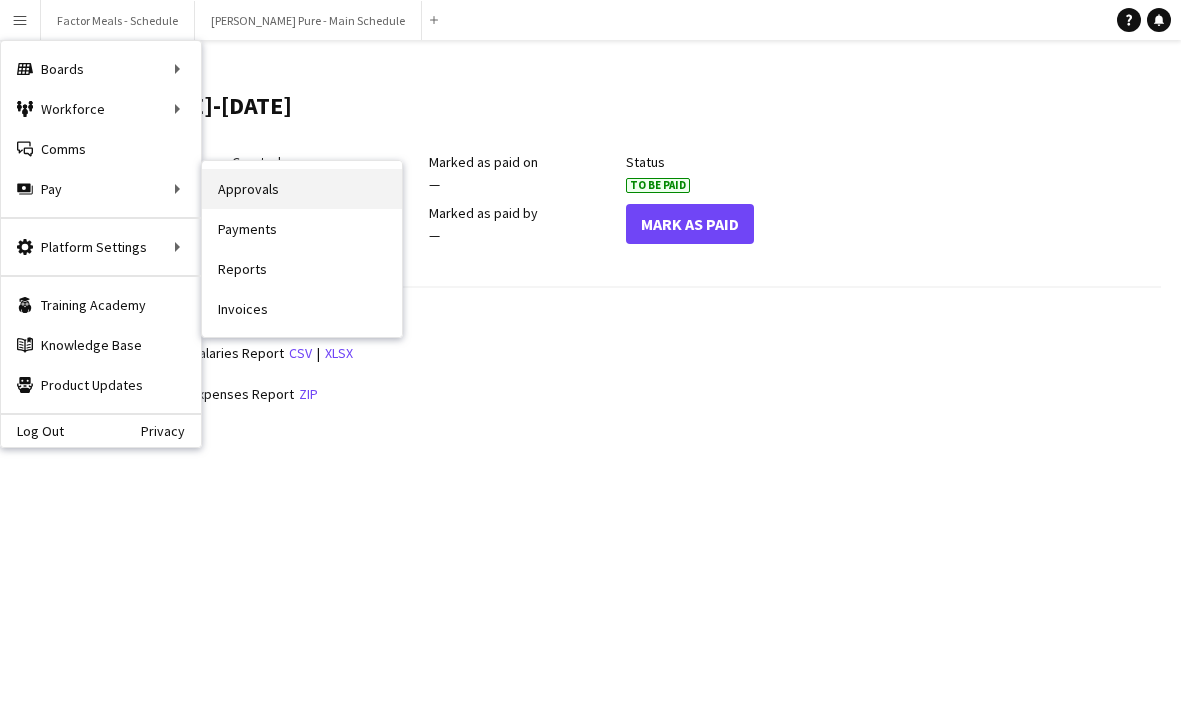 click on "Approvals" at bounding box center (302, 189) 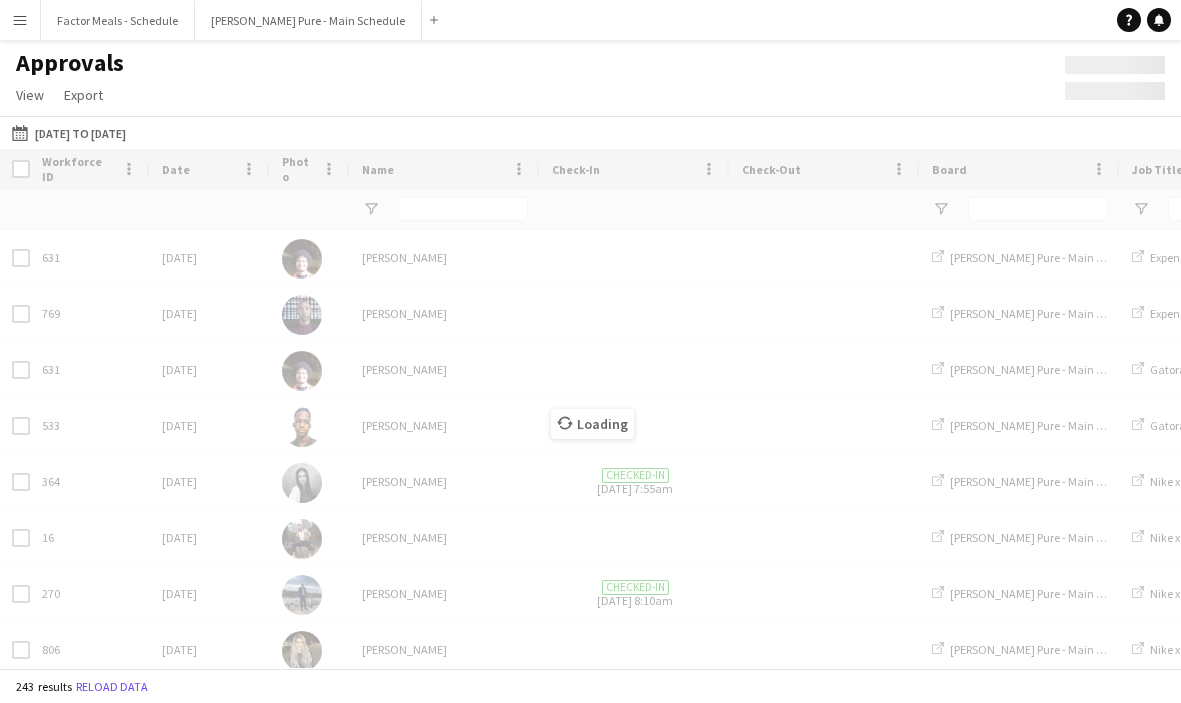 type on "******" 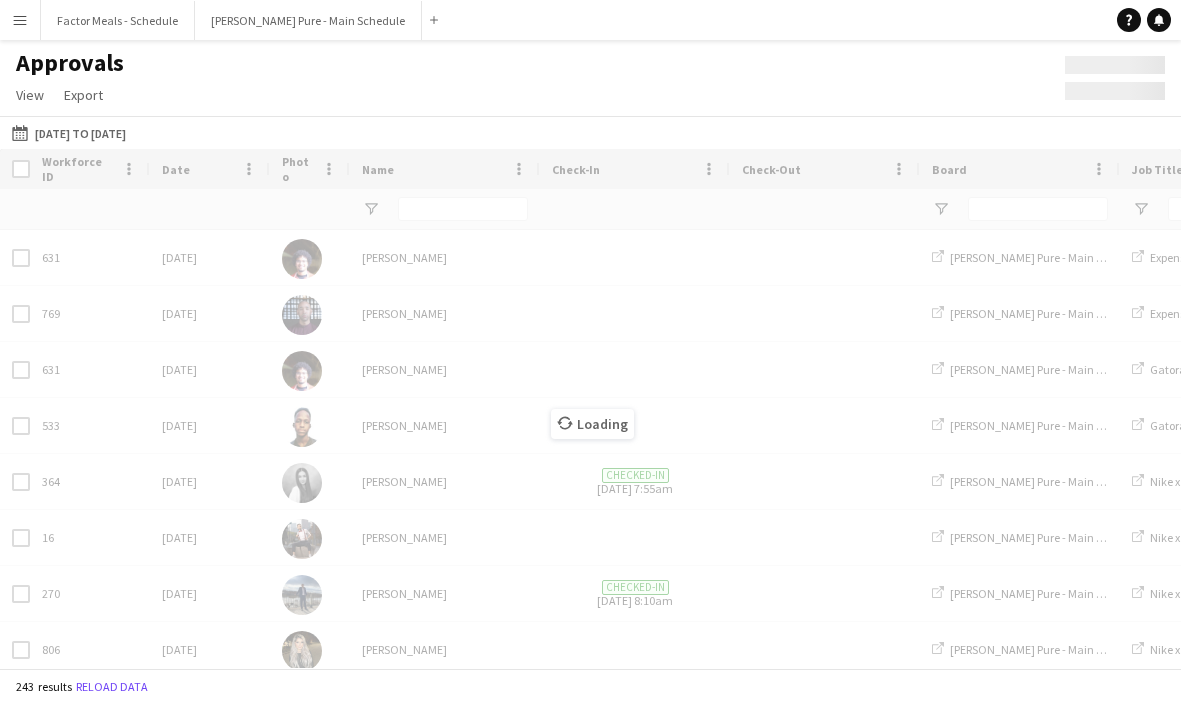 type on "*******" 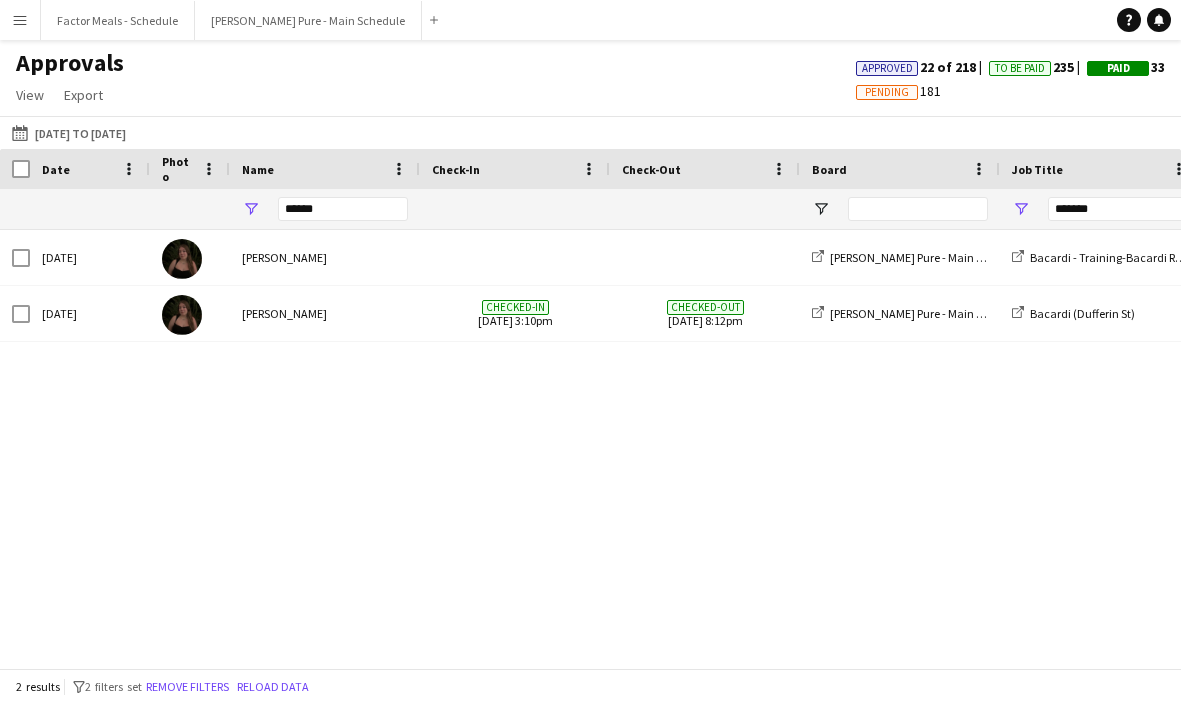 scroll, scrollTop: 0, scrollLeft: 33, axis: horizontal 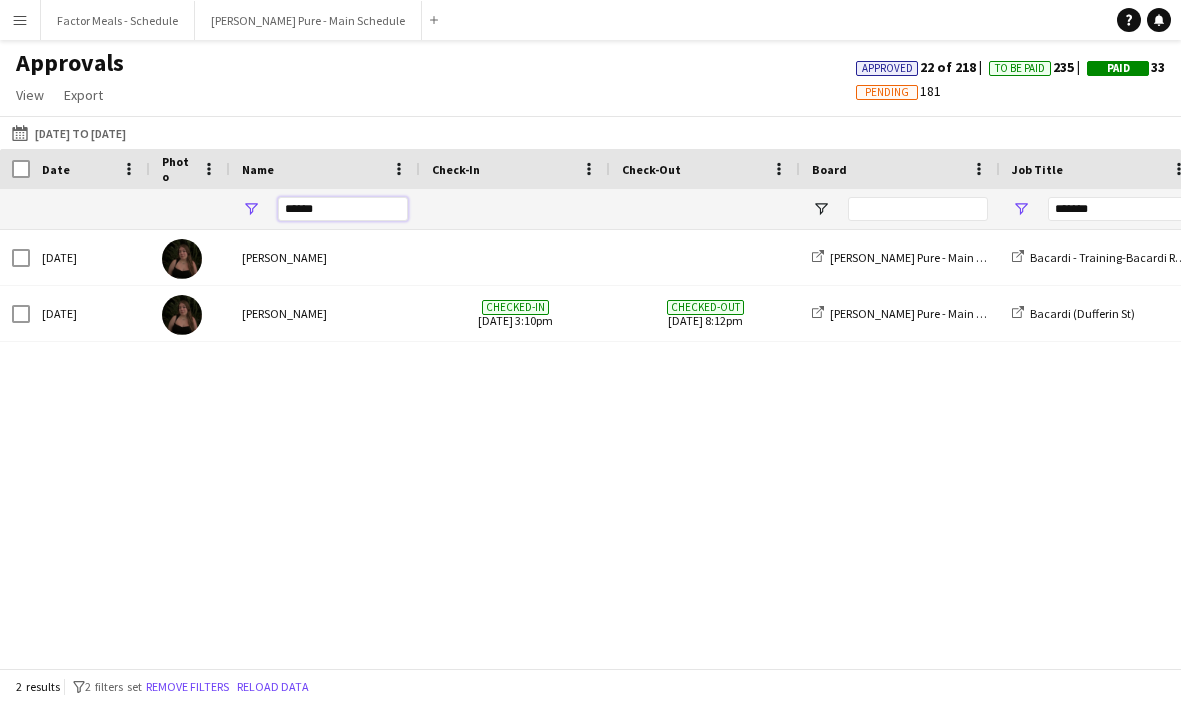drag, startPoint x: 336, startPoint y: 209, endPoint x: 243, endPoint y: 215, distance: 93.193344 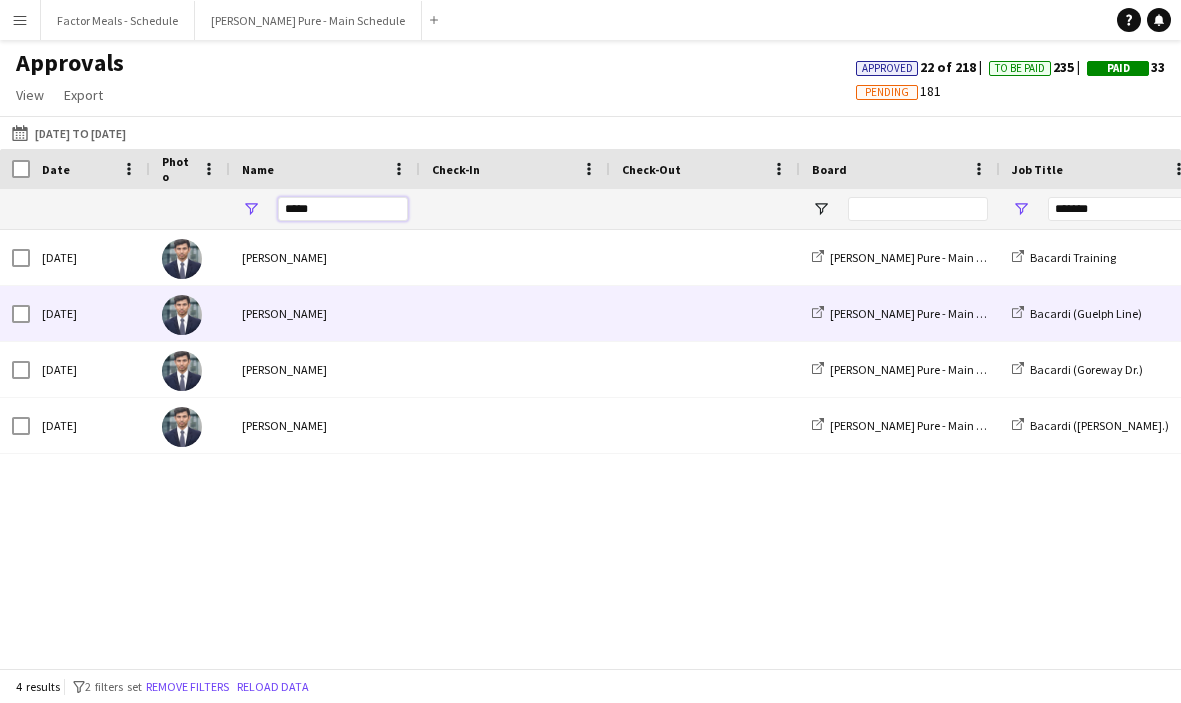 scroll, scrollTop: 0, scrollLeft: 153, axis: horizontal 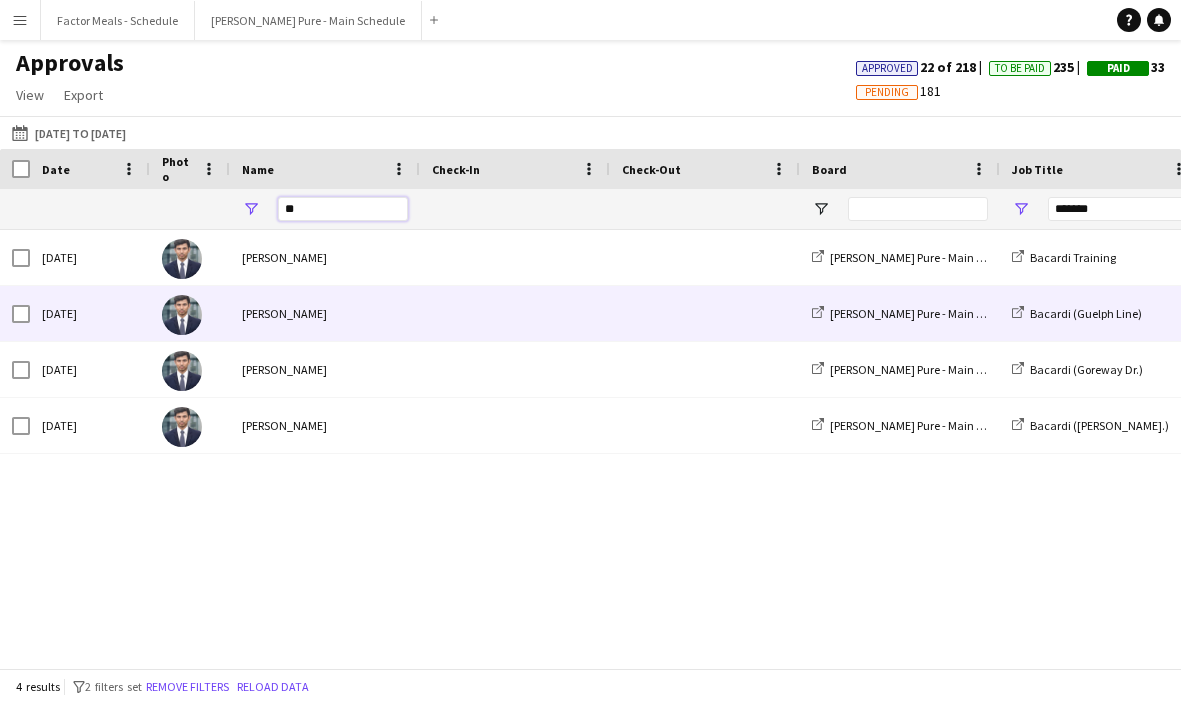 type on "*" 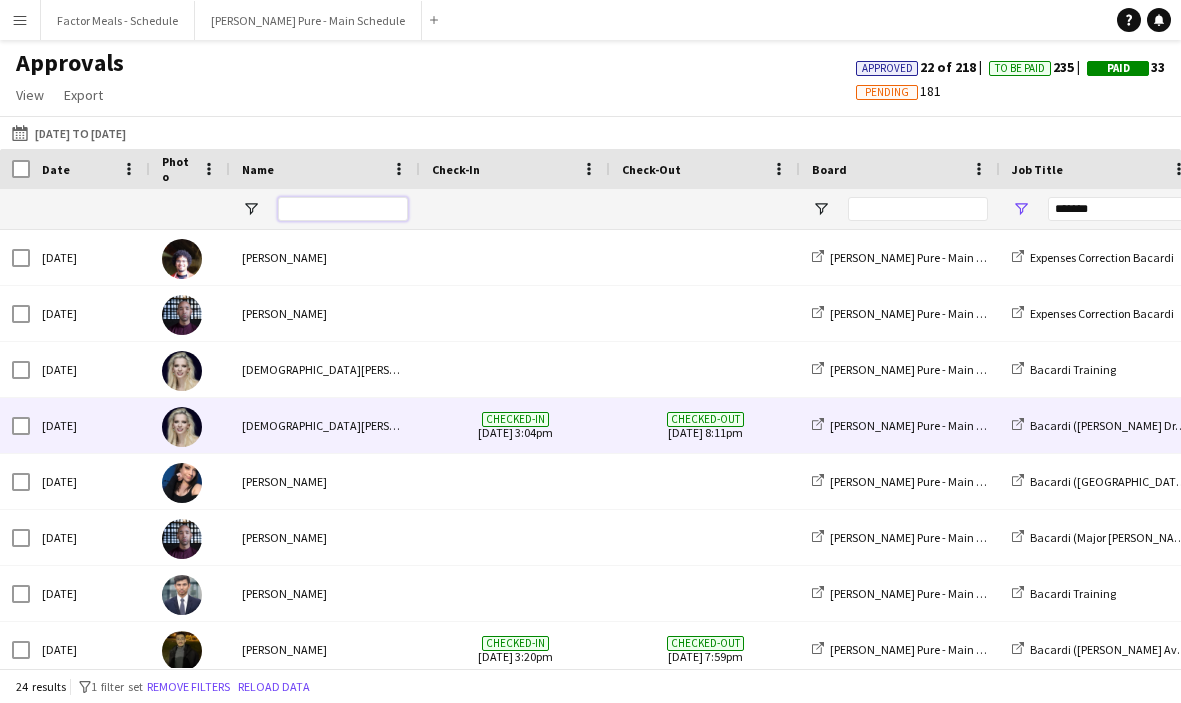 scroll, scrollTop: 44, scrollLeft: 0, axis: vertical 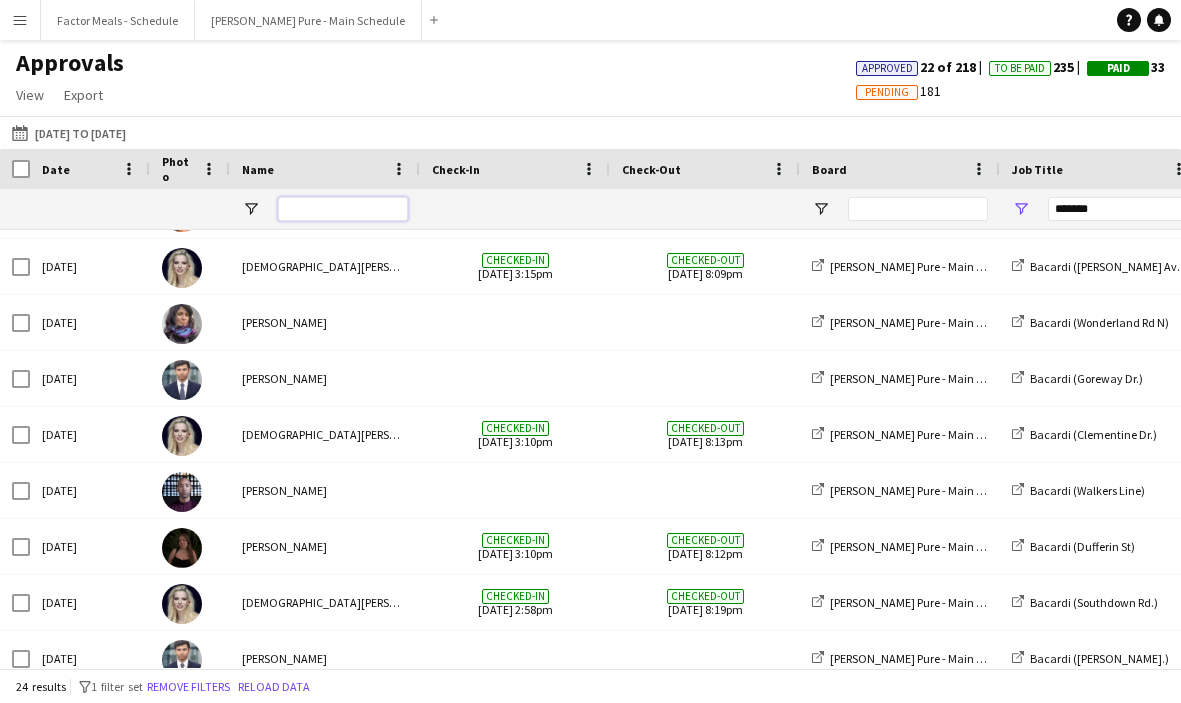 type 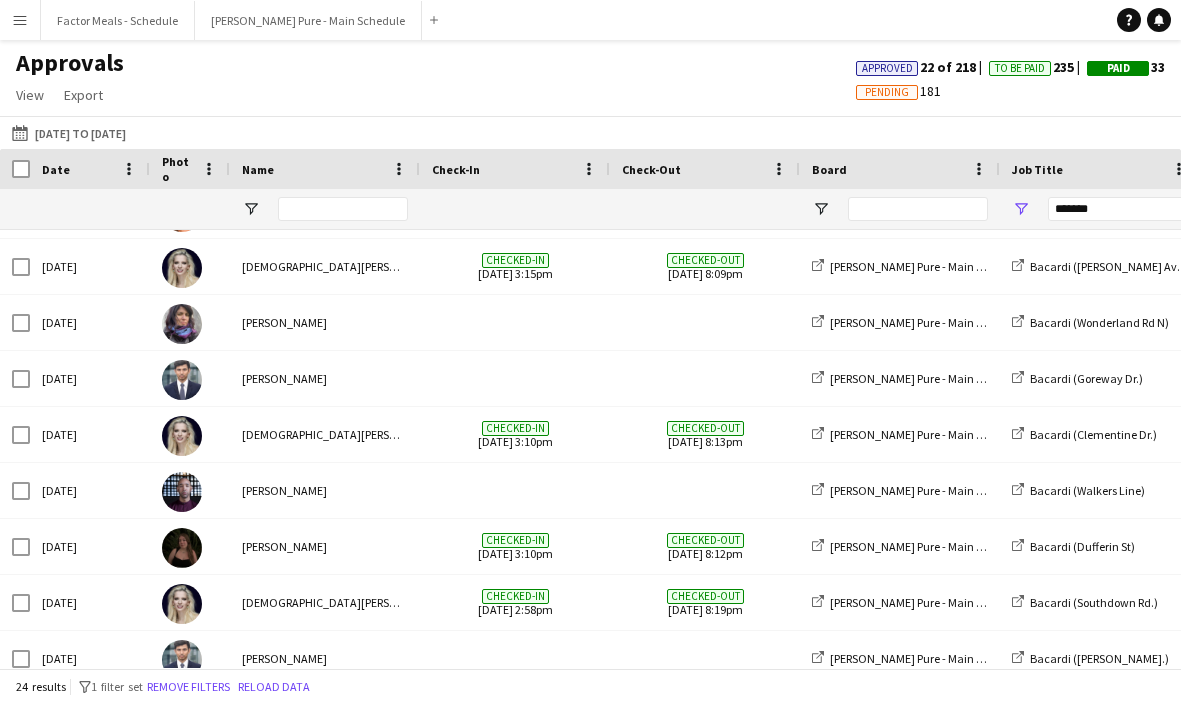 click on "Menu" at bounding box center (20, 20) 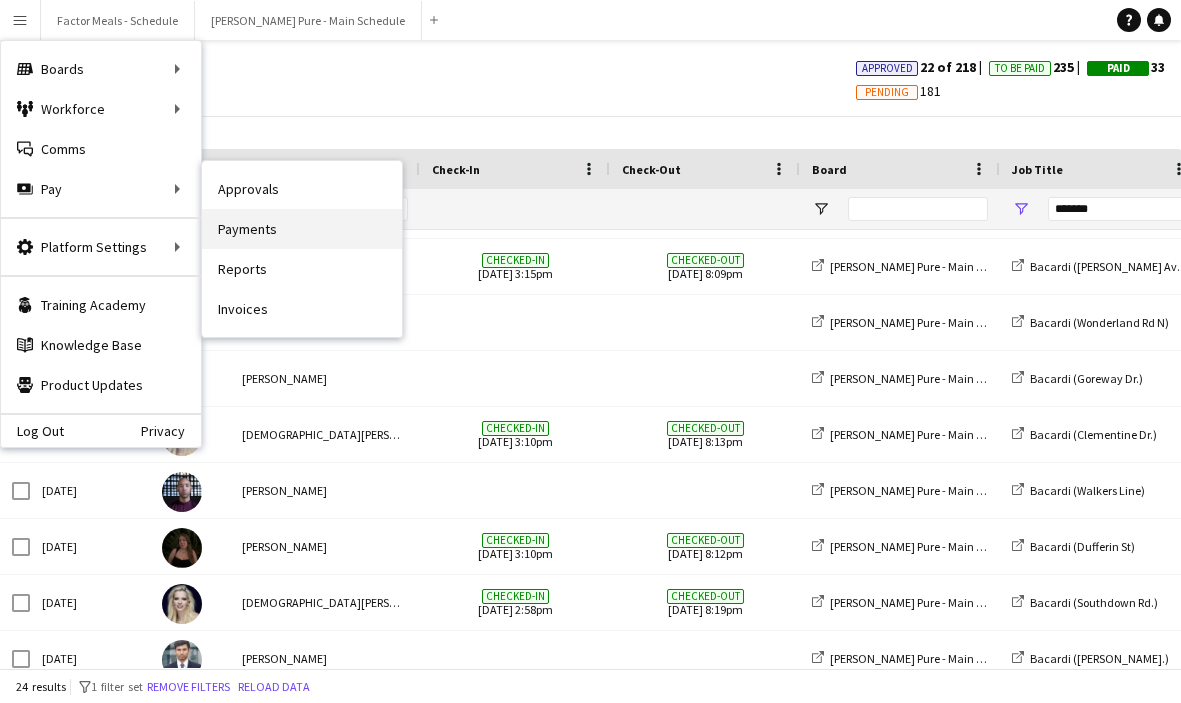 click on "Payments" at bounding box center (302, 229) 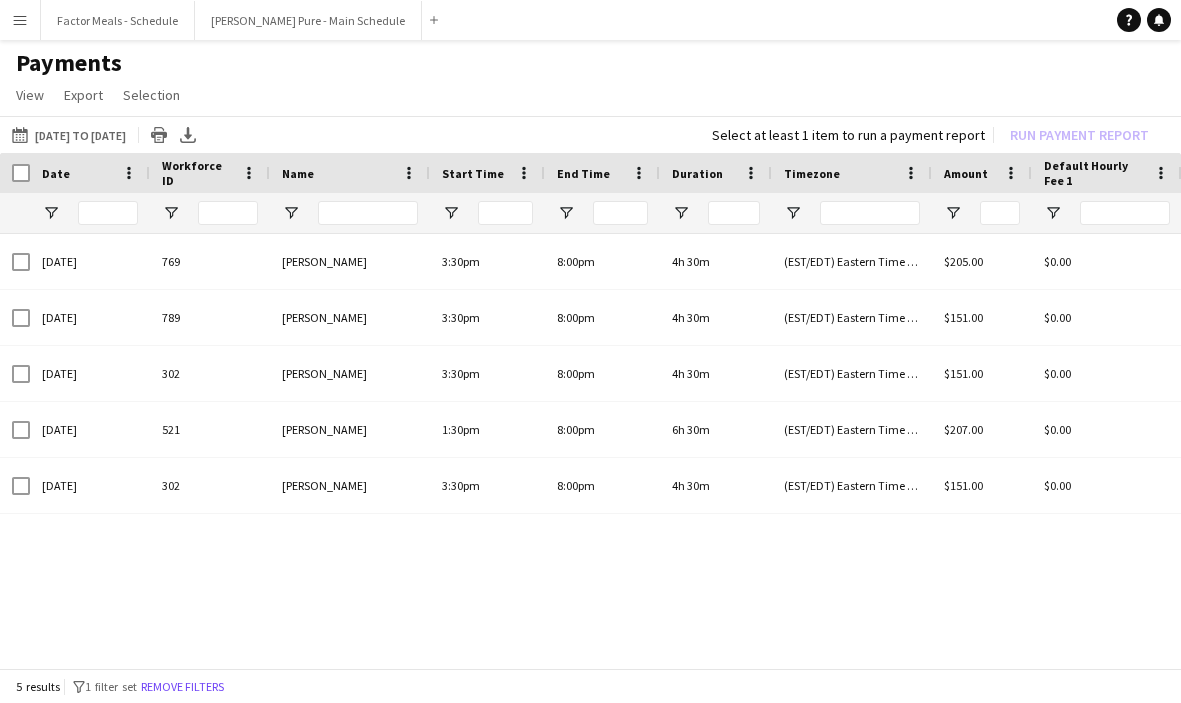 click on "Menu" at bounding box center (20, 20) 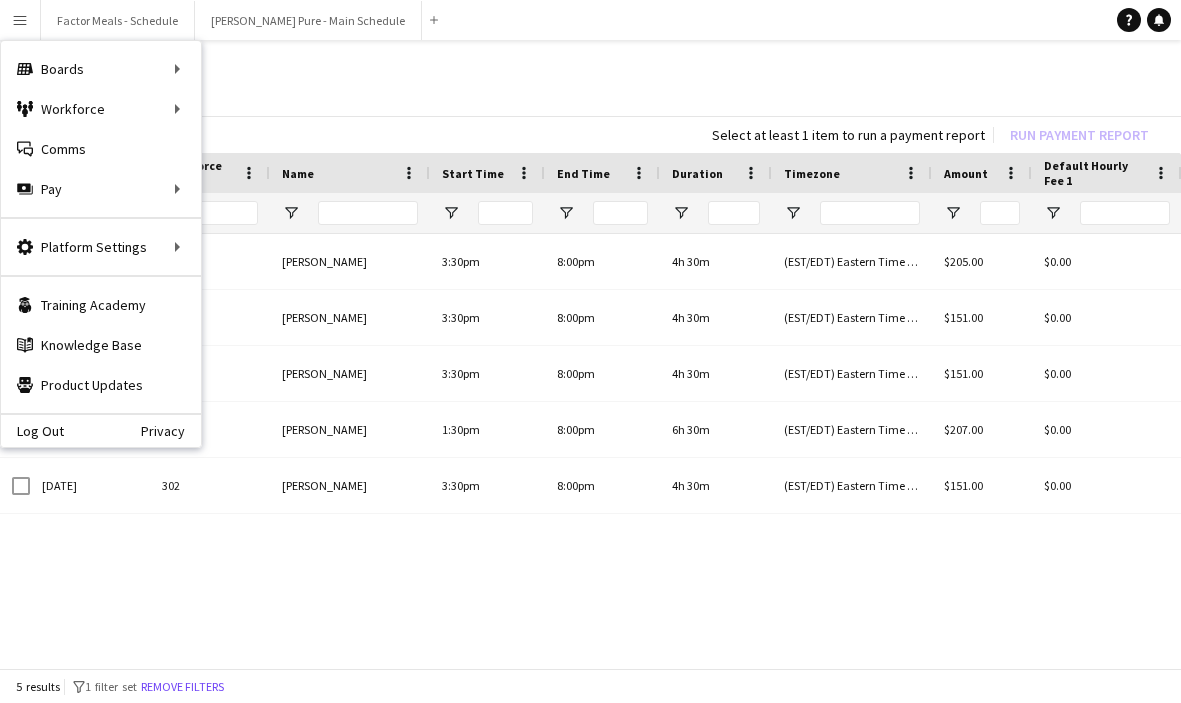 click on "21-06-2025 769 Deklon Roberts 3:30pm 8:00pm 4h 30m (EST/EDT) Eastern Time (US & Canada) $205.00 $0.00 $0.00 $0.00
03-07-2025 789 Sara Thompson 3:30pm 8:00pm 4h 30m (EST/EDT) Eastern Time (US & Canada) $151.00 $0.00 $0.00 $0.00
04-07-2025 302 Parth Gundraniya 3:30pm 8:00pm 4h 30m (EST/EDT) Eastern Time (US & Canada) $151.00 $0.00 $0.00 $0.00
05-07-2025 521 Sienna Dyan 1:30pm 8:00pm 6h 30m (EST/EDT) Eastern Time (US & Canada) $207.00 $0.00 $0.00 $0.00
05-07-2025" at bounding box center [590, 453] 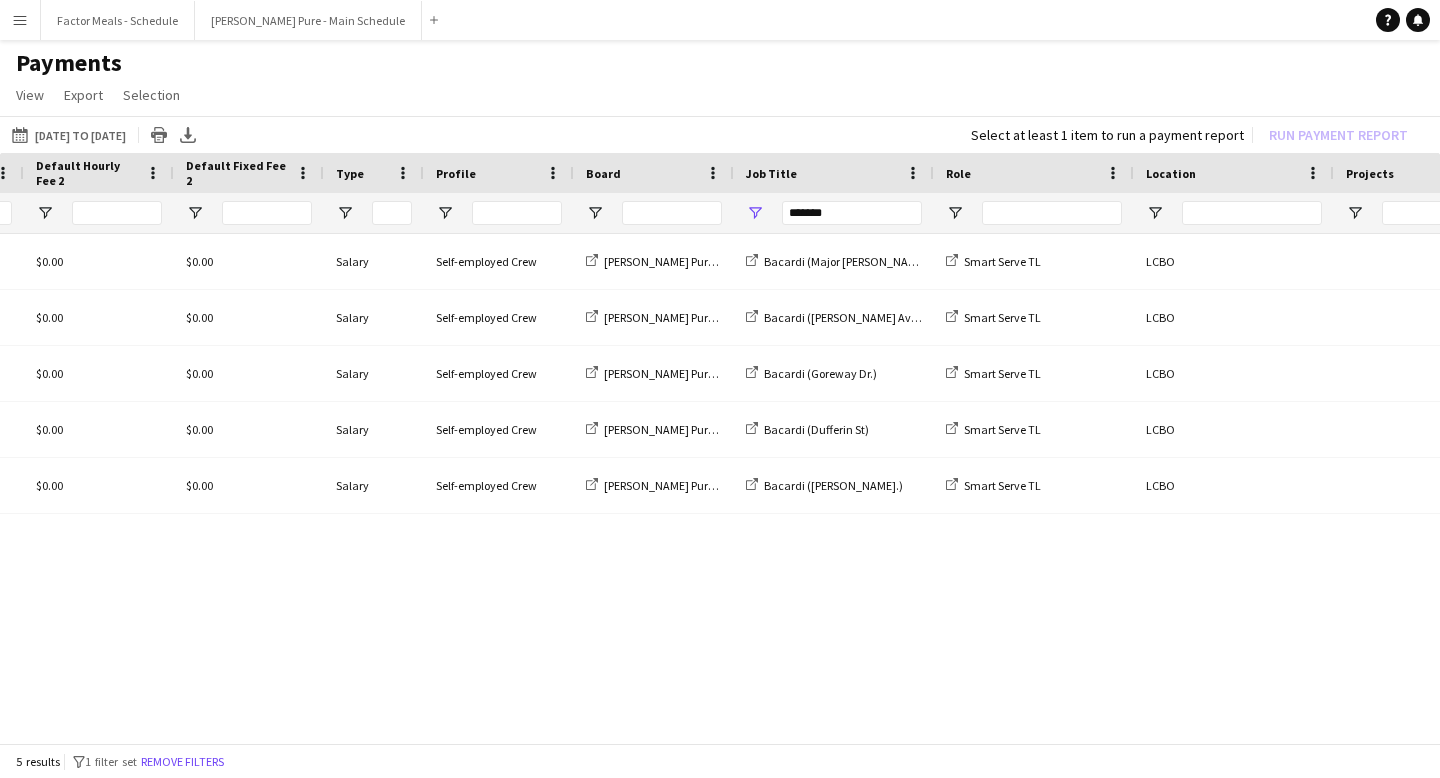 click on "Menu" at bounding box center [20, 20] 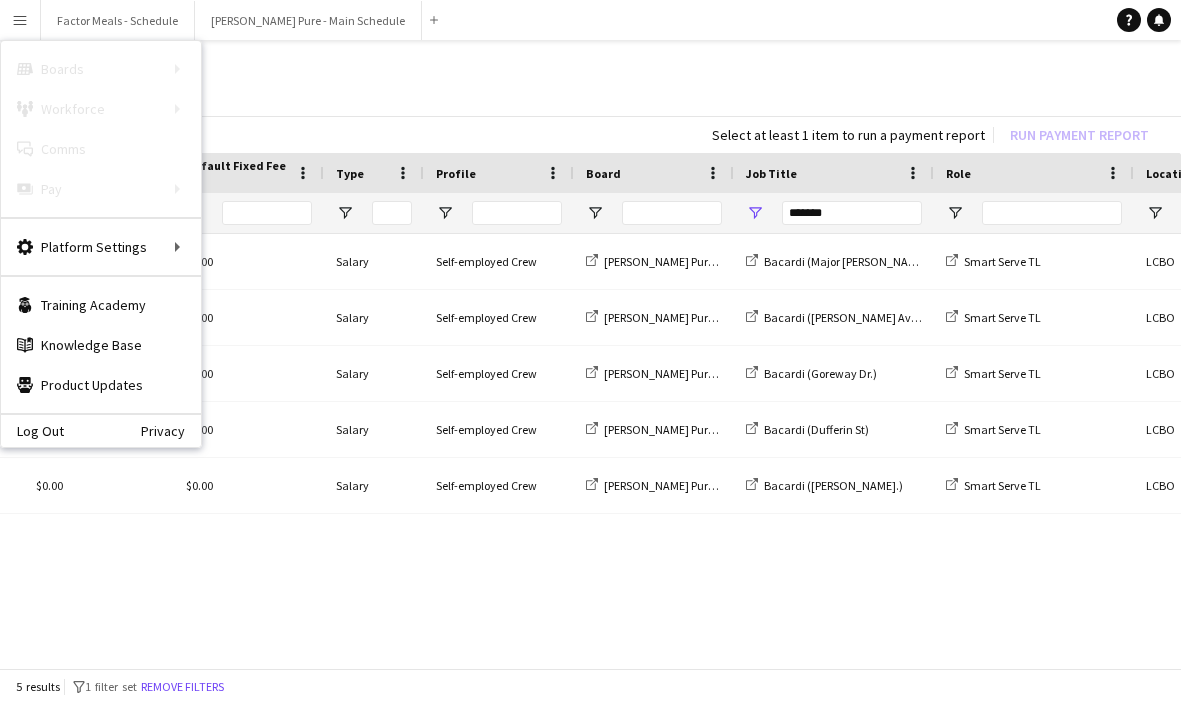 click on "Payments" 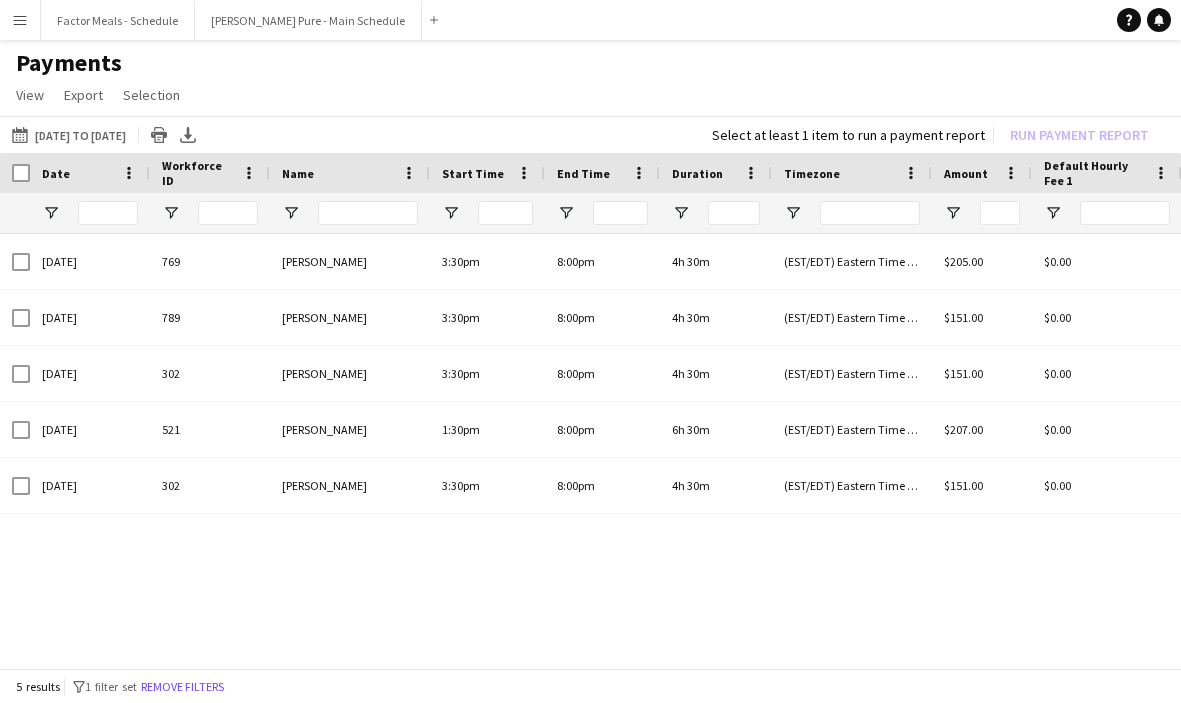 scroll, scrollTop: 0, scrollLeft: 50, axis: horizontal 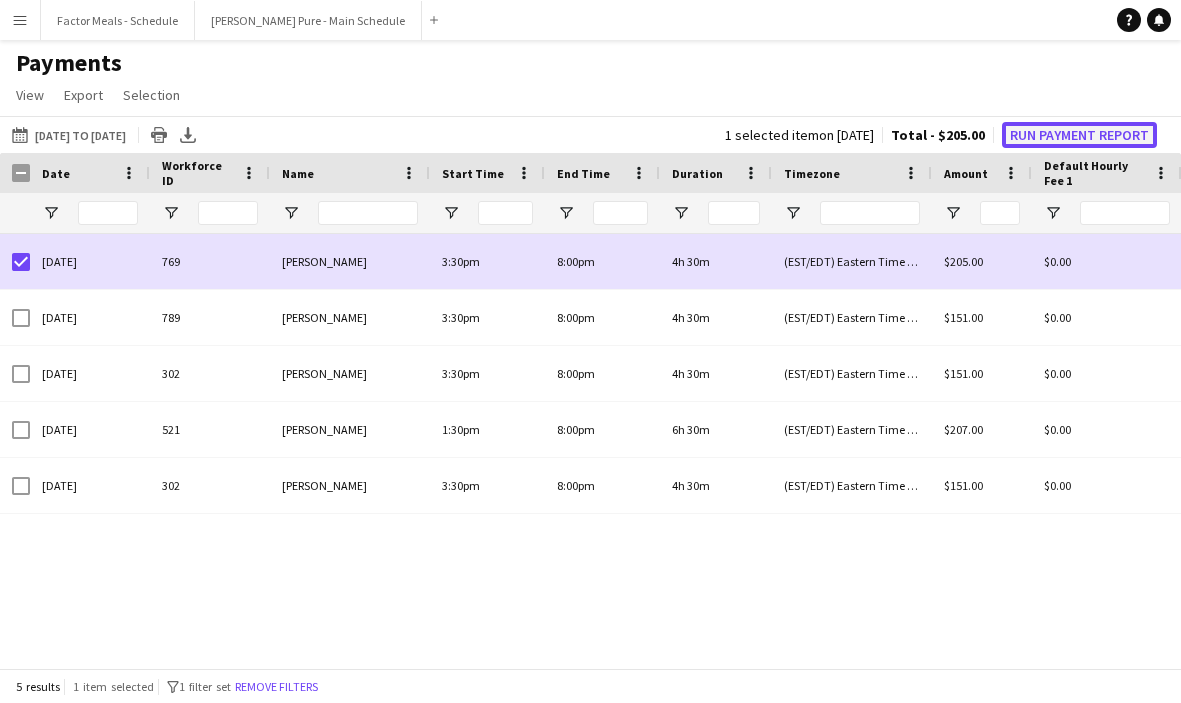 click on "Run Payment Report" 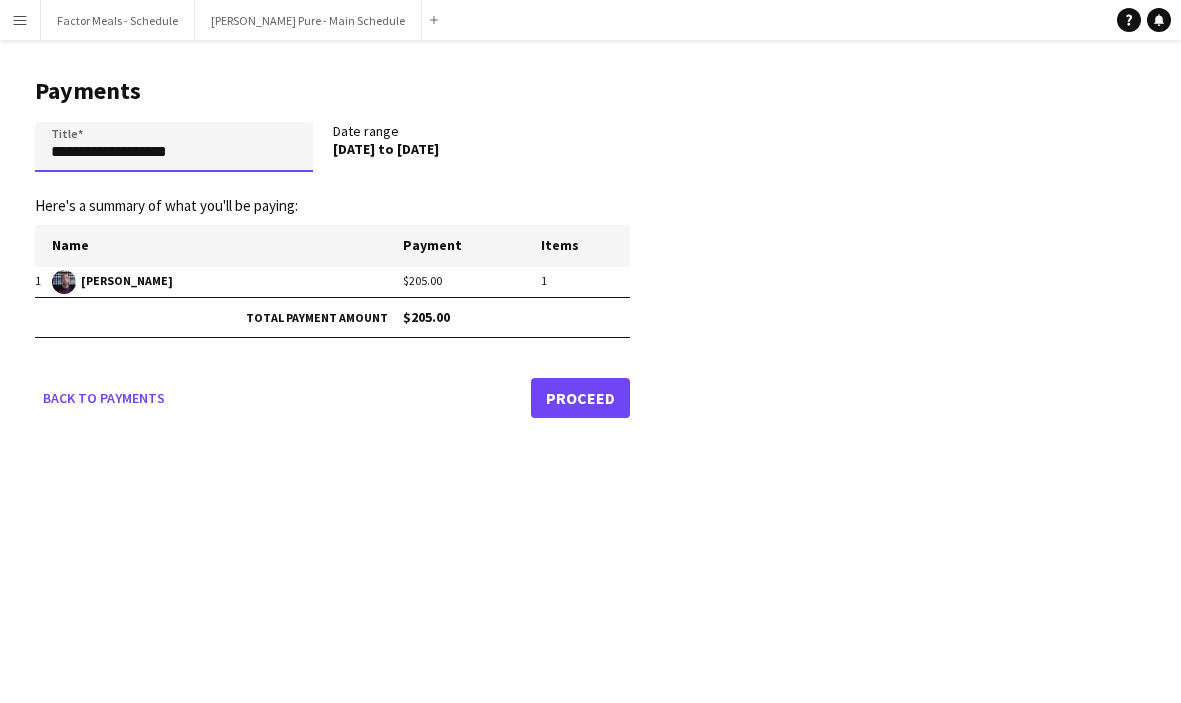click on "**********" at bounding box center (174, 147) 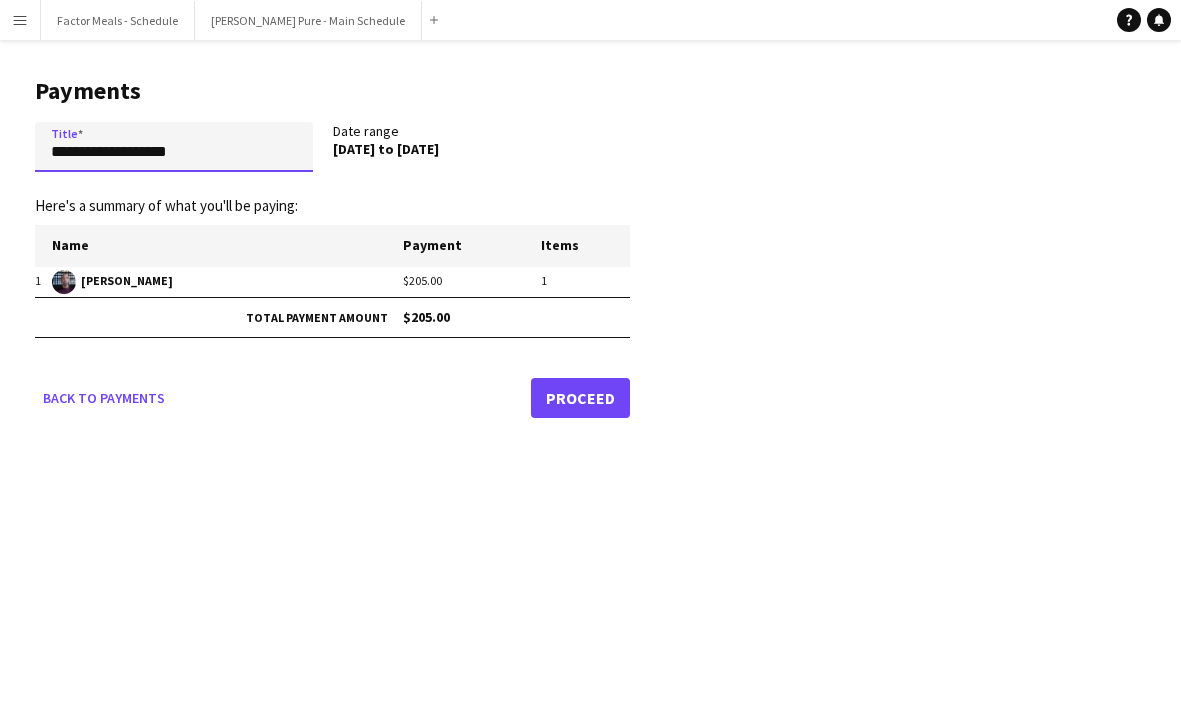 drag, startPoint x: 223, startPoint y: 156, endPoint x: 20, endPoint y: 138, distance: 203.79646 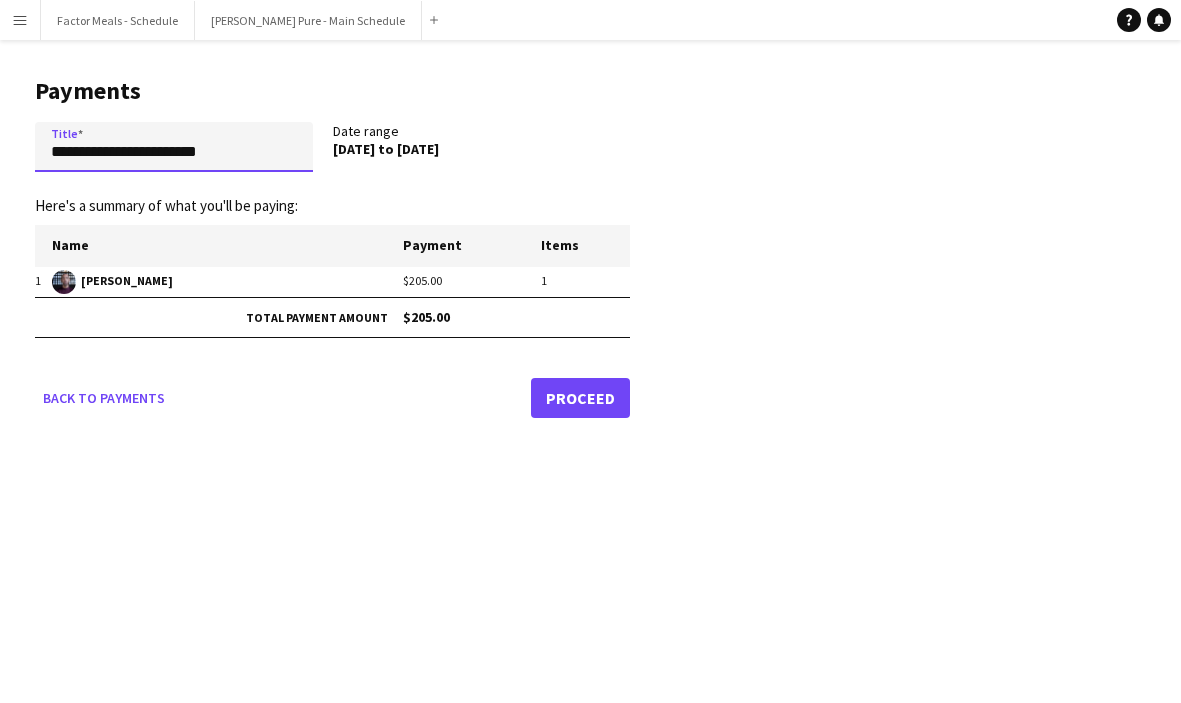 type on "**********" 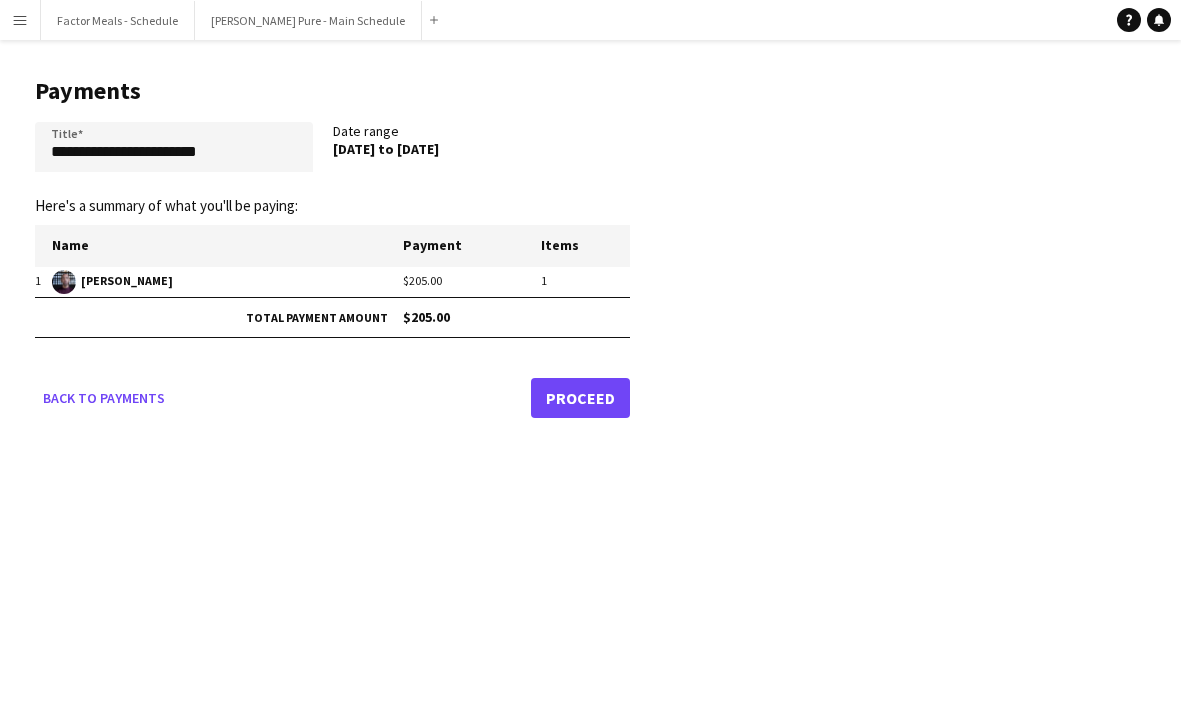 click on "Proceed" 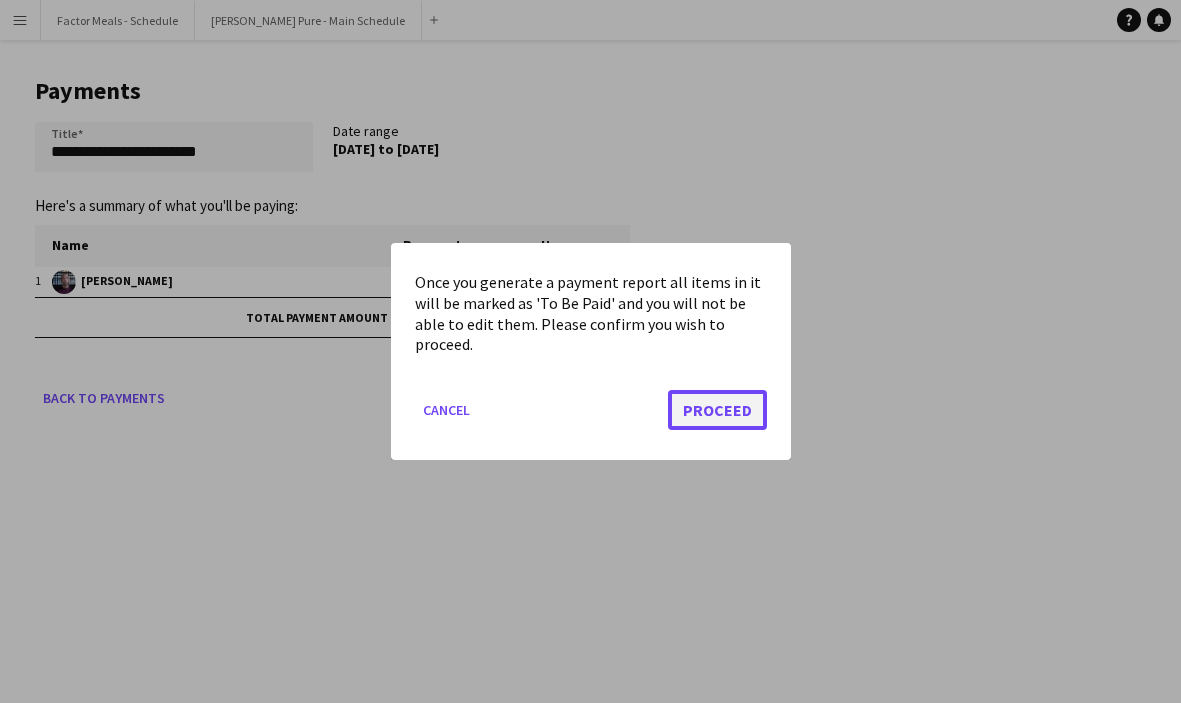 click on "Proceed" 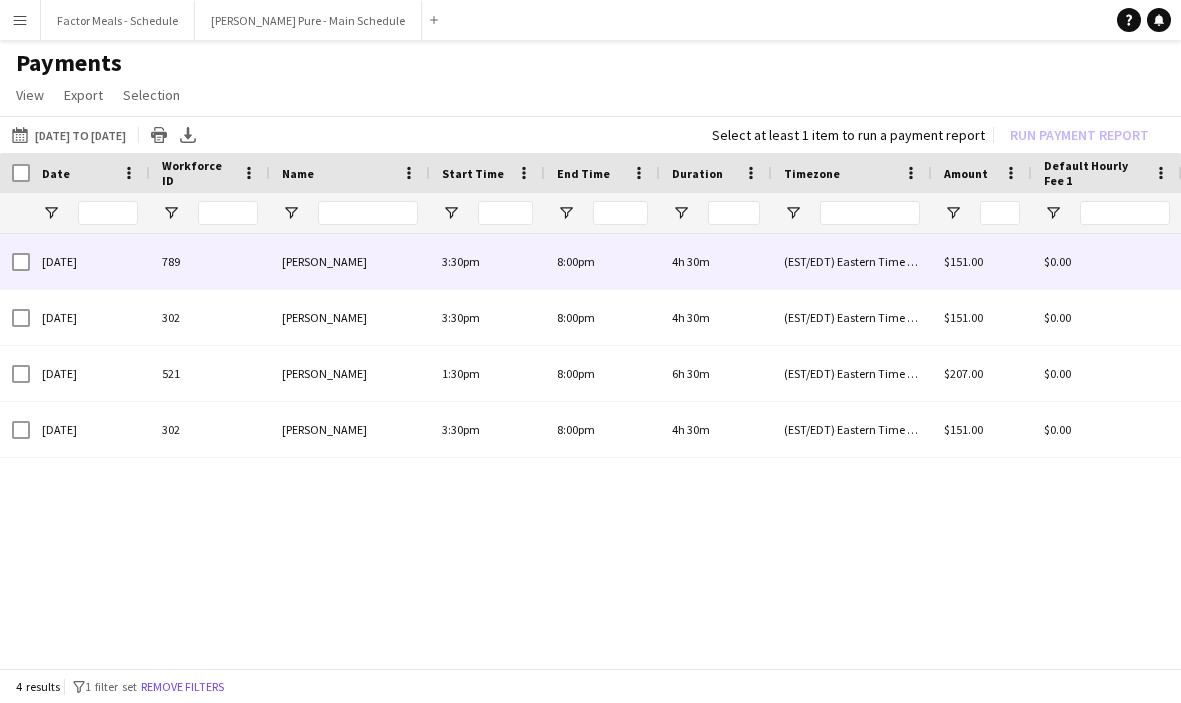 scroll, scrollTop: 0, scrollLeft: 57, axis: horizontal 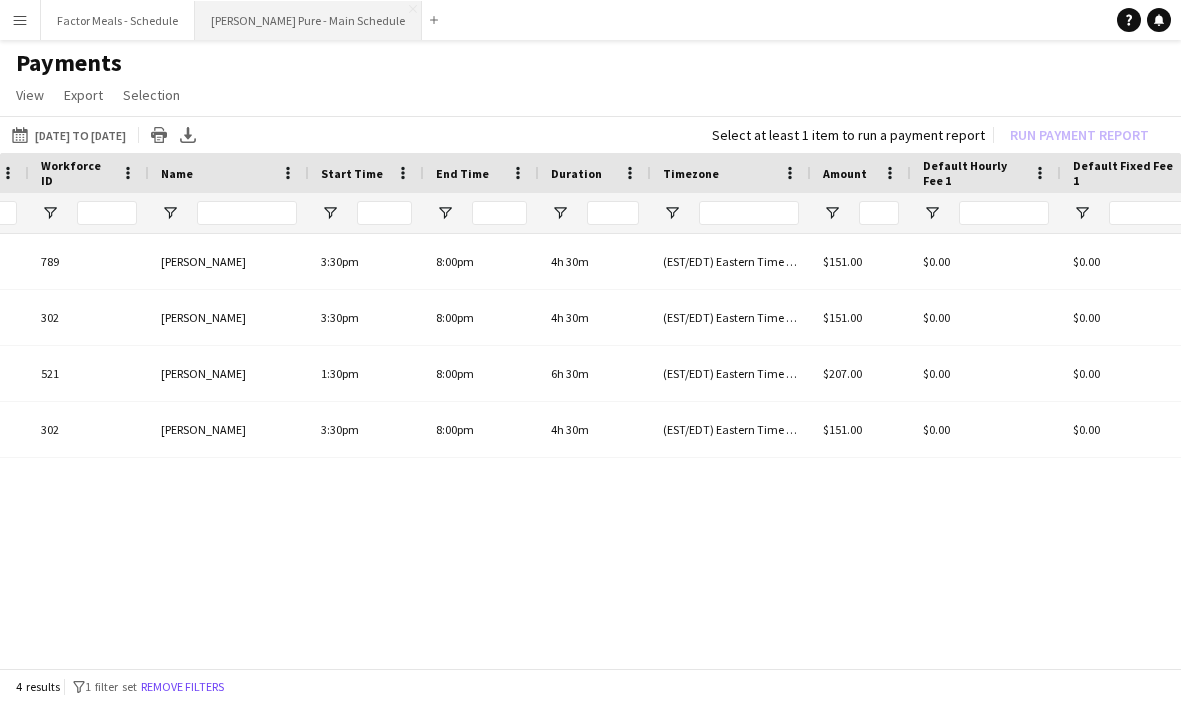 click on "[PERSON_NAME] Pure - Main Schedule
Close" at bounding box center (308, 20) 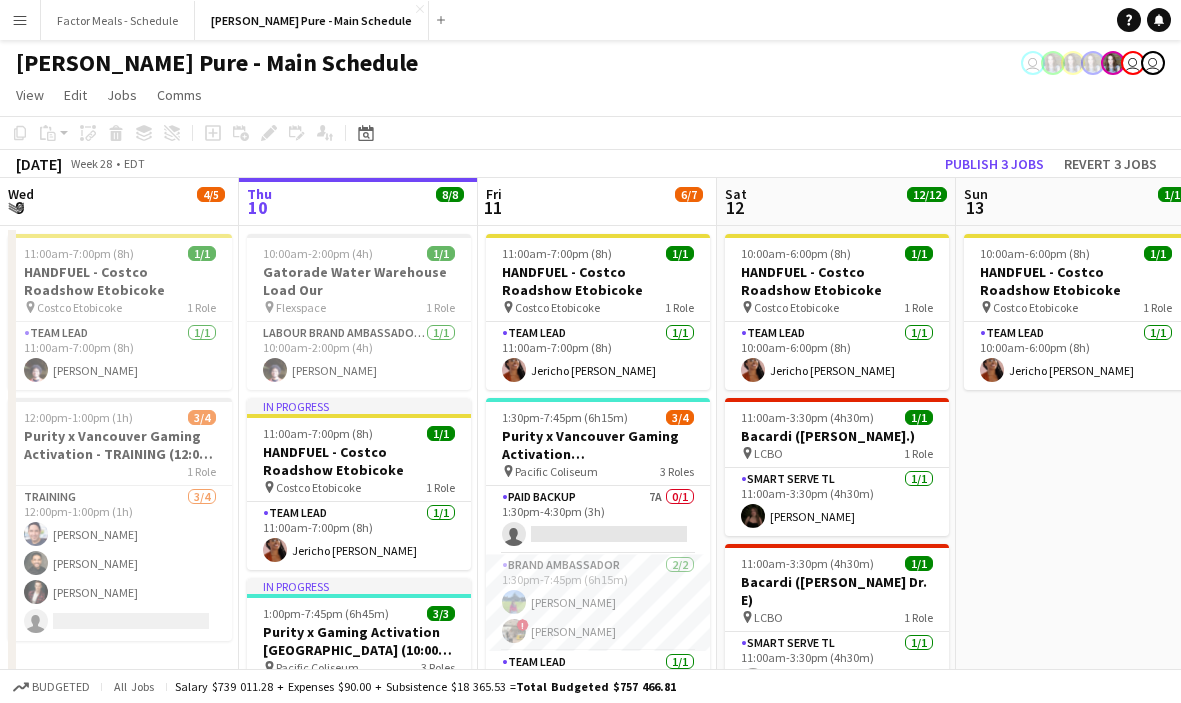 click on "Menu" at bounding box center (20, 20) 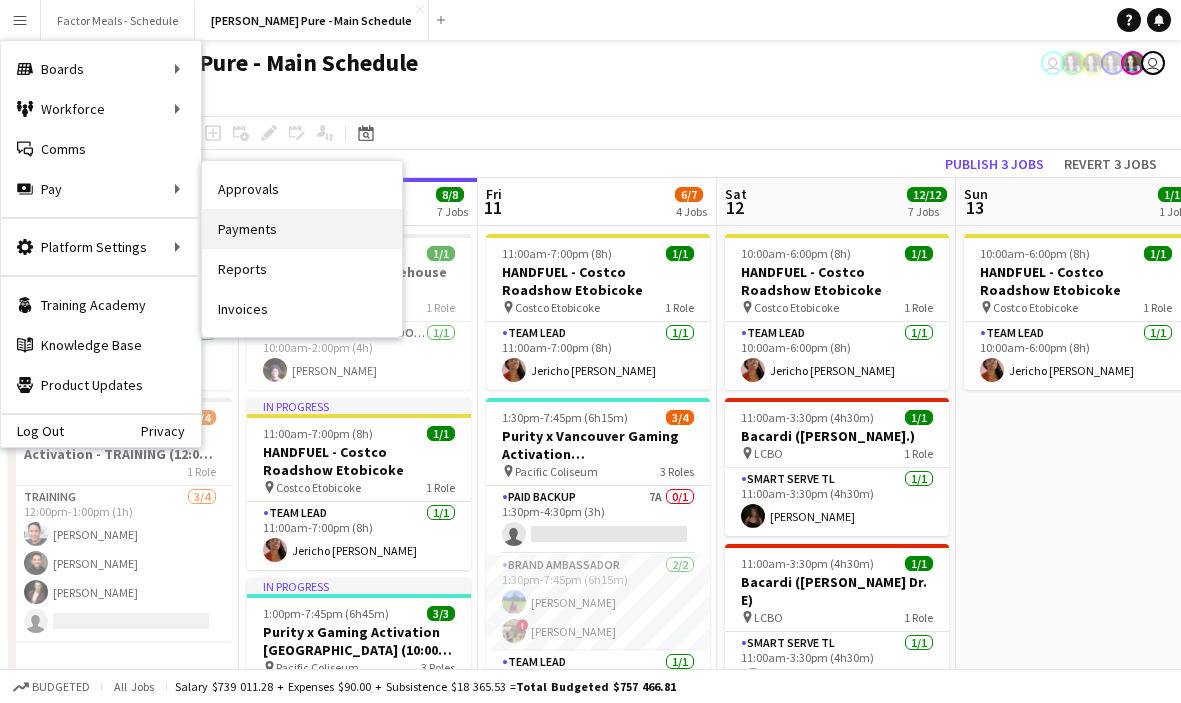 click on "Payments" at bounding box center (302, 229) 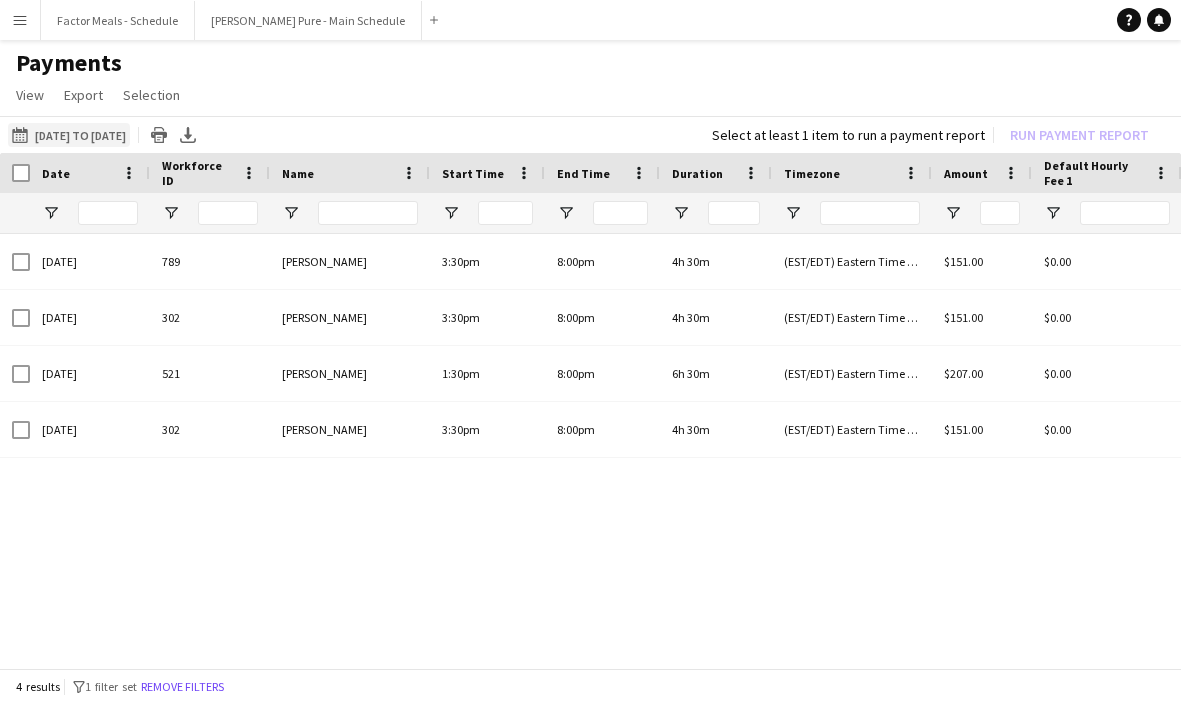 click on "16-06-2025 to 10-07-2025
16-06-2025 to 10-07-2025" 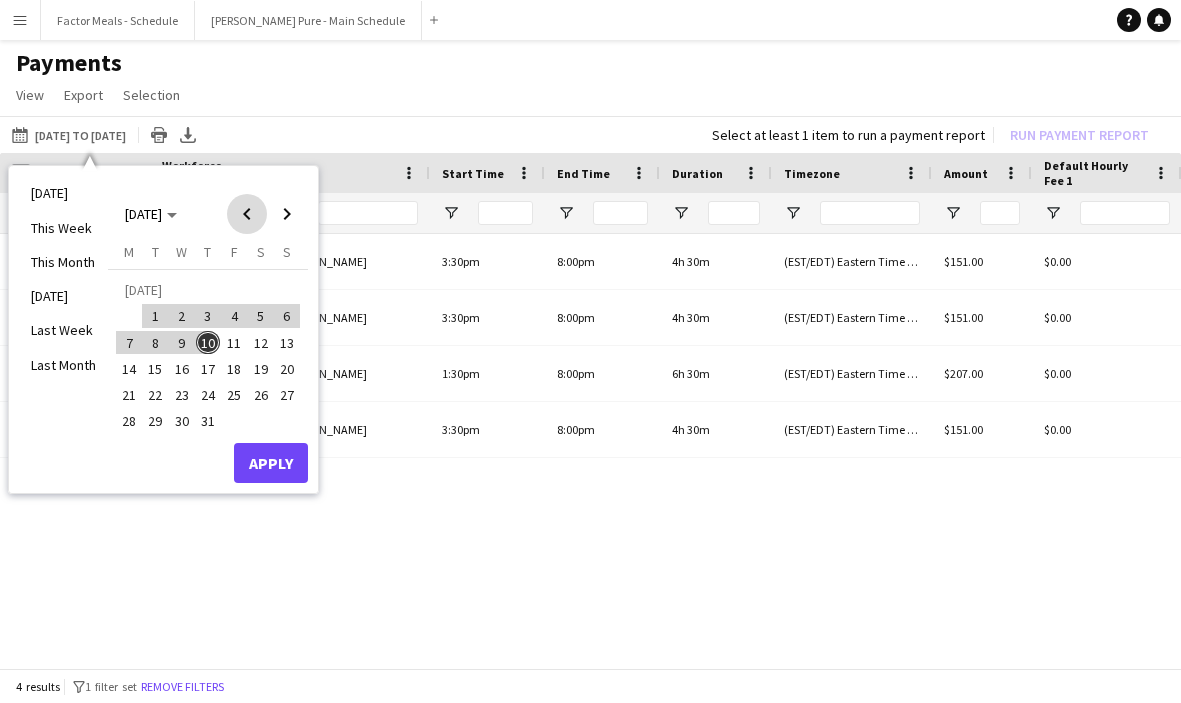 click at bounding box center (247, 214) 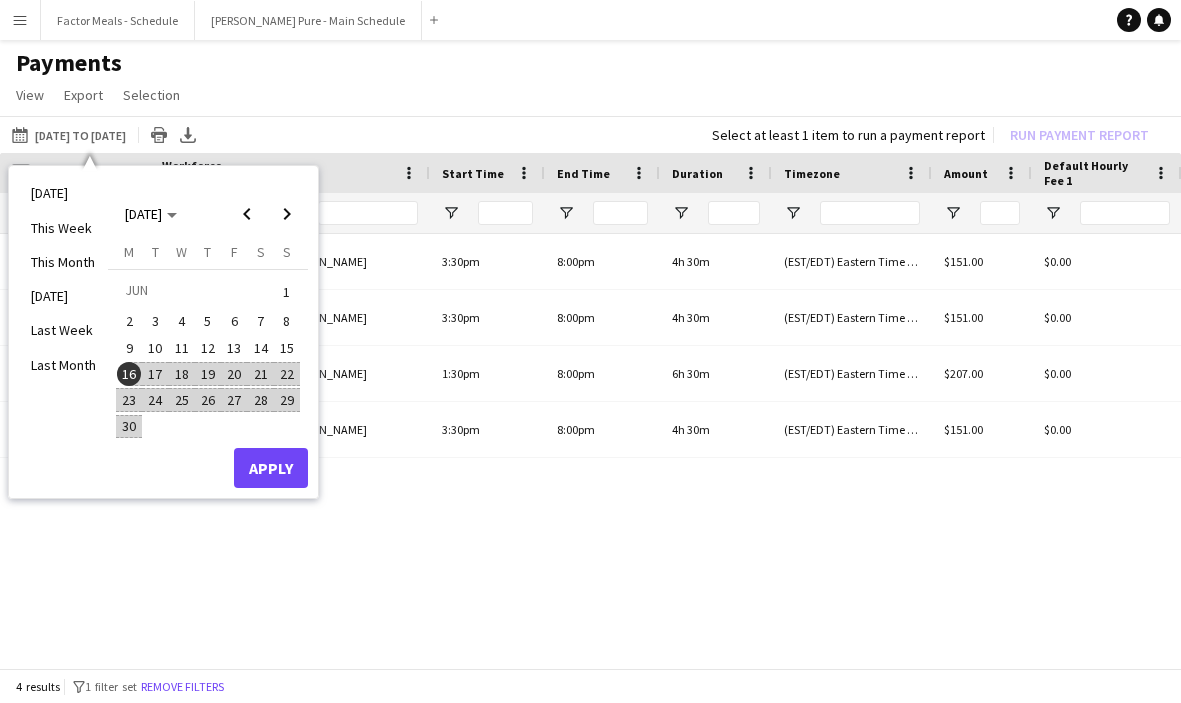 click on "26" at bounding box center [208, 400] 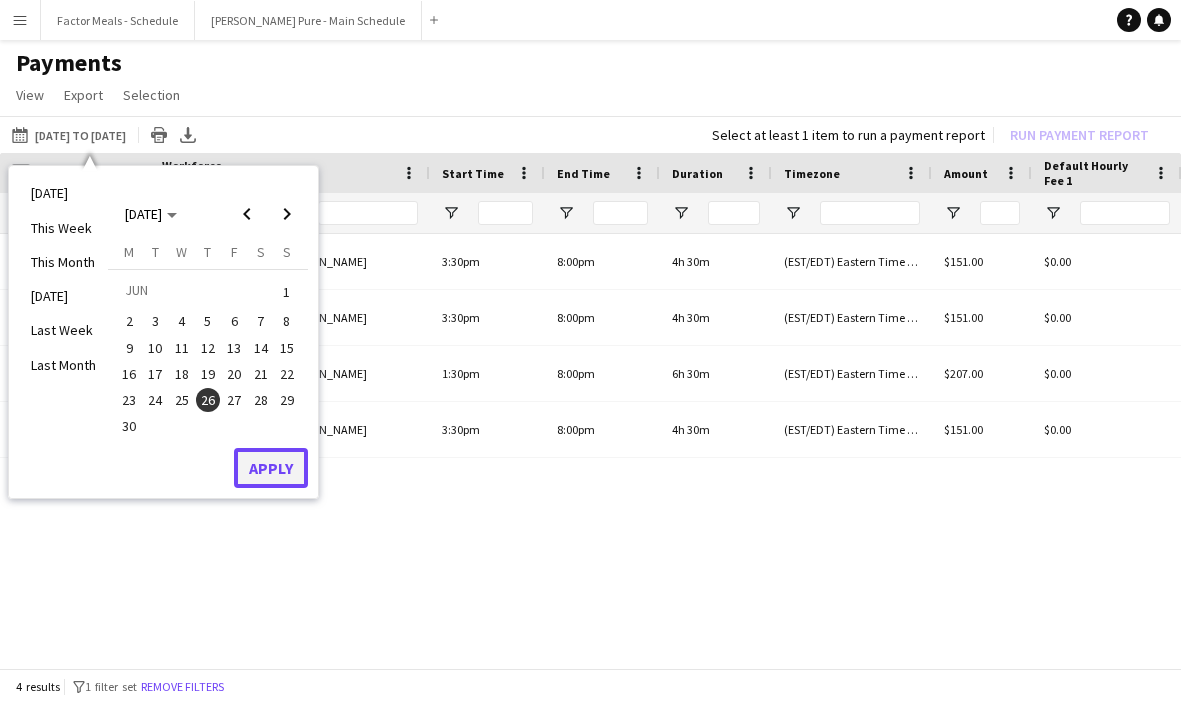 click on "Apply" at bounding box center (271, 468) 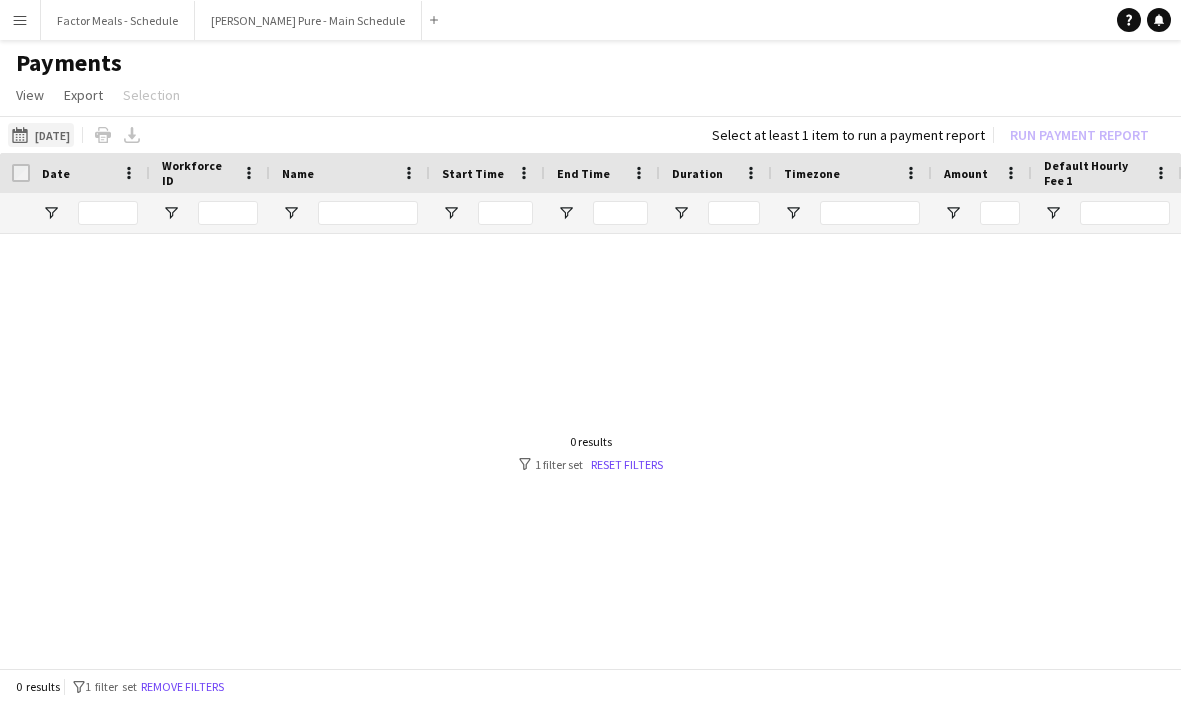 click on "16-06-2025 to 10-07-2025
26-06-2025" 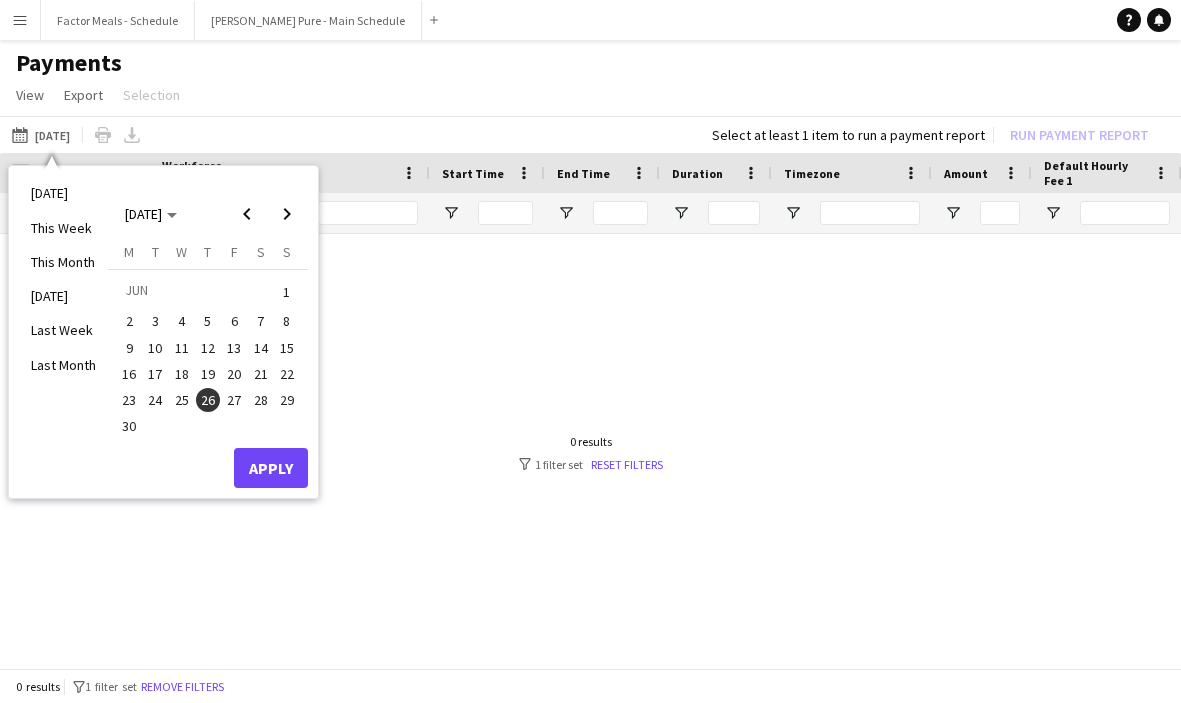 click at bounding box center (590, 453) 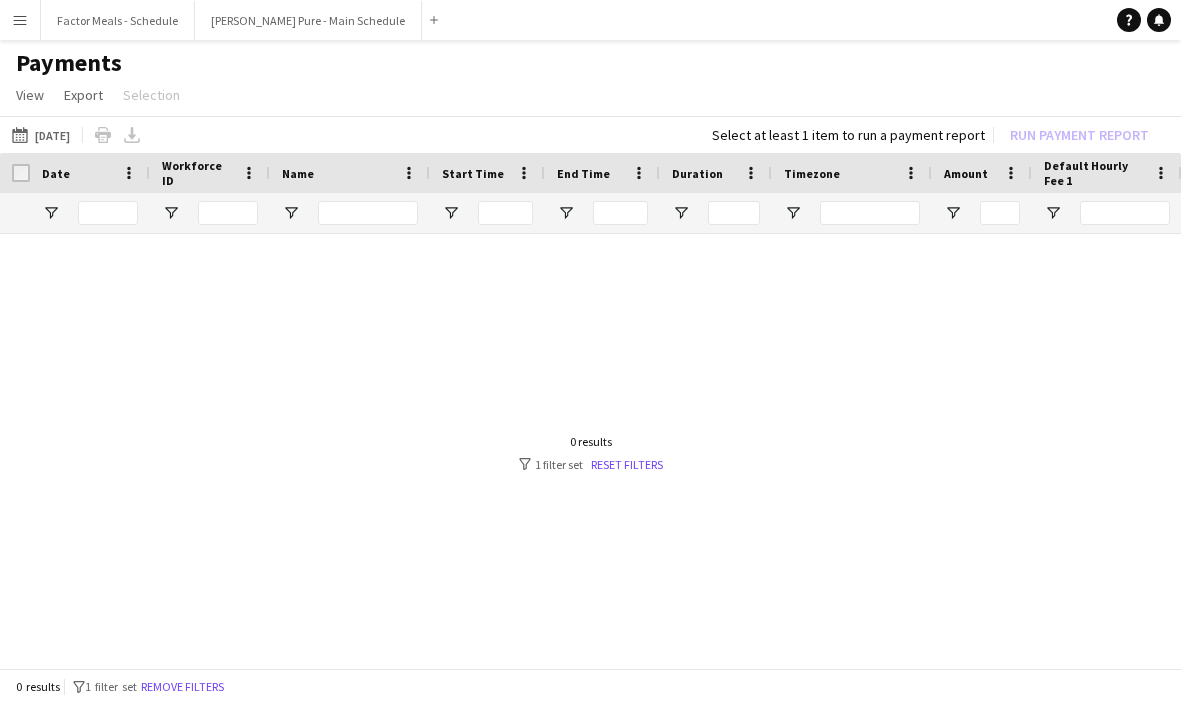 click on "Menu" at bounding box center [20, 20] 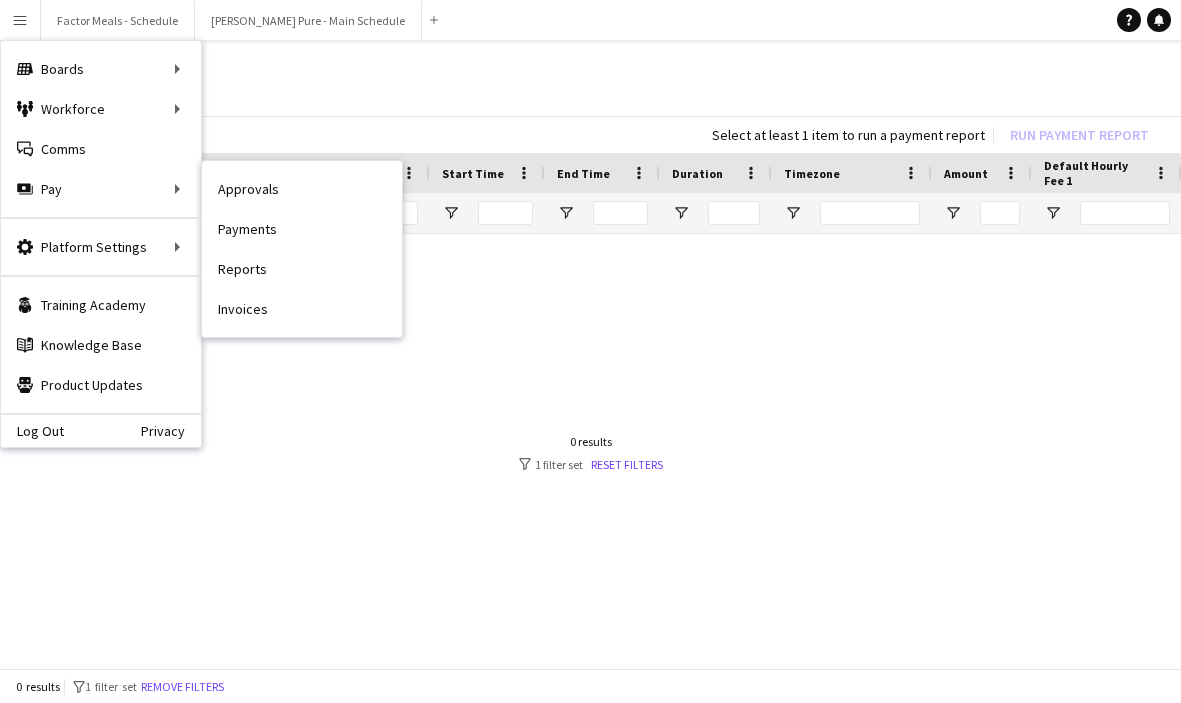 click on "Invoices" at bounding box center (302, 309) 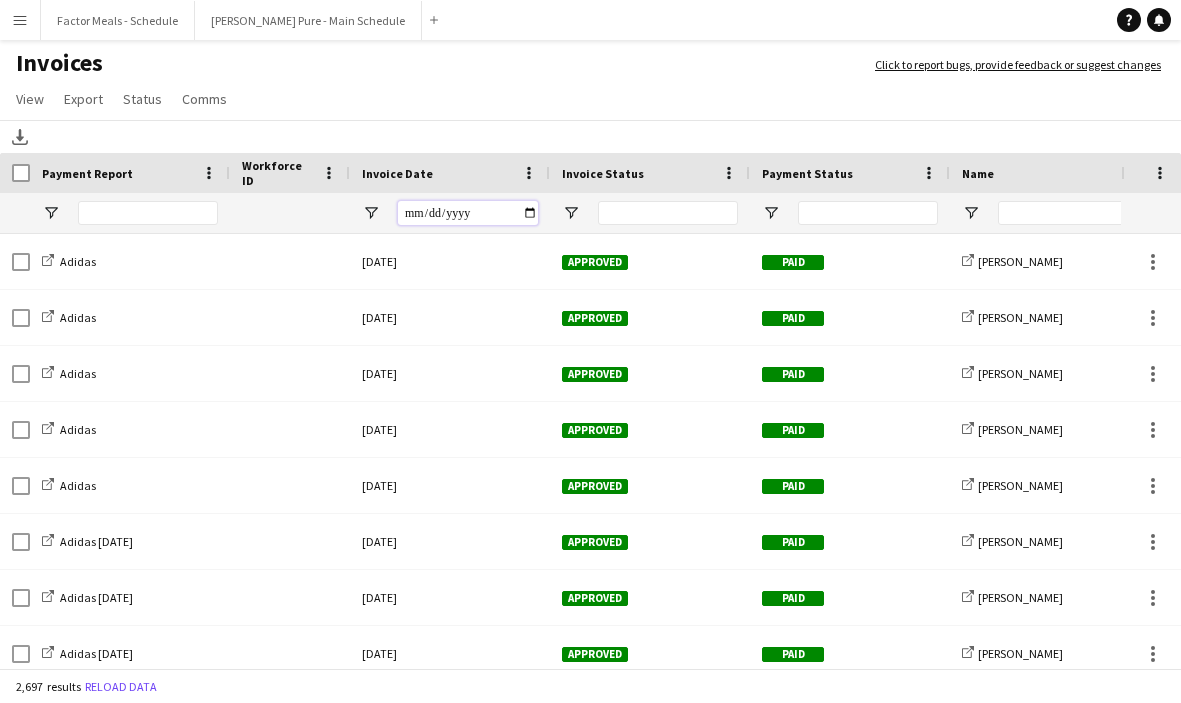 click at bounding box center [468, 213] 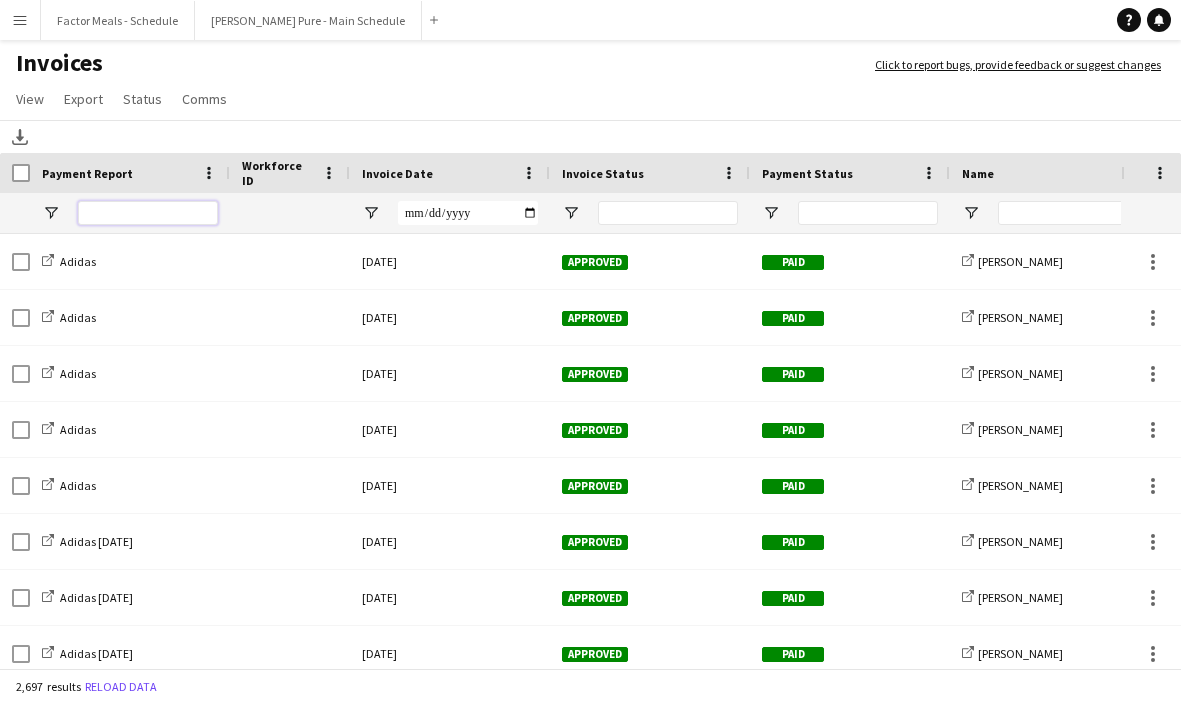 click at bounding box center [148, 213] 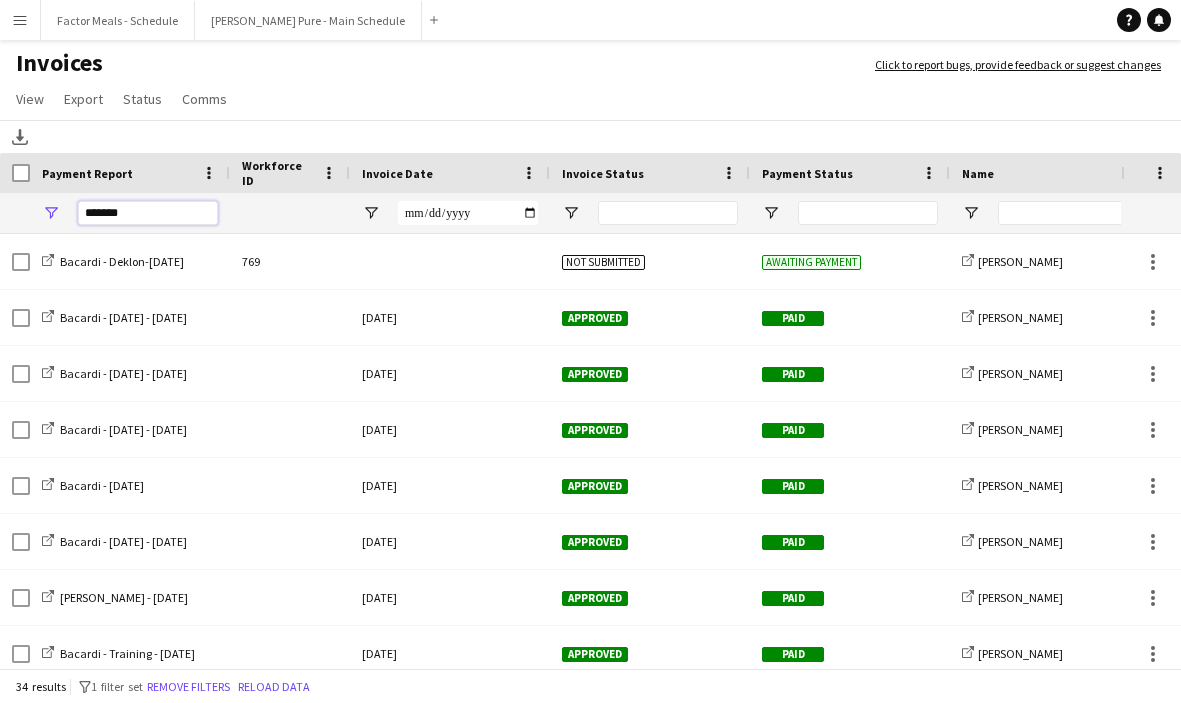type on "*******" 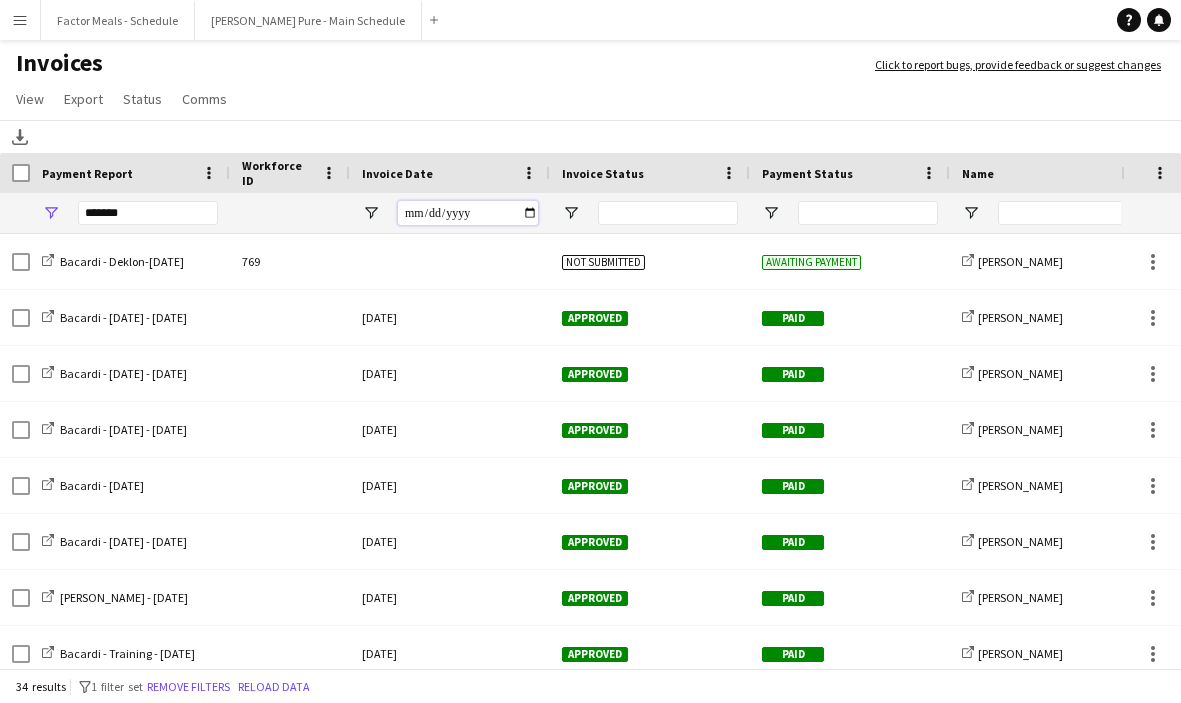 click at bounding box center (468, 213) 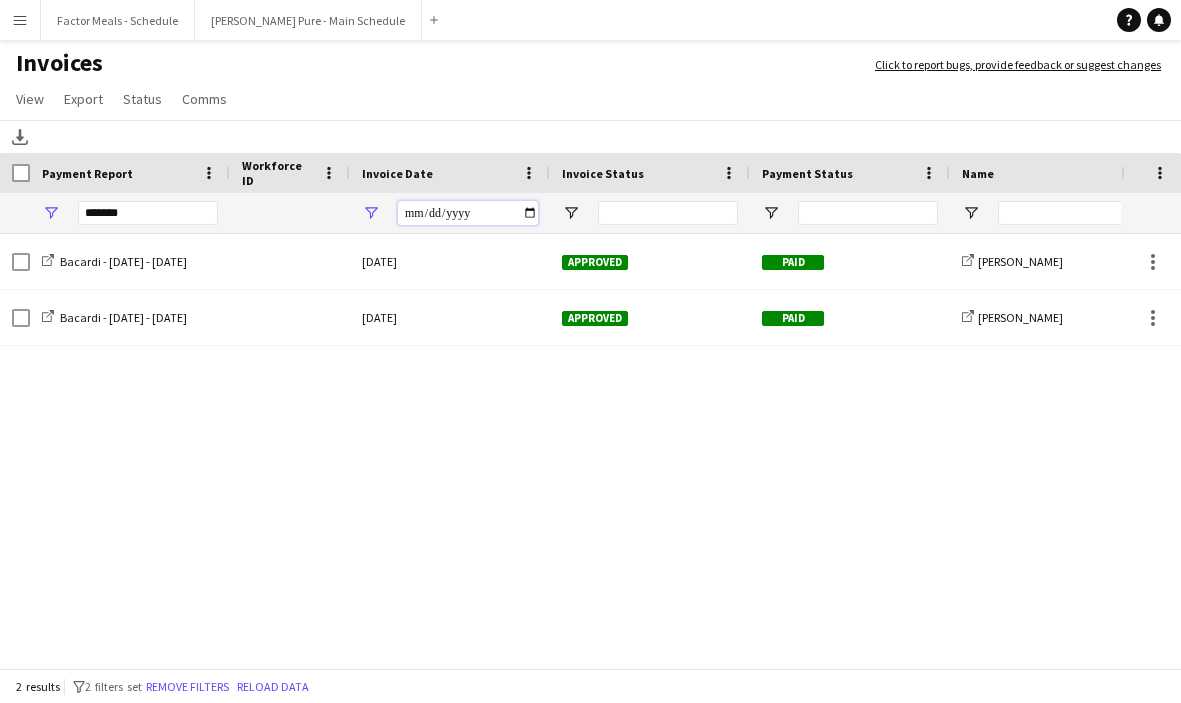 type on "**********" 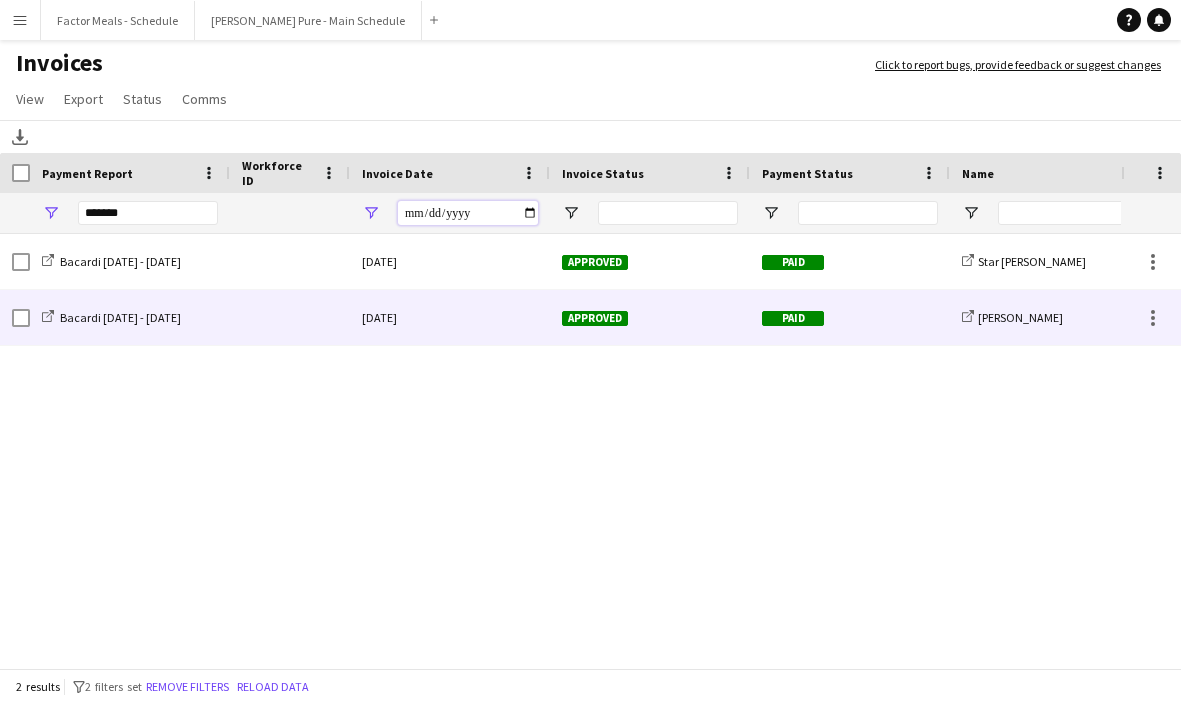 scroll, scrollTop: 0, scrollLeft: 27, axis: horizontal 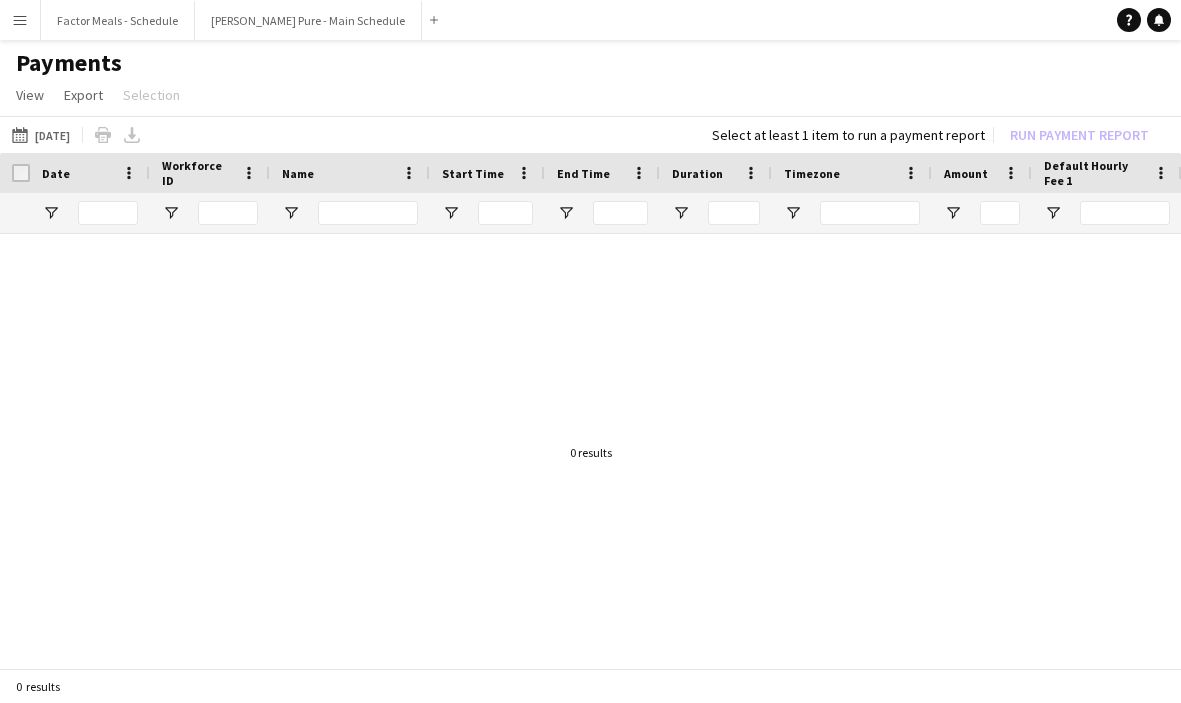 click on "Menu" at bounding box center [20, 20] 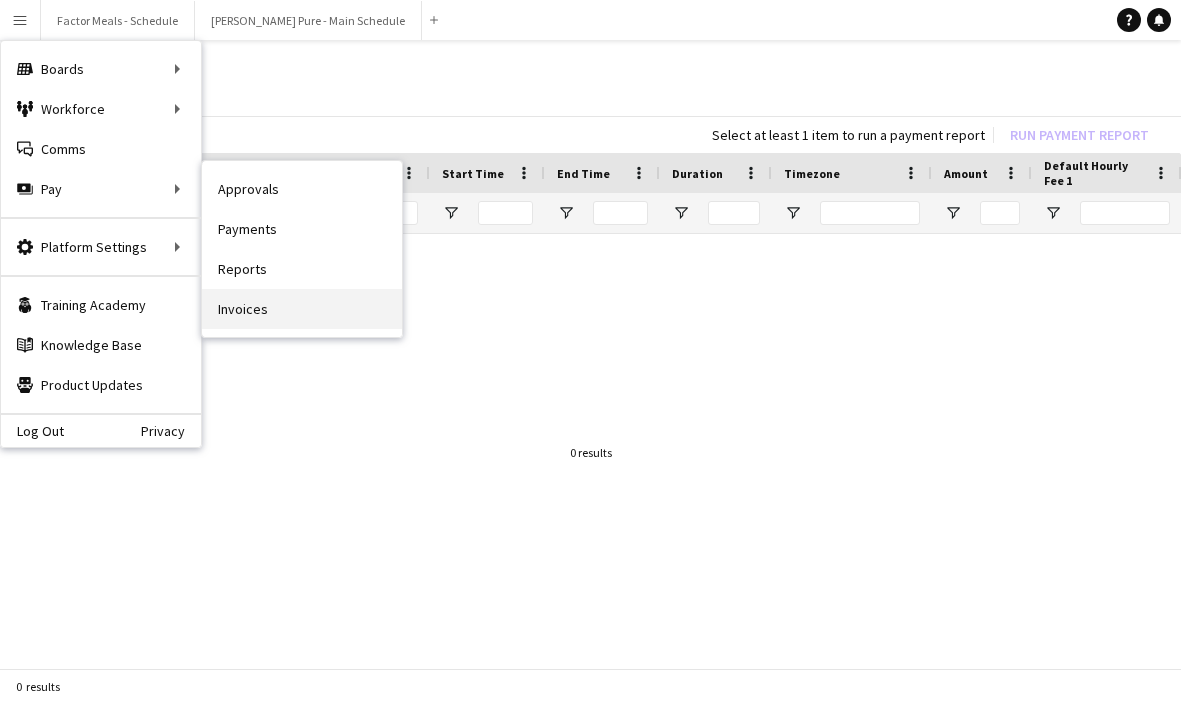 click on "Invoices" at bounding box center (302, 309) 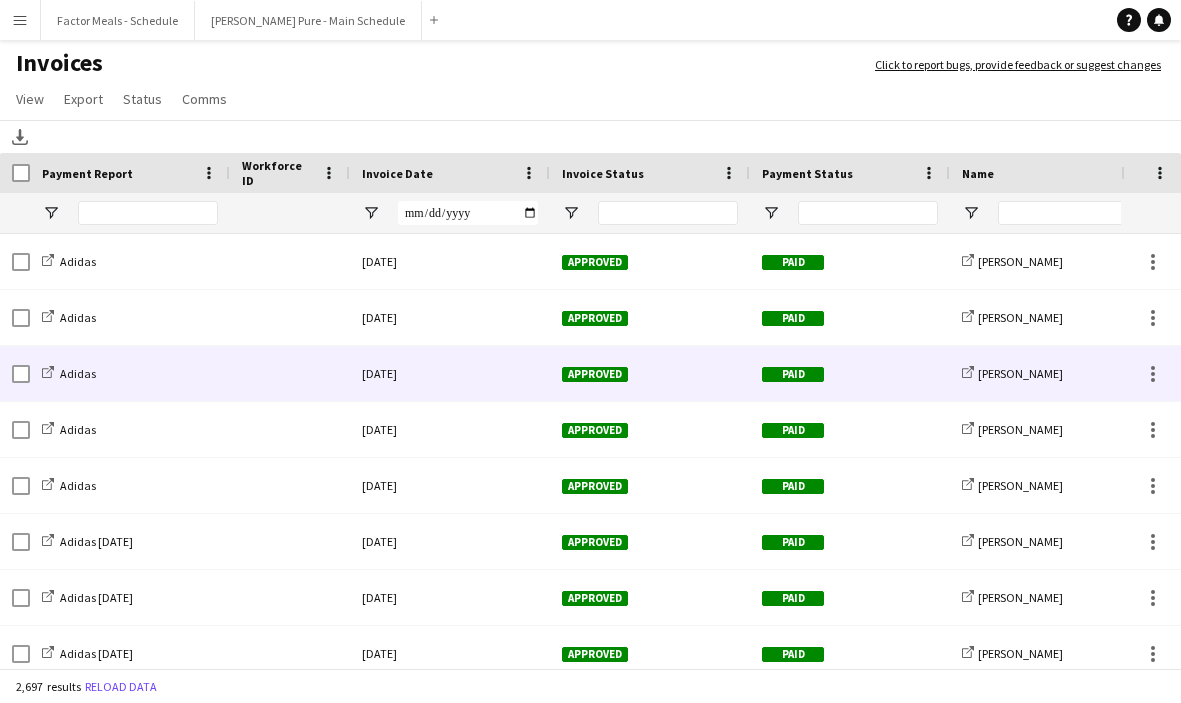 scroll, scrollTop: 22, scrollLeft: 0, axis: vertical 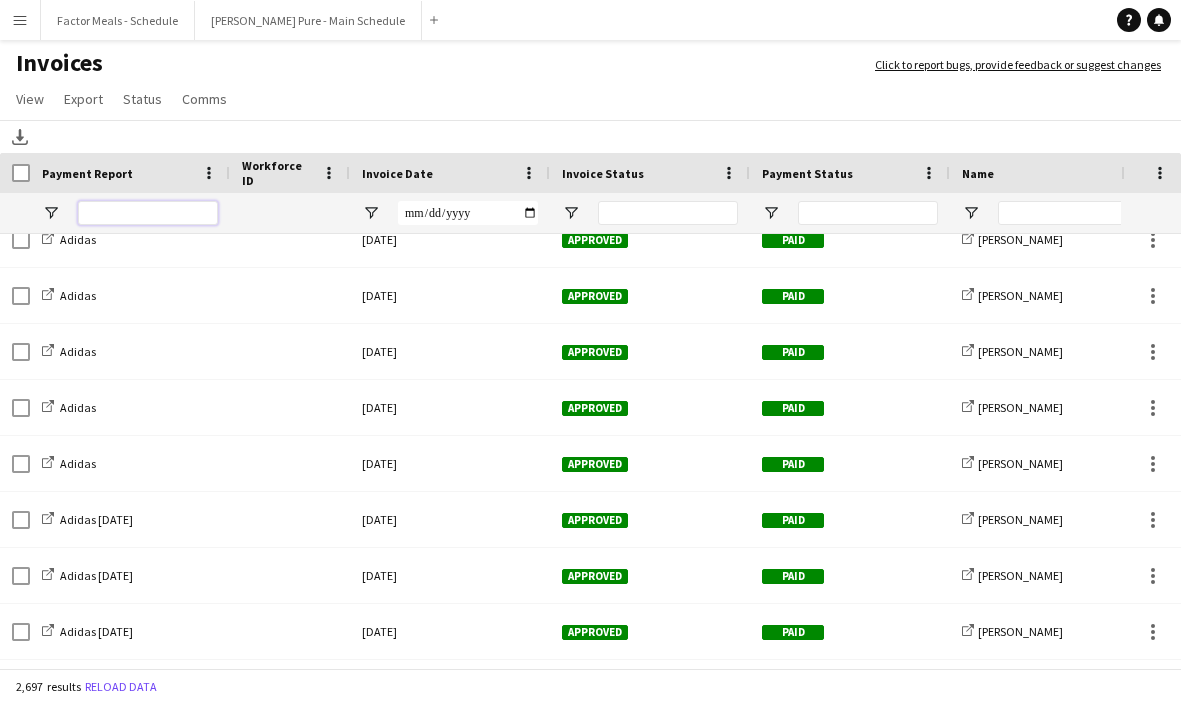 click at bounding box center (148, 213) 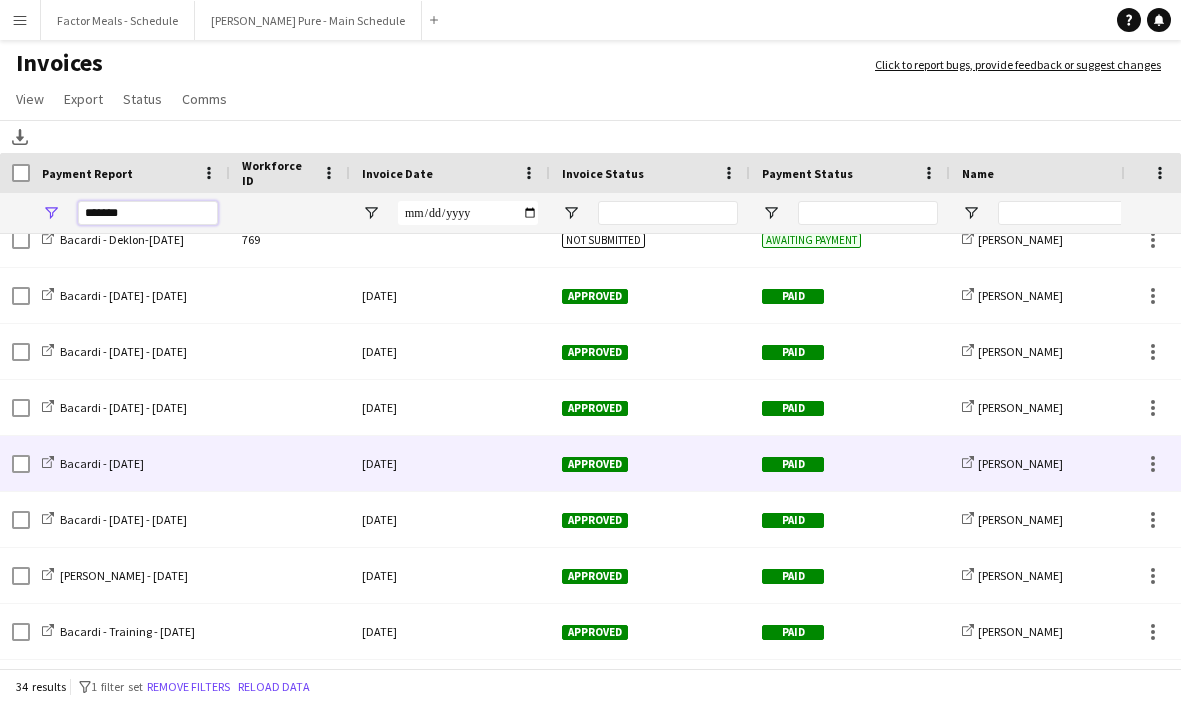 scroll, scrollTop: 80, scrollLeft: 0, axis: vertical 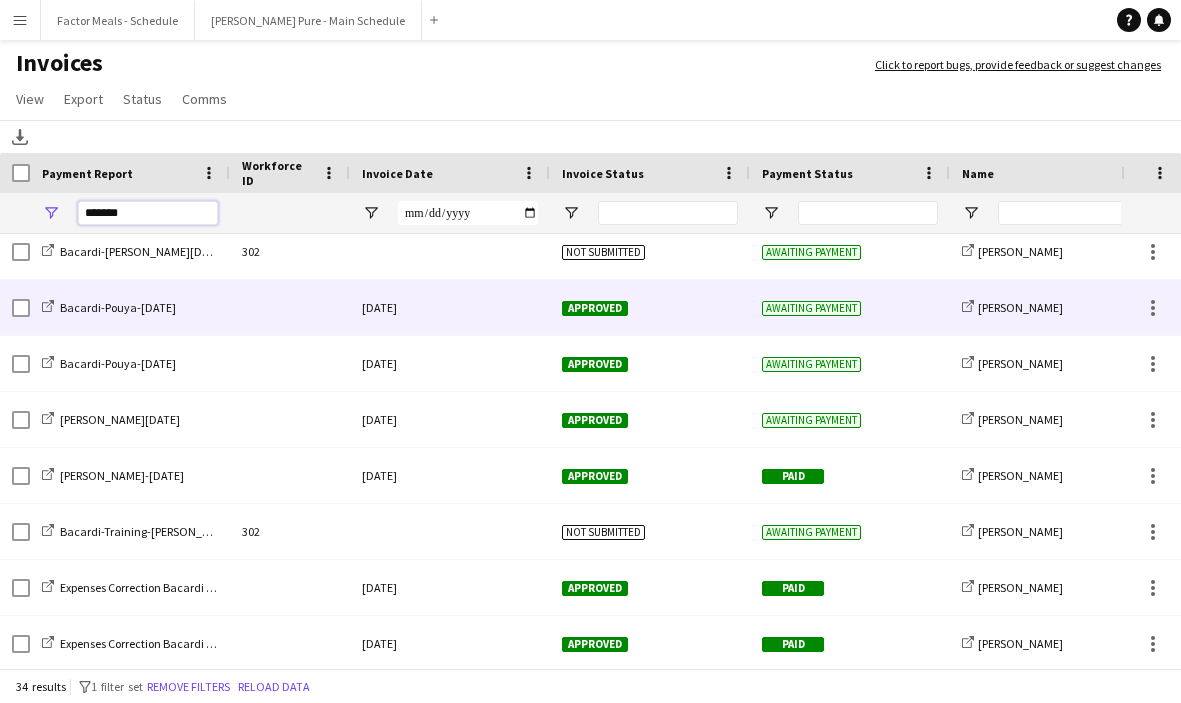 type on "*******" 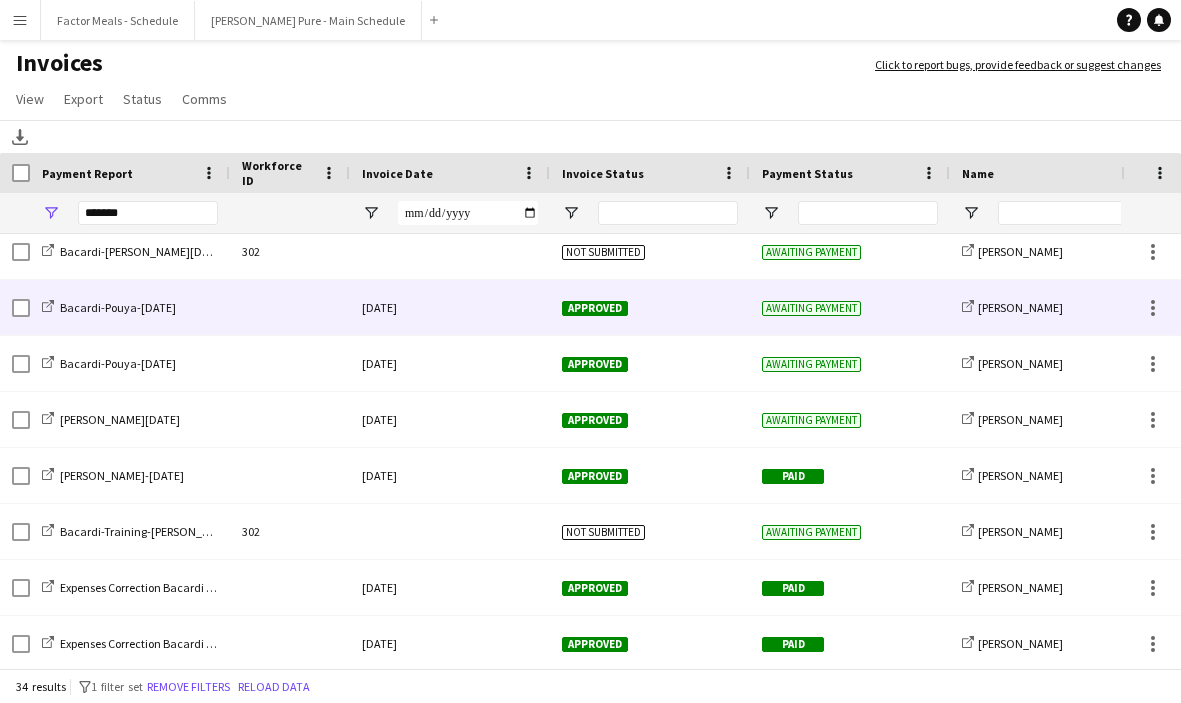 click on "Awaiting payment" 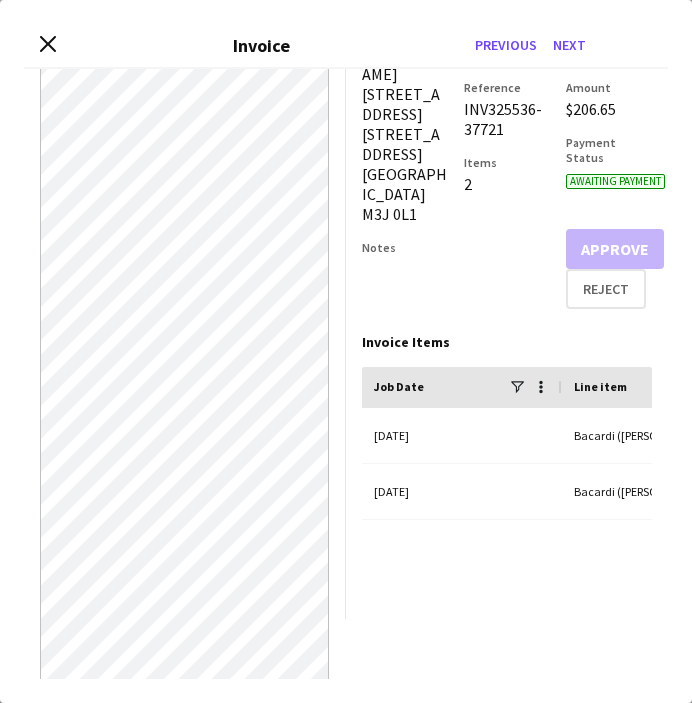 scroll, scrollTop: 62, scrollLeft: 0, axis: vertical 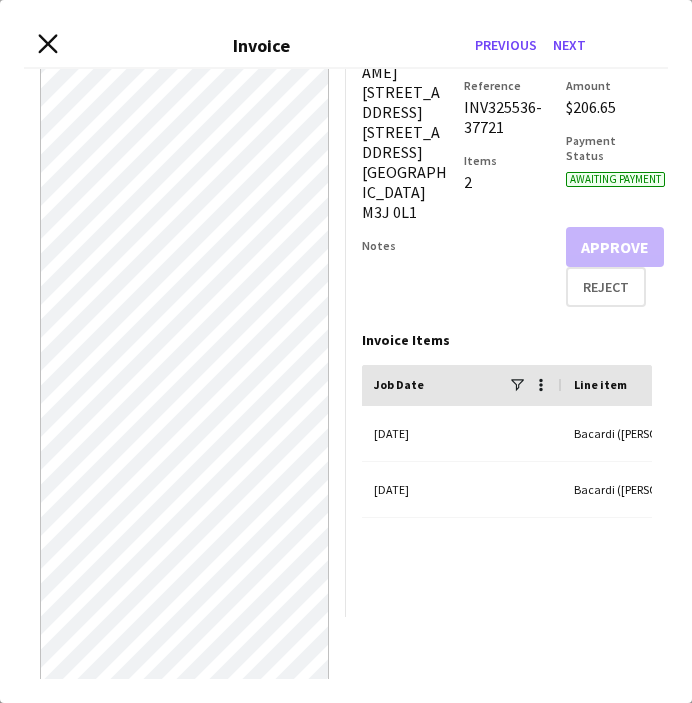 click on "Close invoice dialog" 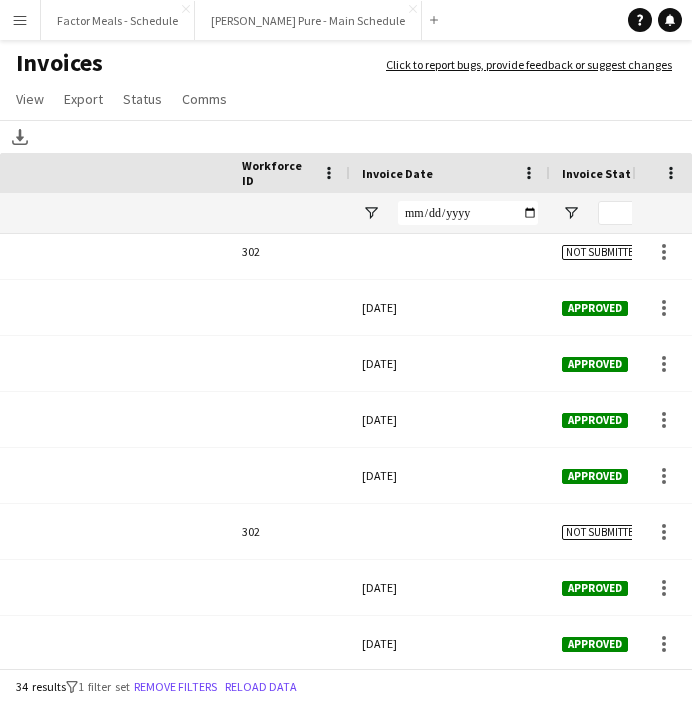 scroll, scrollTop: 0, scrollLeft: 534, axis: horizontal 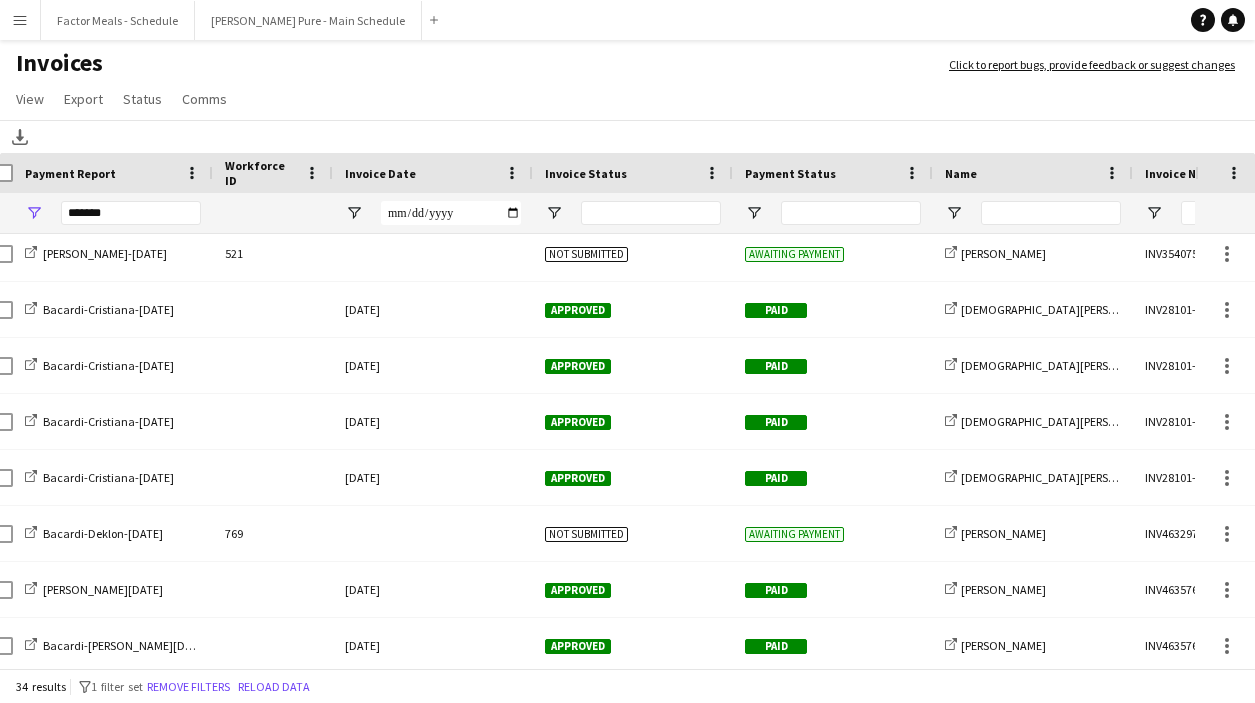 click on "Menu" at bounding box center [20, 20] 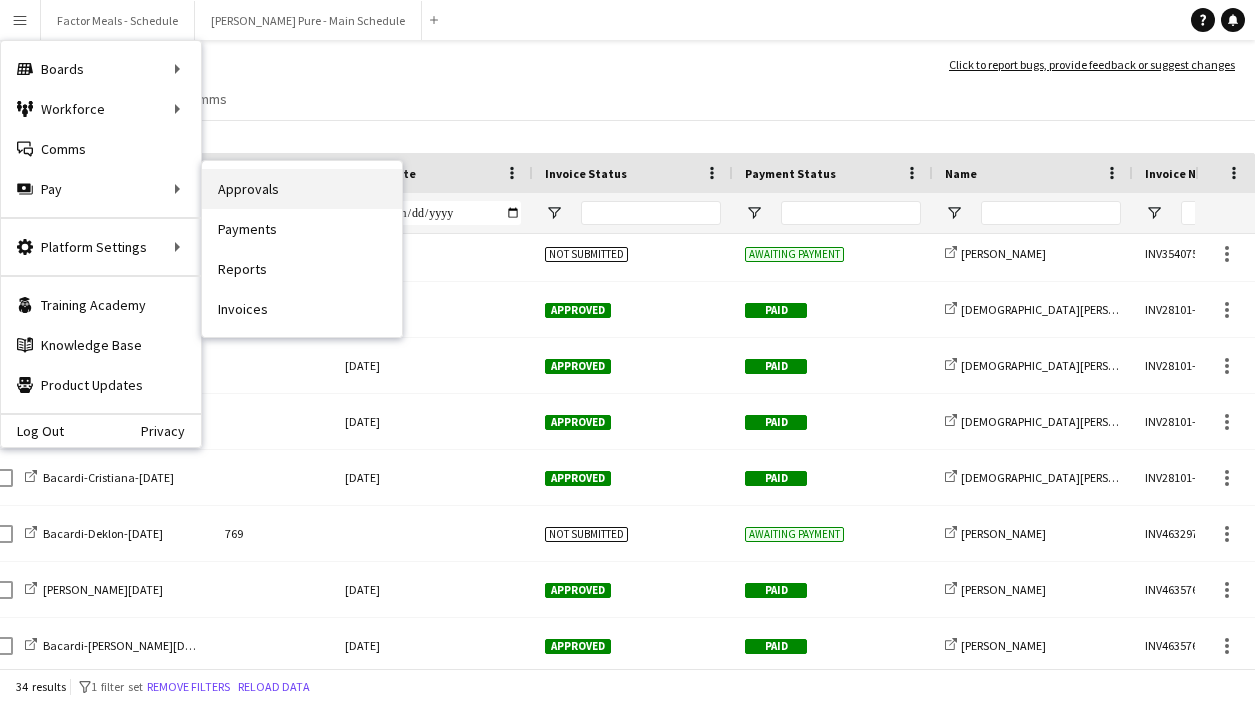 click on "Approvals" at bounding box center (302, 189) 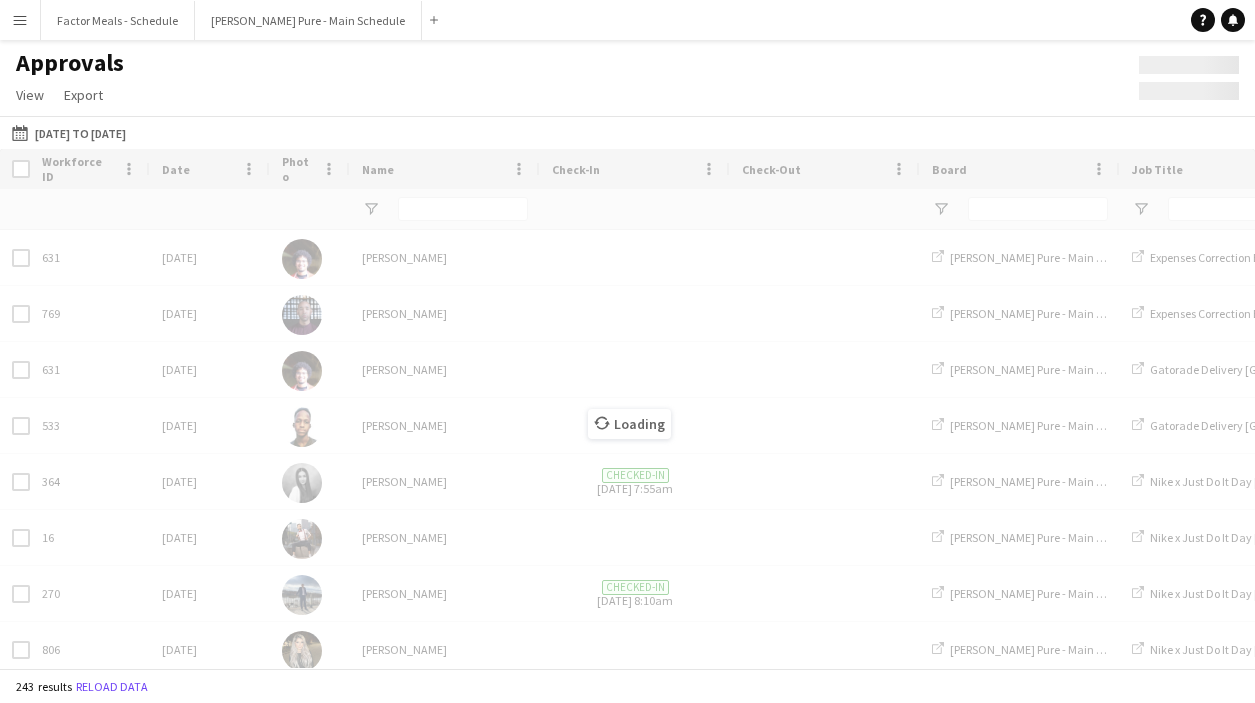 type on "*******" 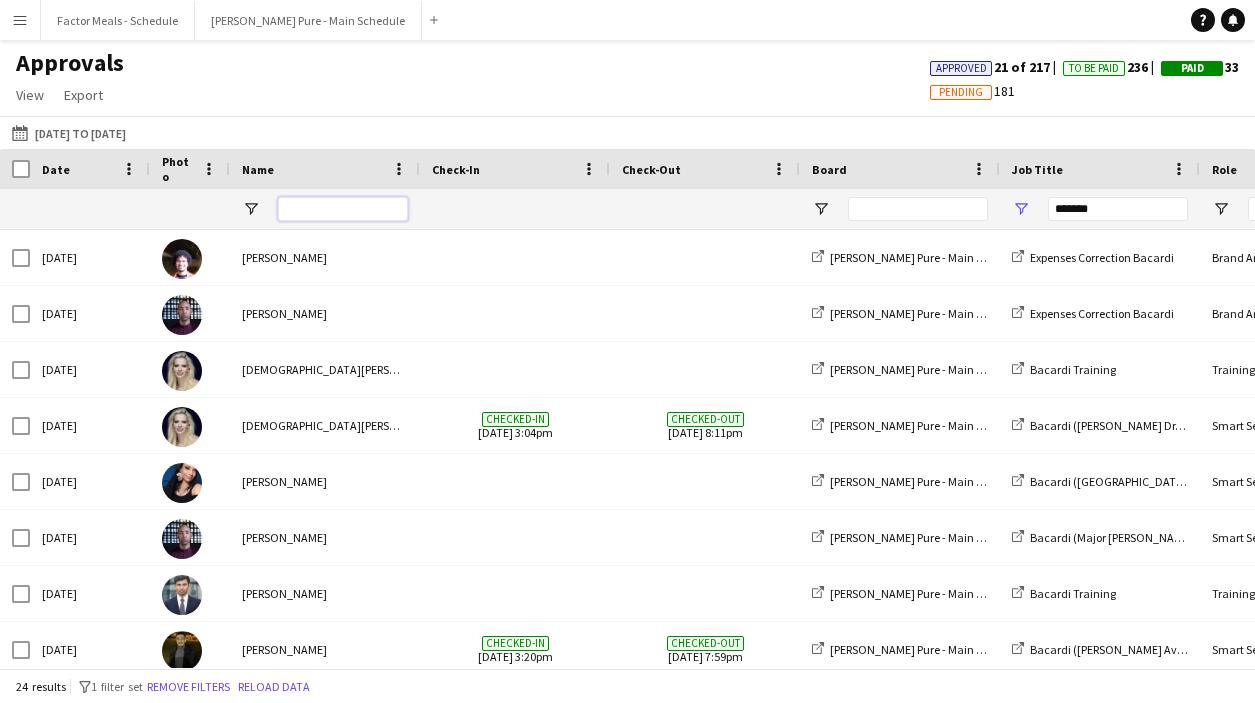 click at bounding box center (343, 209) 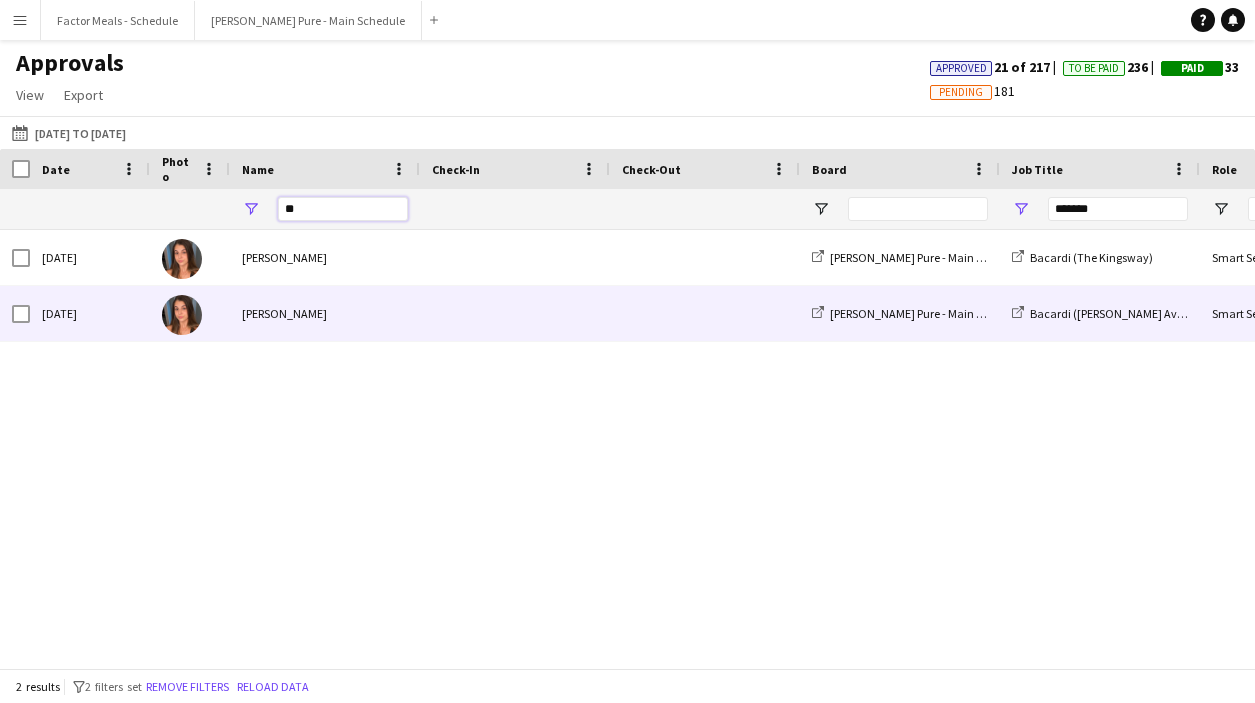 type on "*" 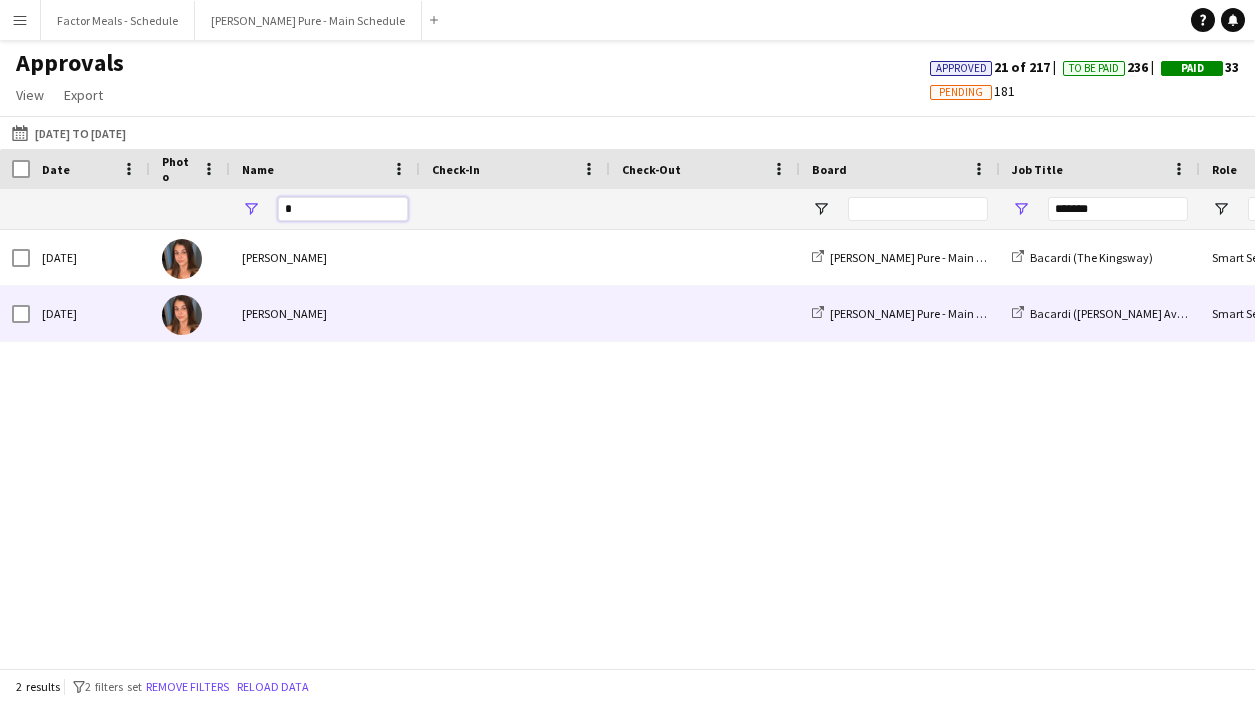 type 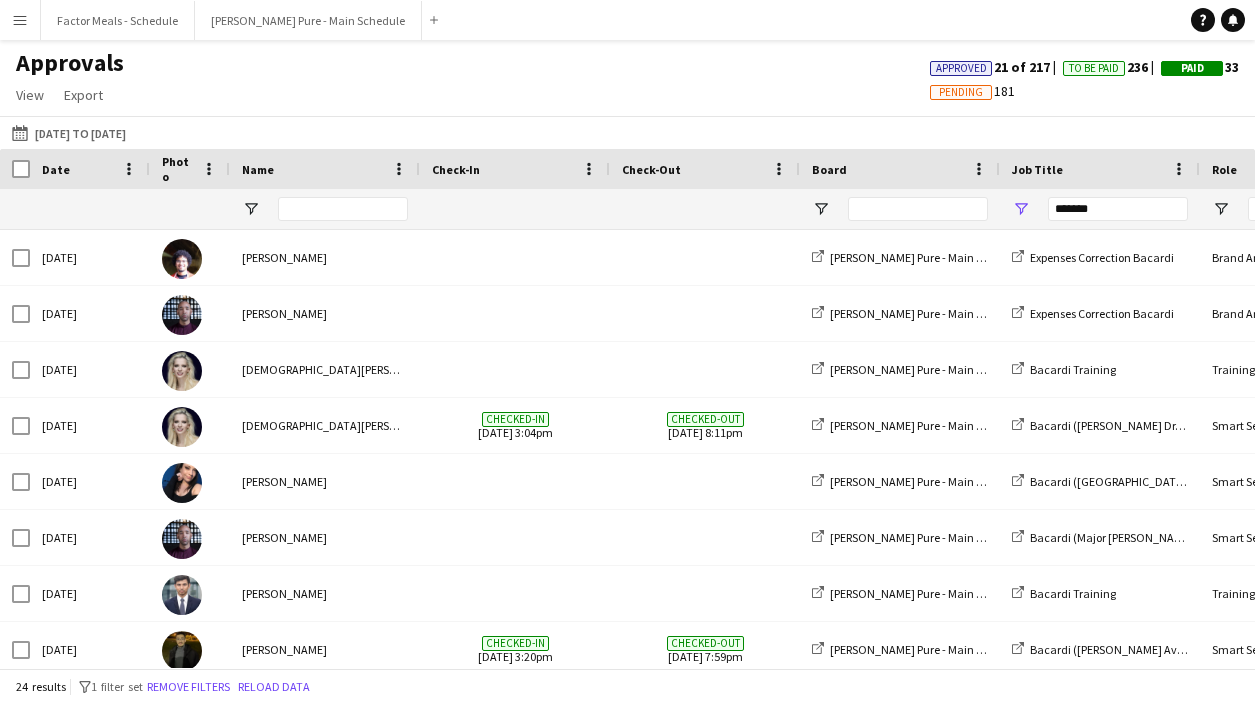 click on "Menu" at bounding box center (20, 20) 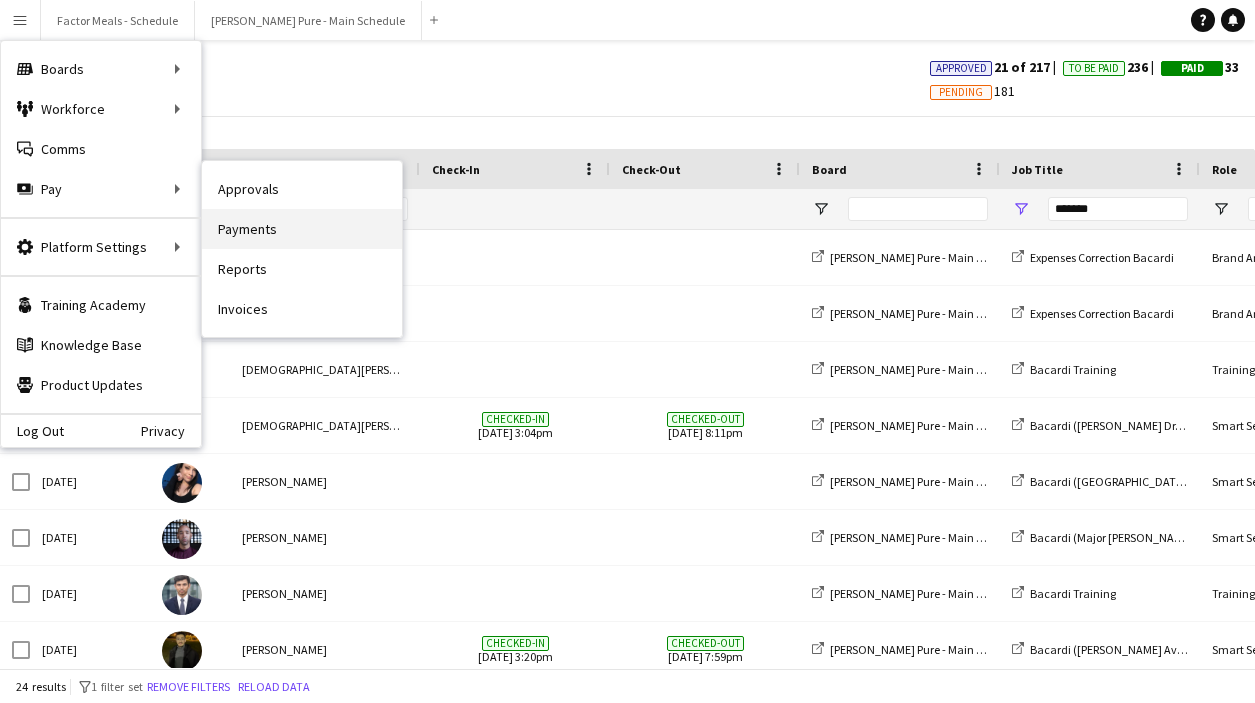 click on "Payments" at bounding box center (302, 229) 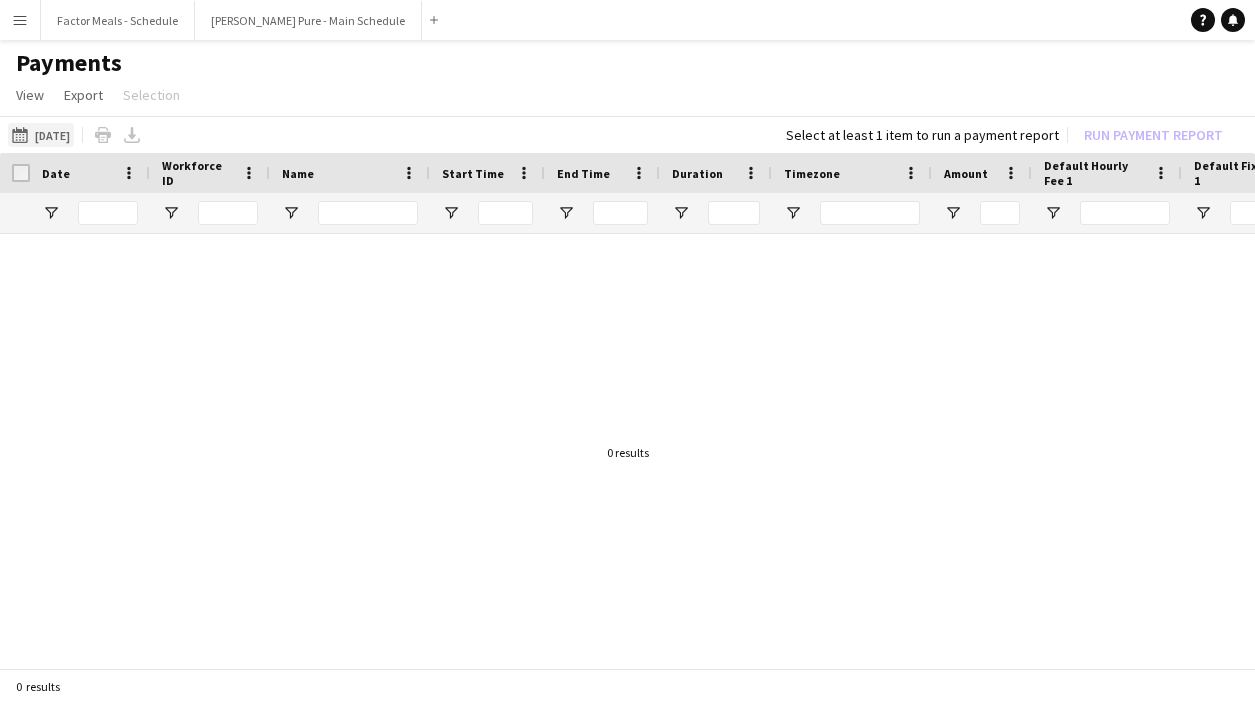 click on "26-06-2025
26-06-2025" 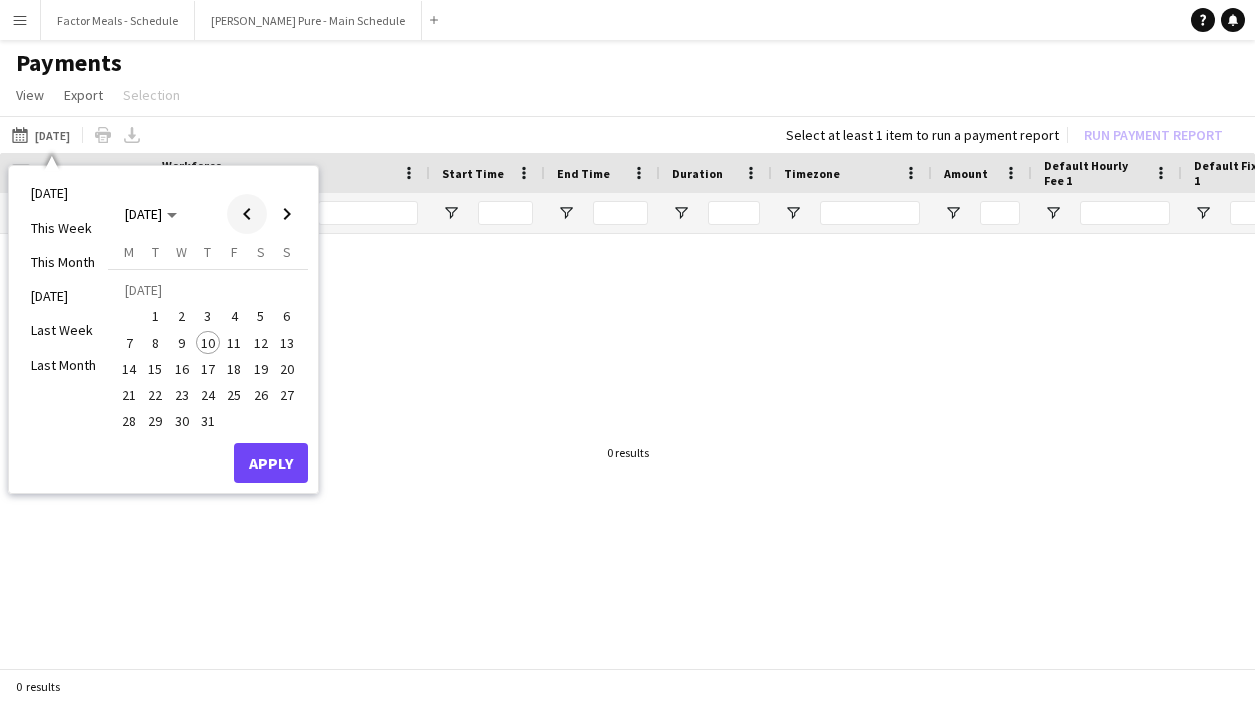 click at bounding box center [247, 214] 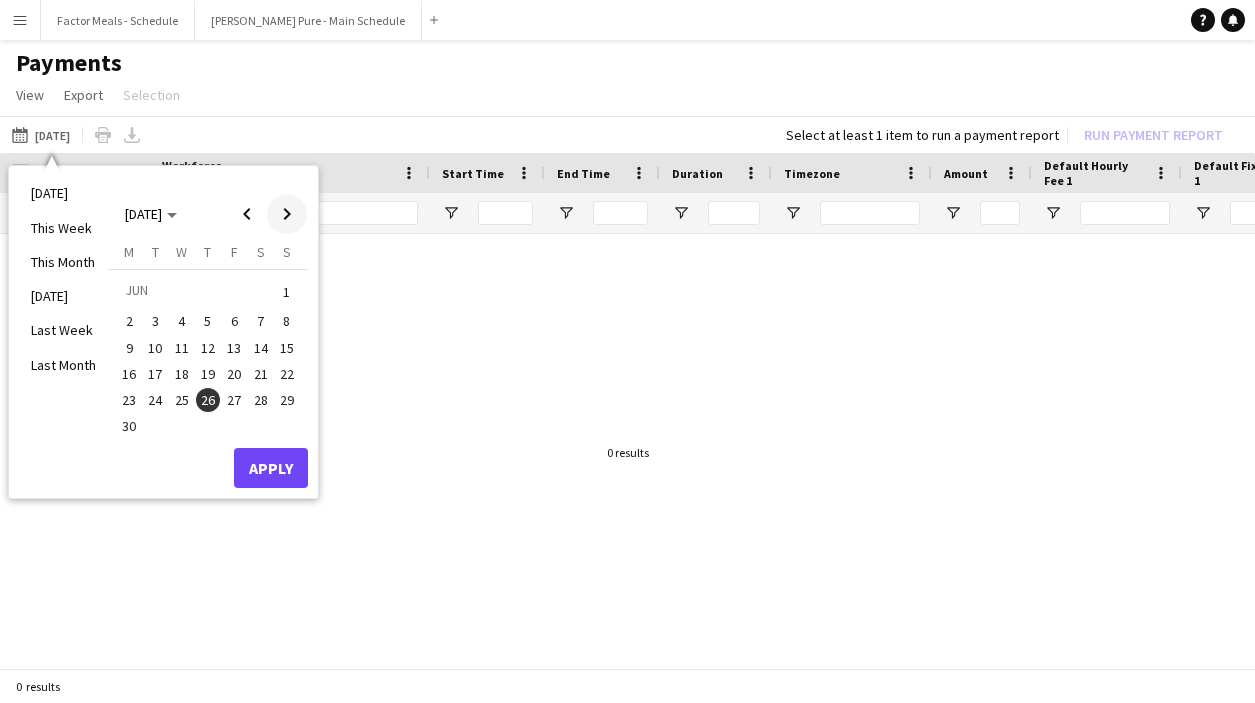 click at bounding box center [287, 214] 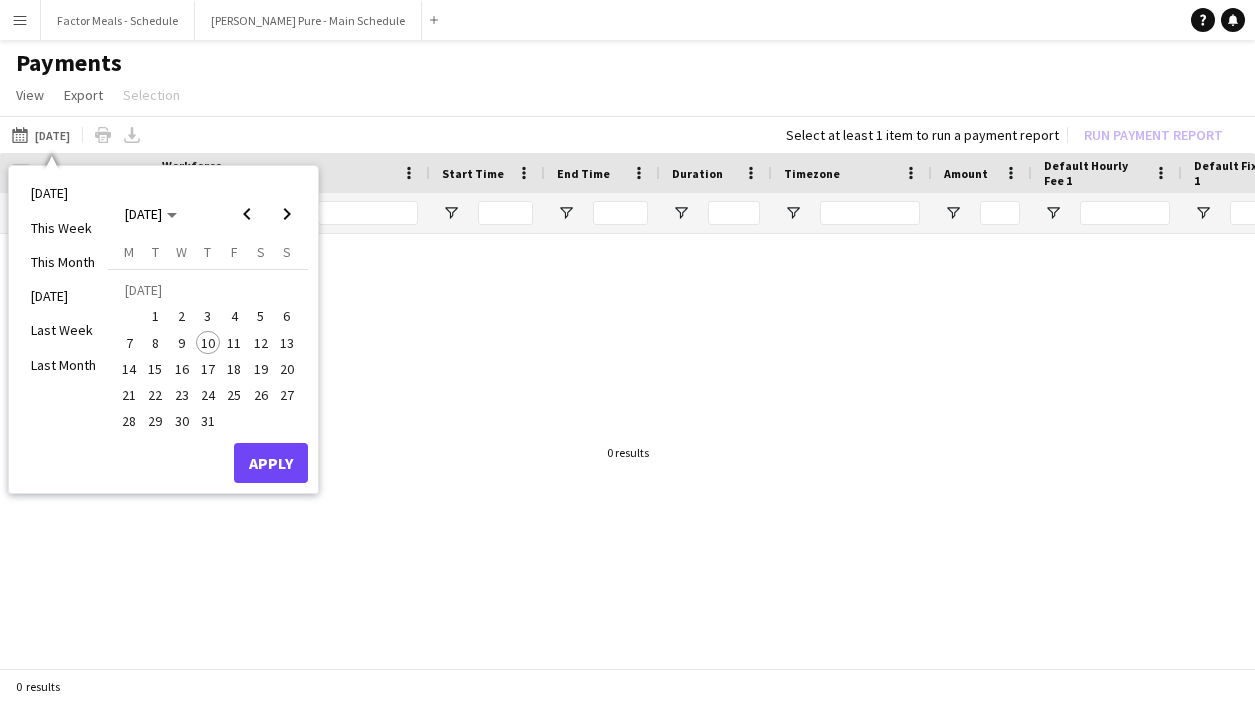 click on "3" at bounding box center (208, 316) 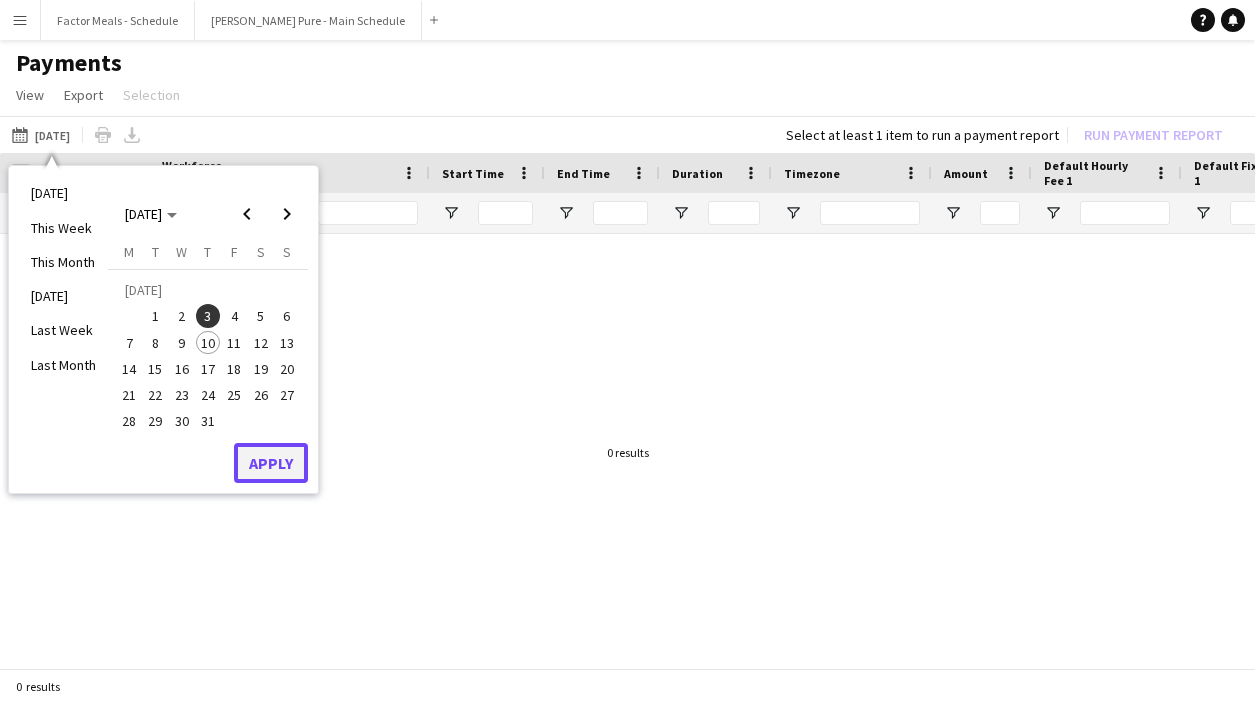 click on "Apply" at bounding box center [271, 463] 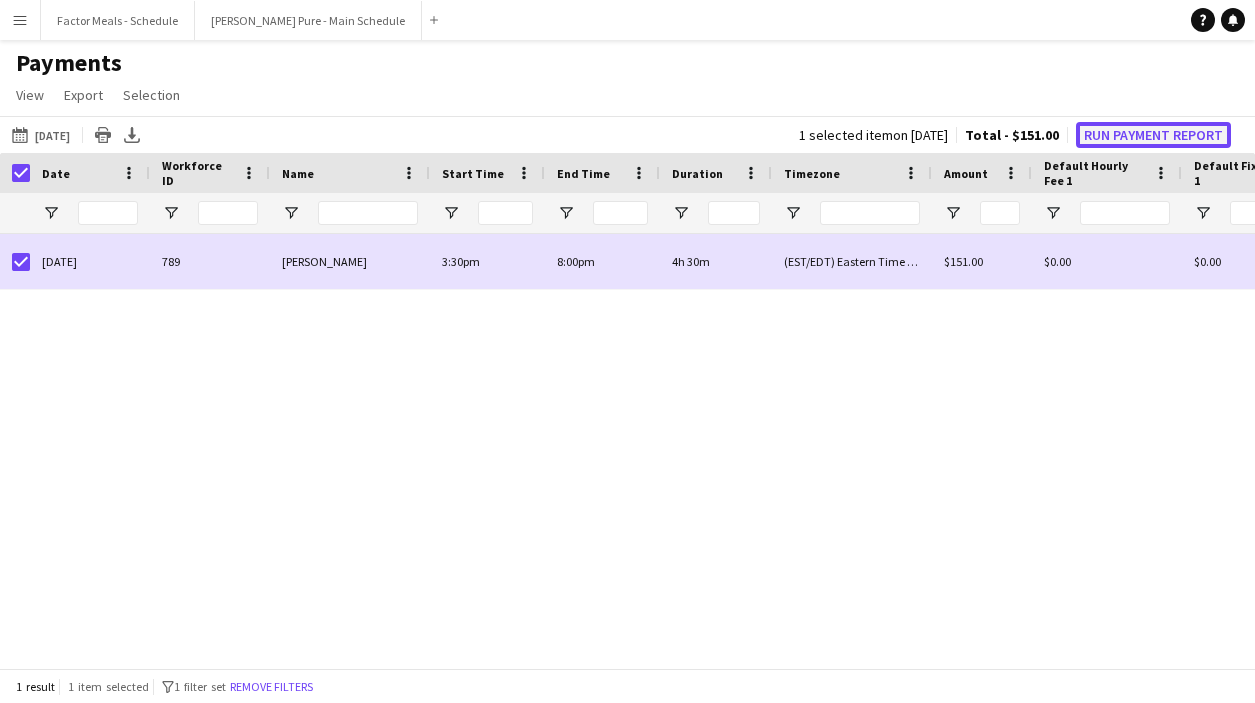 click on "Run Payment Report" 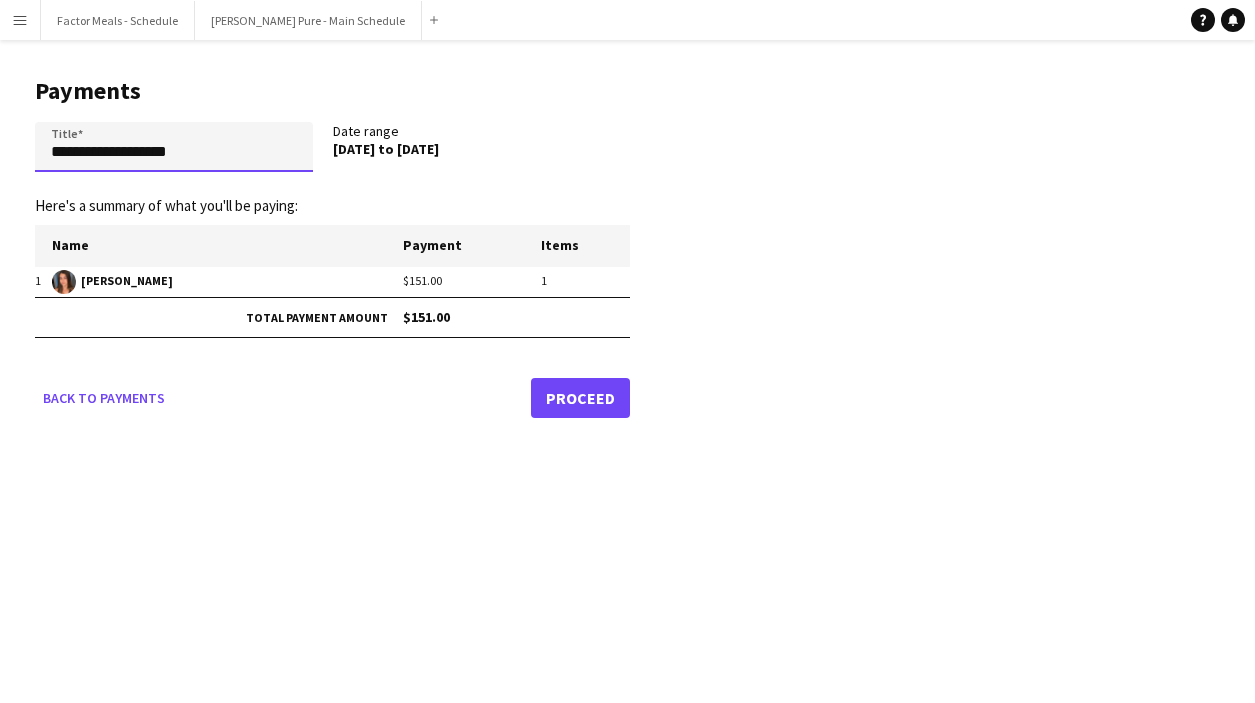 click on "**********" at bounding box center (174, 147) 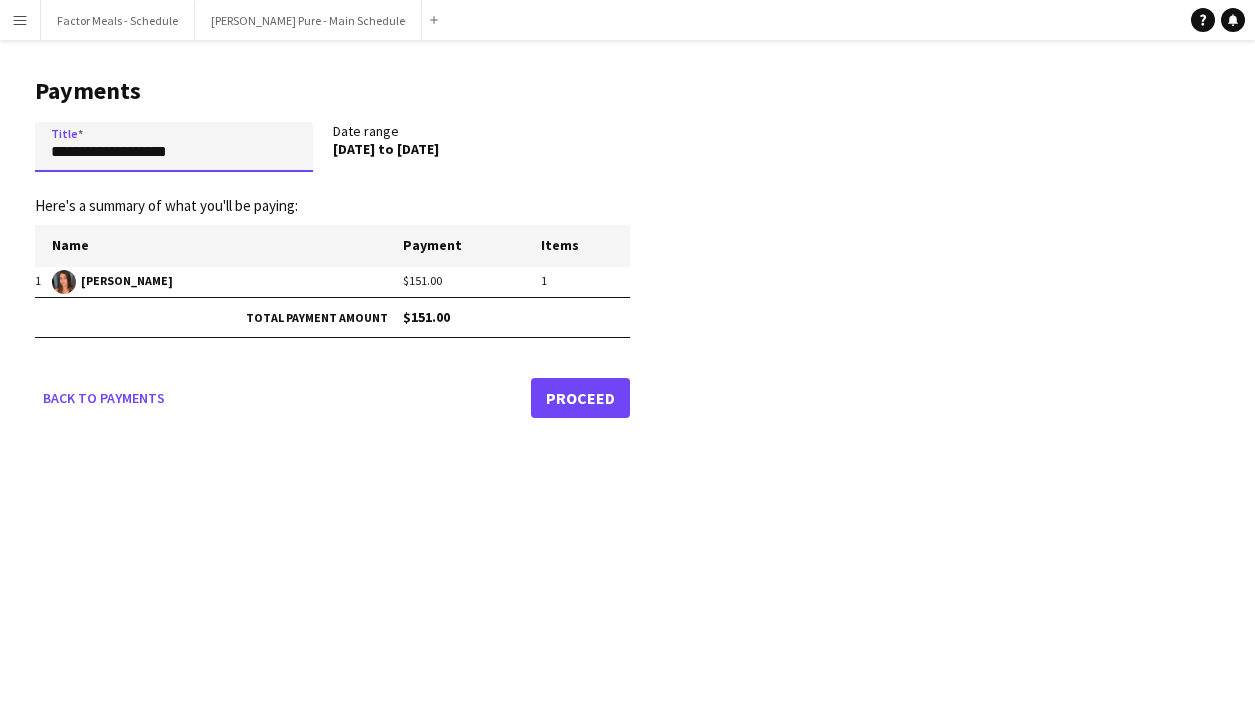 drag, startPoint x: 219, startPoint y: 151, endPoint x: -23, endPoint y: 152, distance: 242.00206 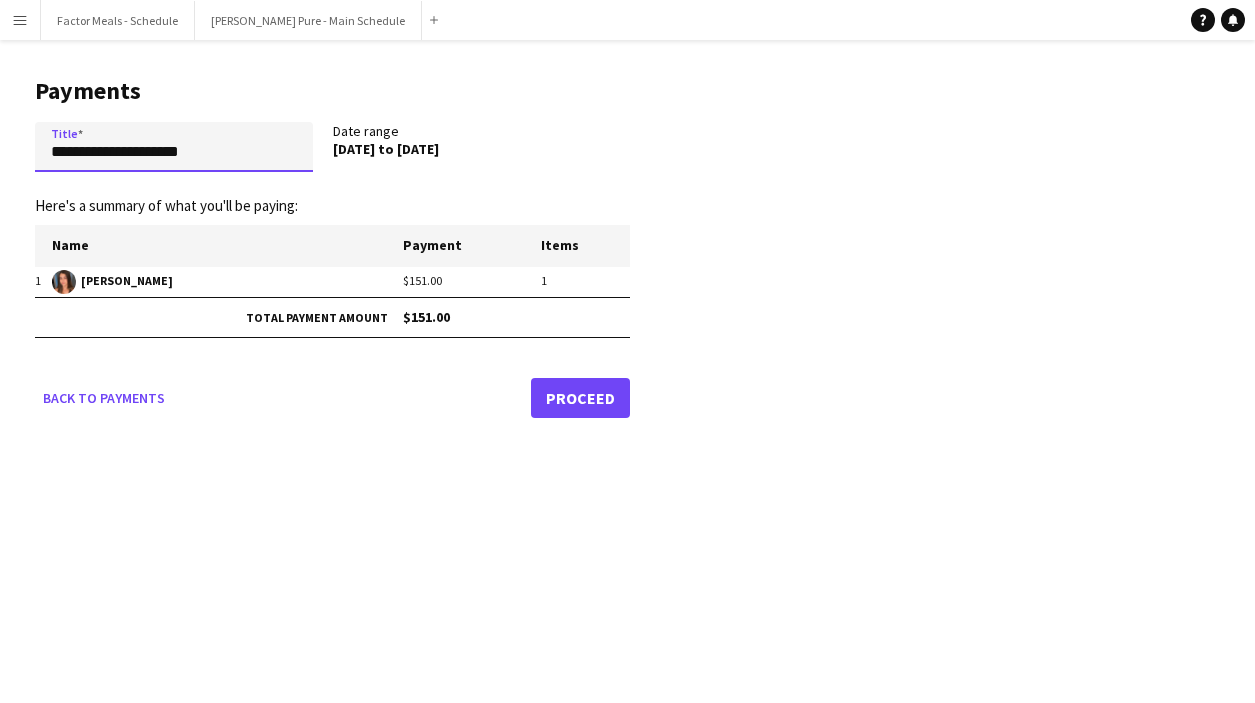 type on "**********" 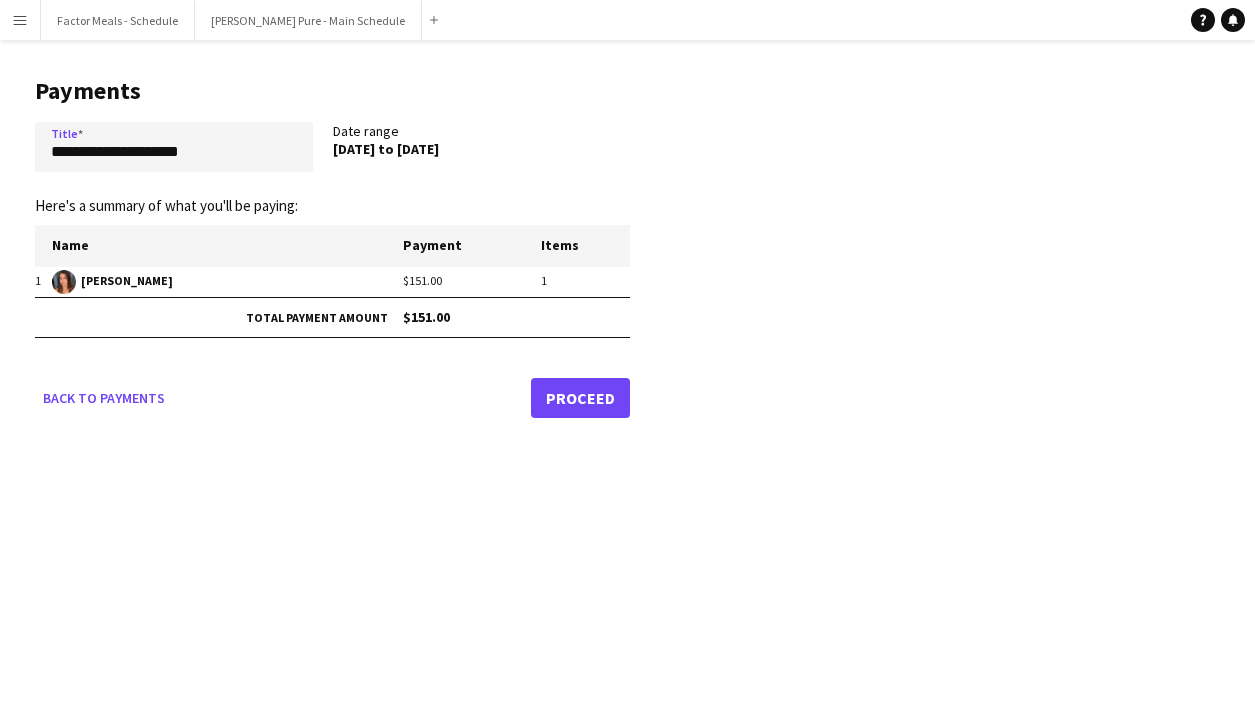 click on "Proceed" 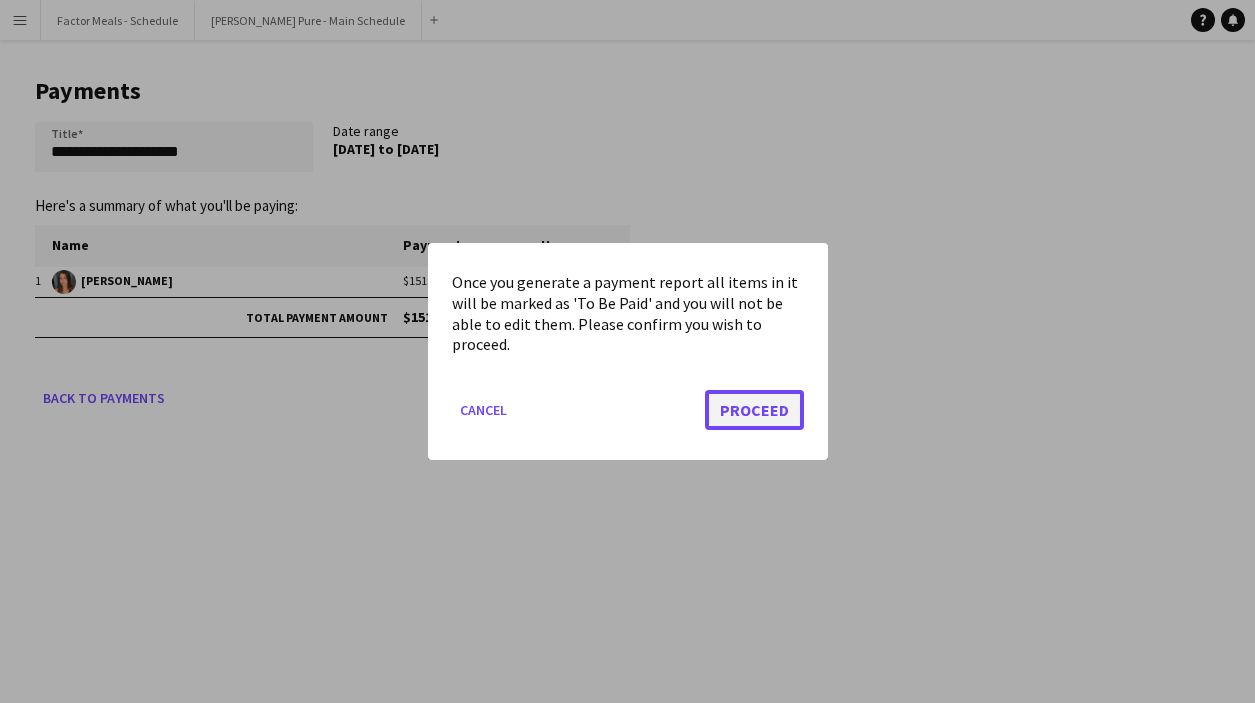 click on "Proceed" 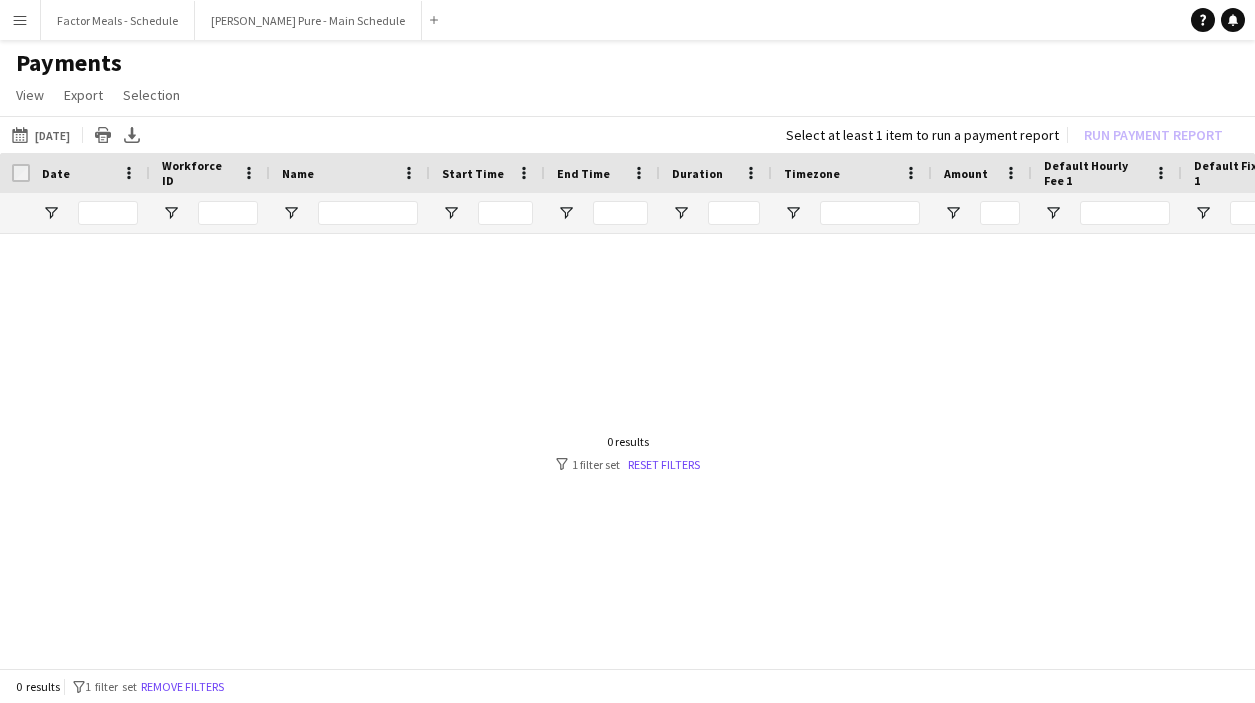 click on "Menu" at bounding box center [20, 20] 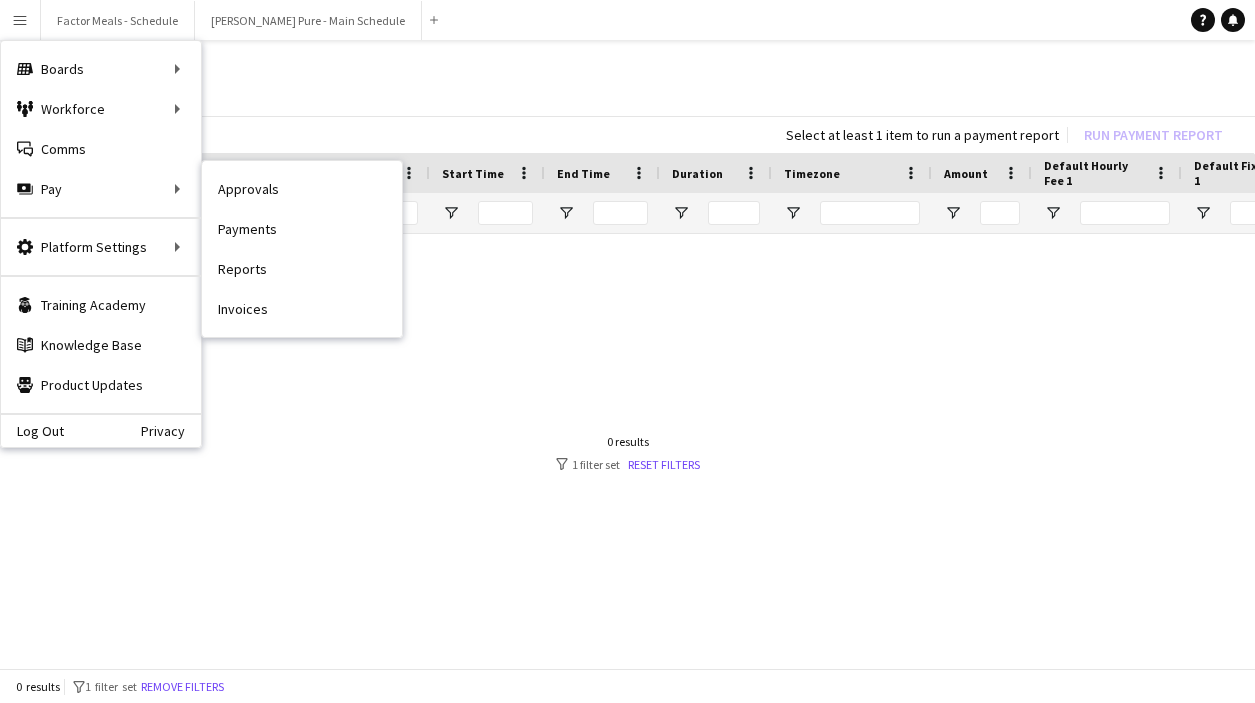 click on "Invoices" at bounding box center [302, 309] 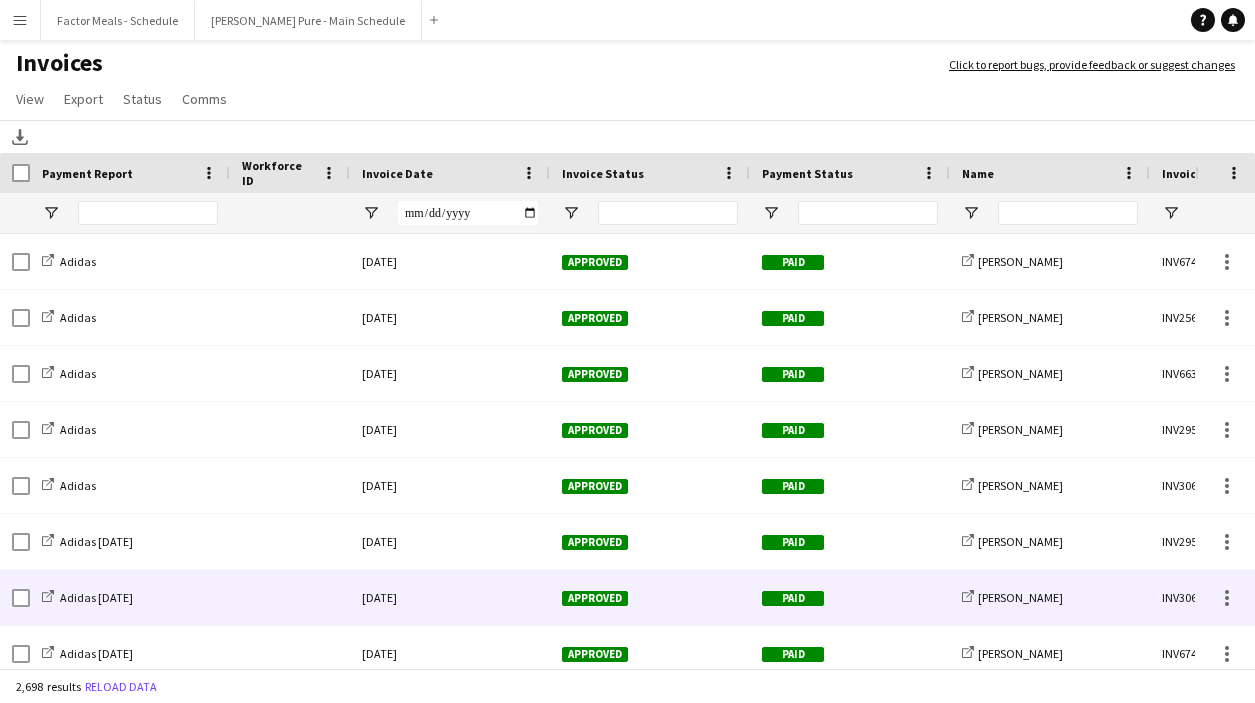 scroll, scrollTop: 371, scrollLeft: 0, axis: vertical 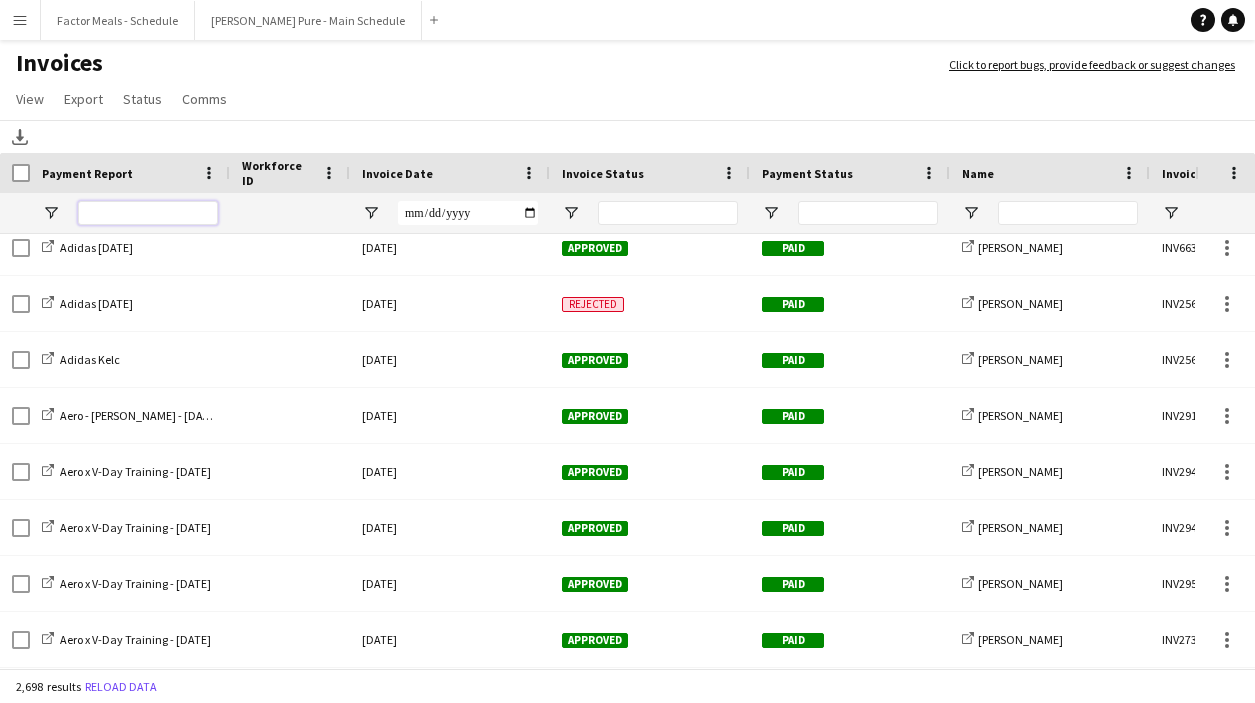 click at bounding box center [148, 213] 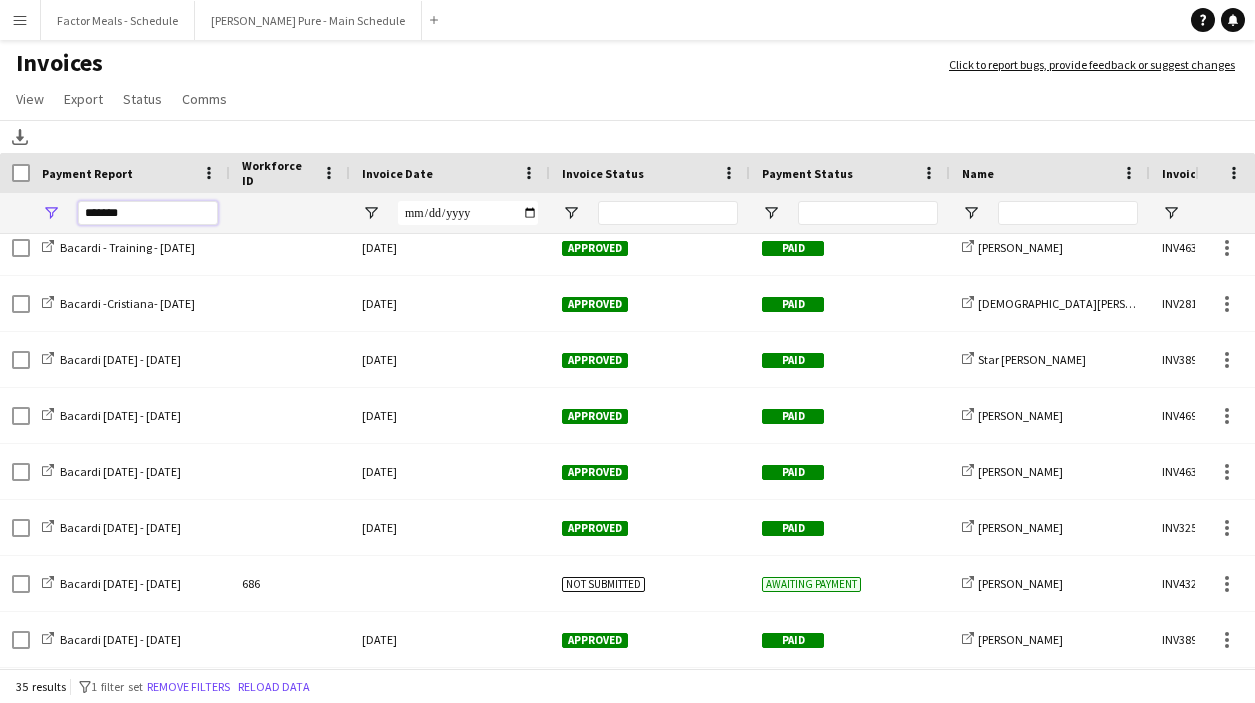 type on "*******" 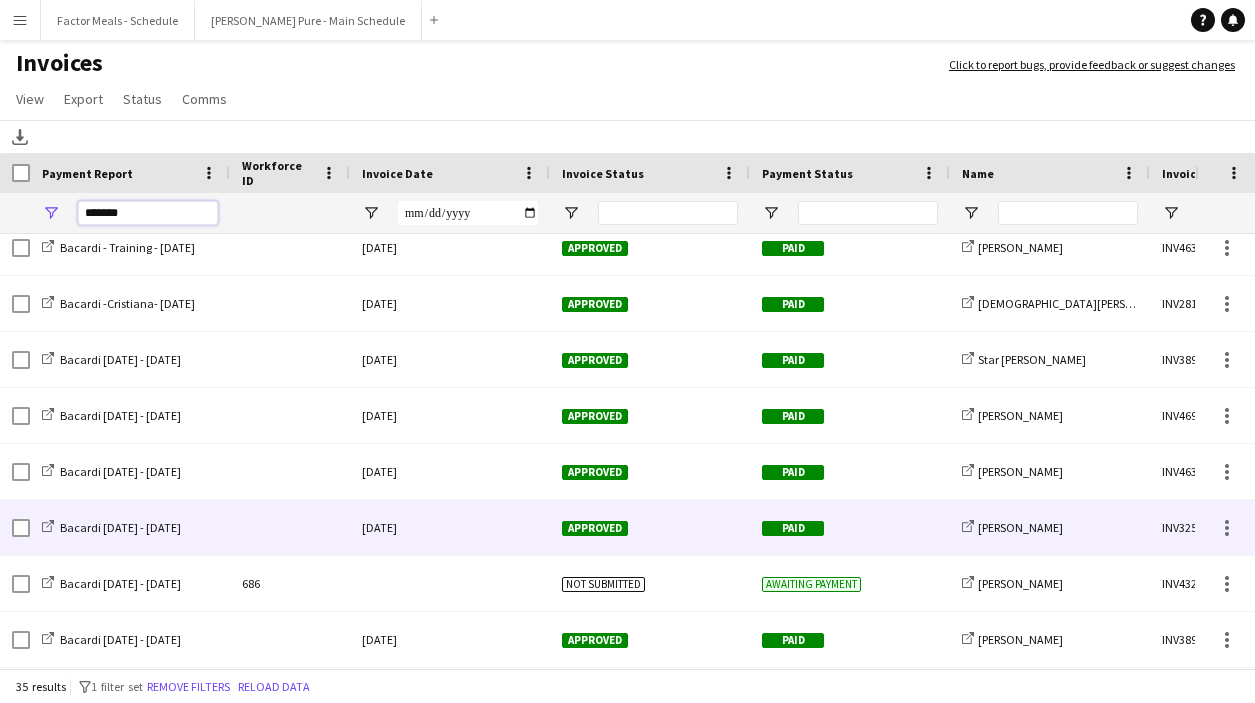 scroll, scrollTop: 604, scrollLeft: 0, axis: vertical 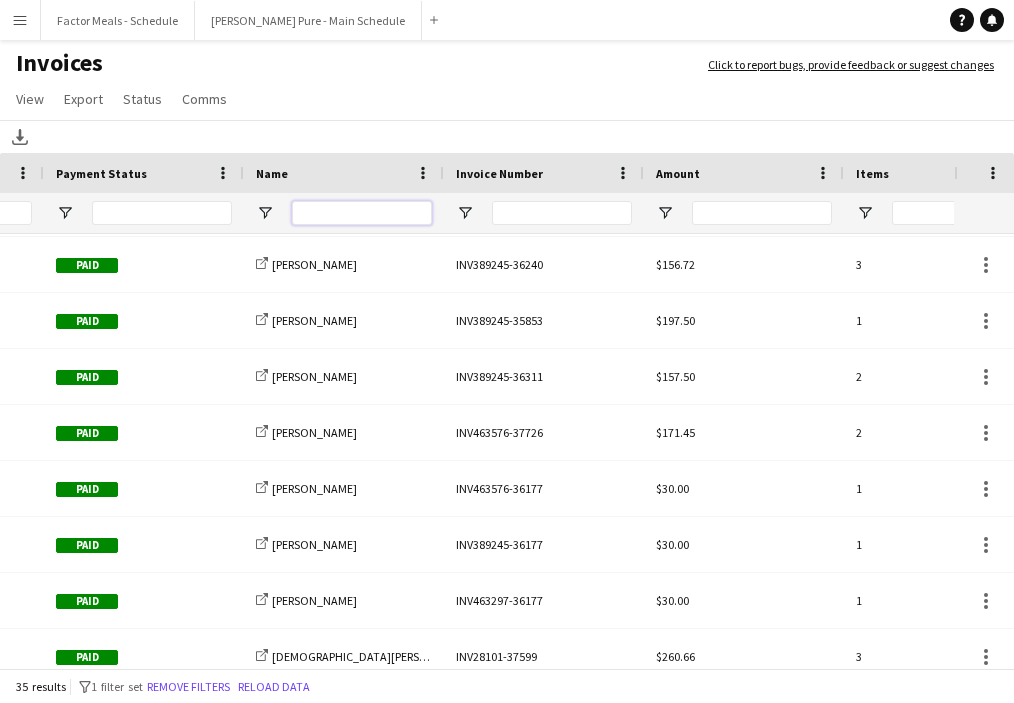 click at bounding box center [362, 213] 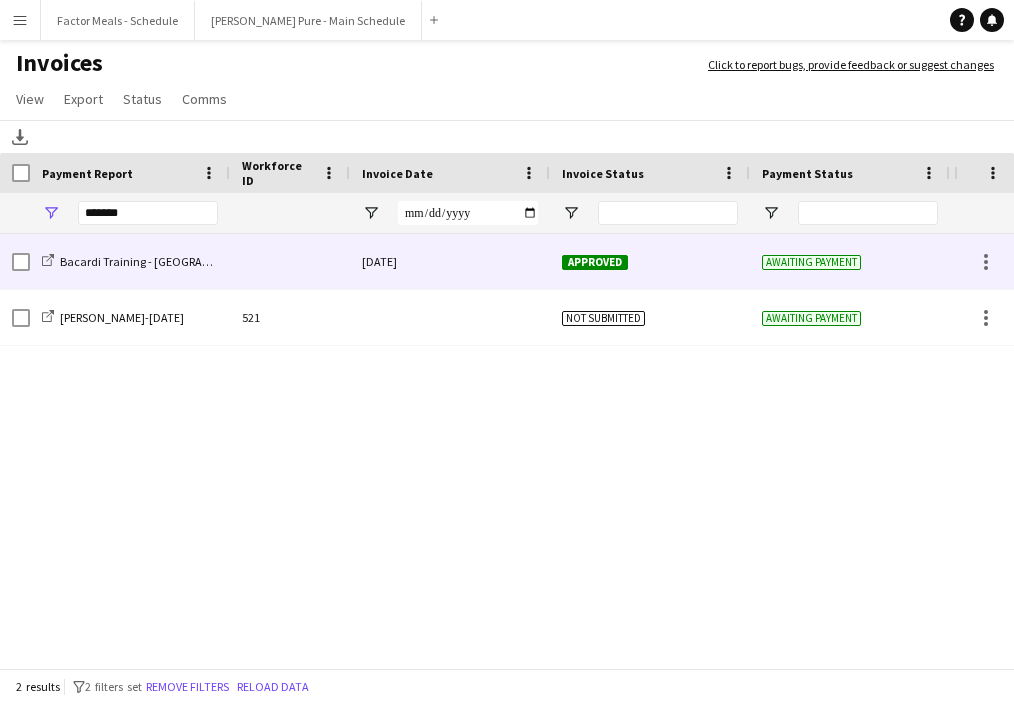 type on "******" 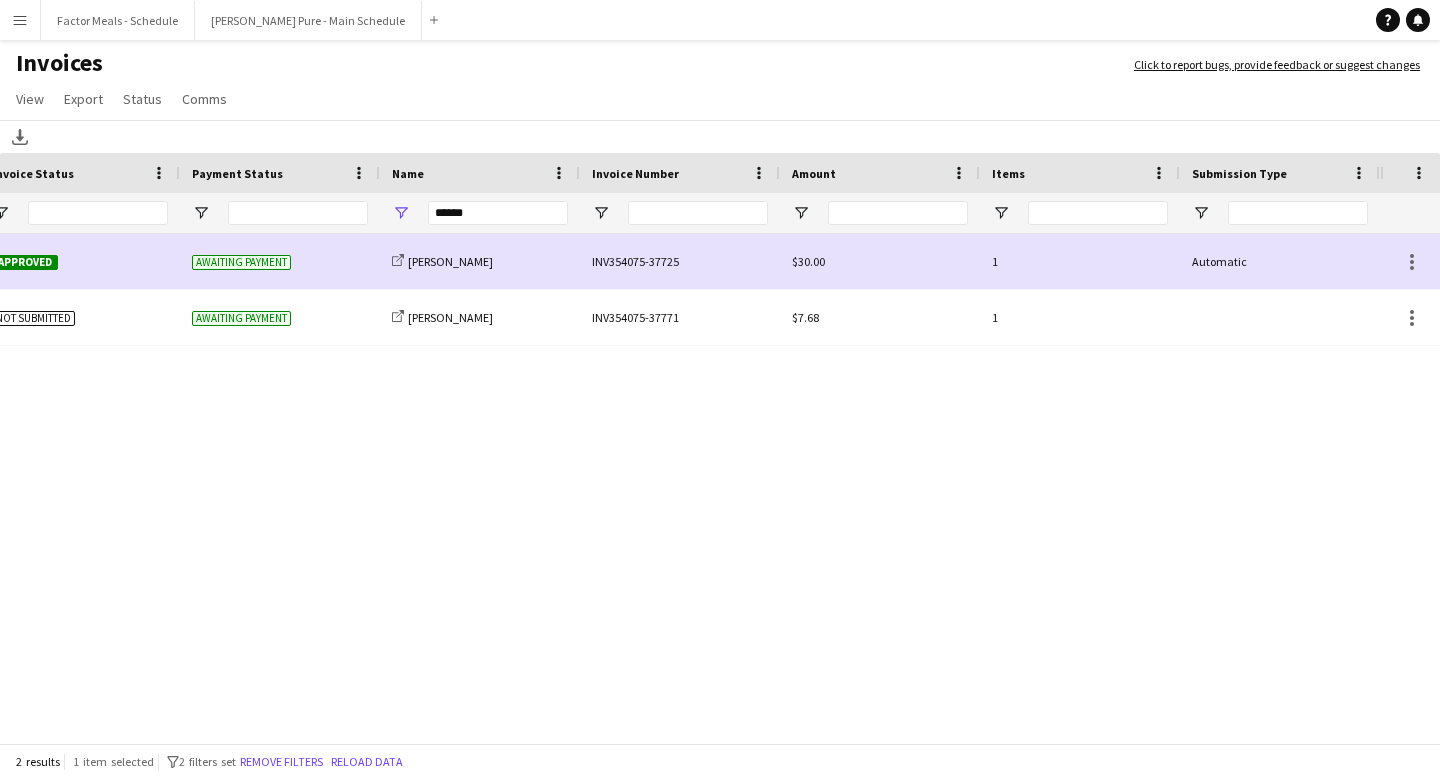 click on "Awaiting payment
share-external-link-1
Sienna Dyan  INV354075-37725
Approved 10-July-2025 $30.00 1 Automatic Awaiting payment
share-external-link-1
Sienna Dyan  INV354075-37771 Not submitted $7.68 1" 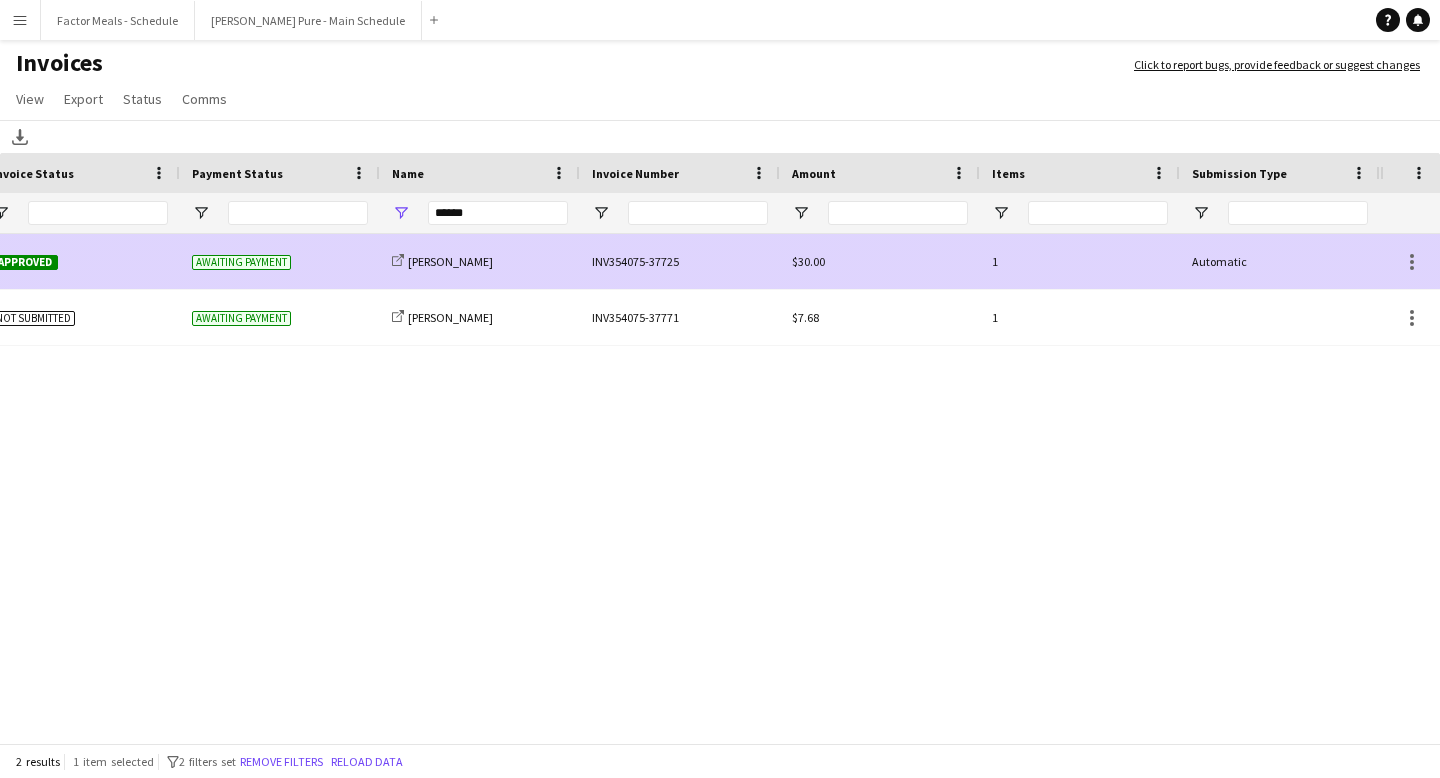 click on "INV354075-37725" 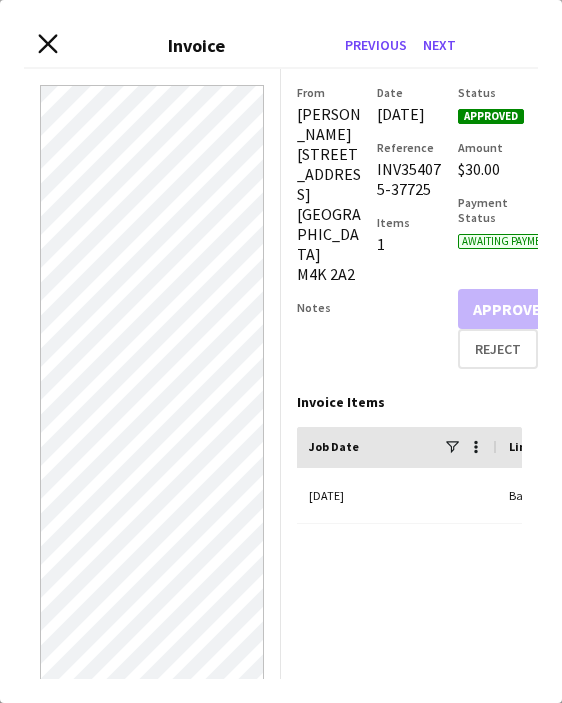 click on "Close invoice dialog" 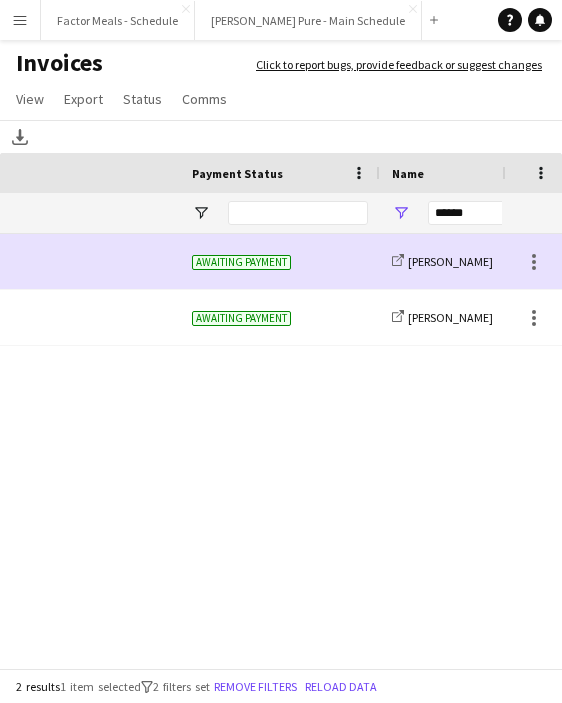 scroll, scrollTop: 0, scrollLeft: 999, axis: horizontal 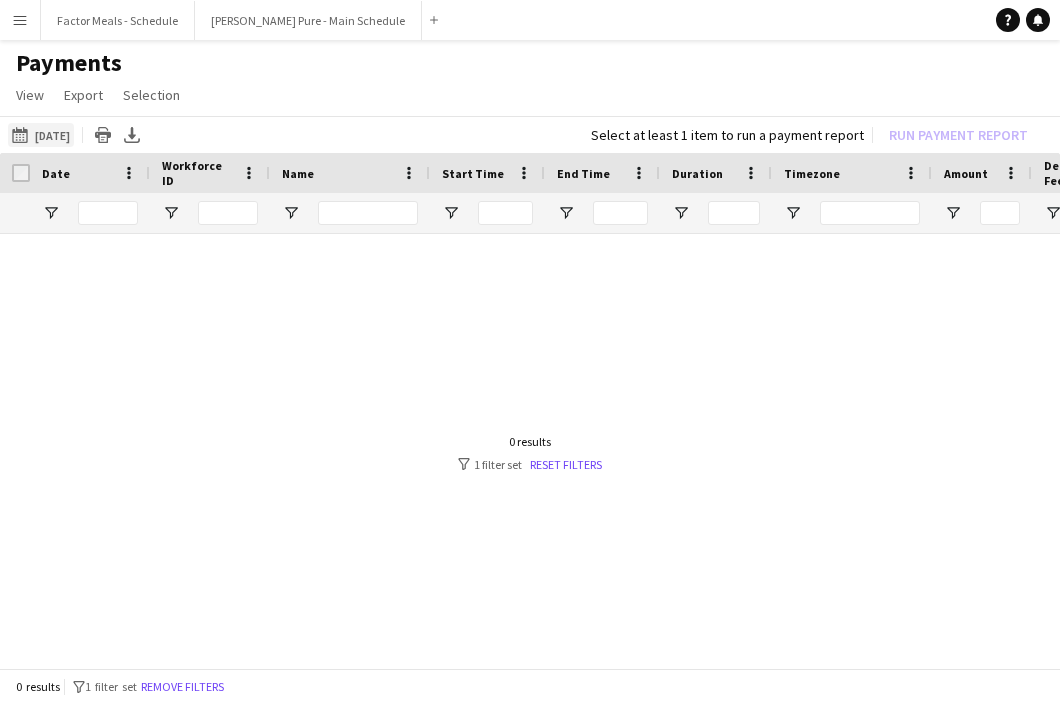 click on "03-07-2025
03-07-2025" 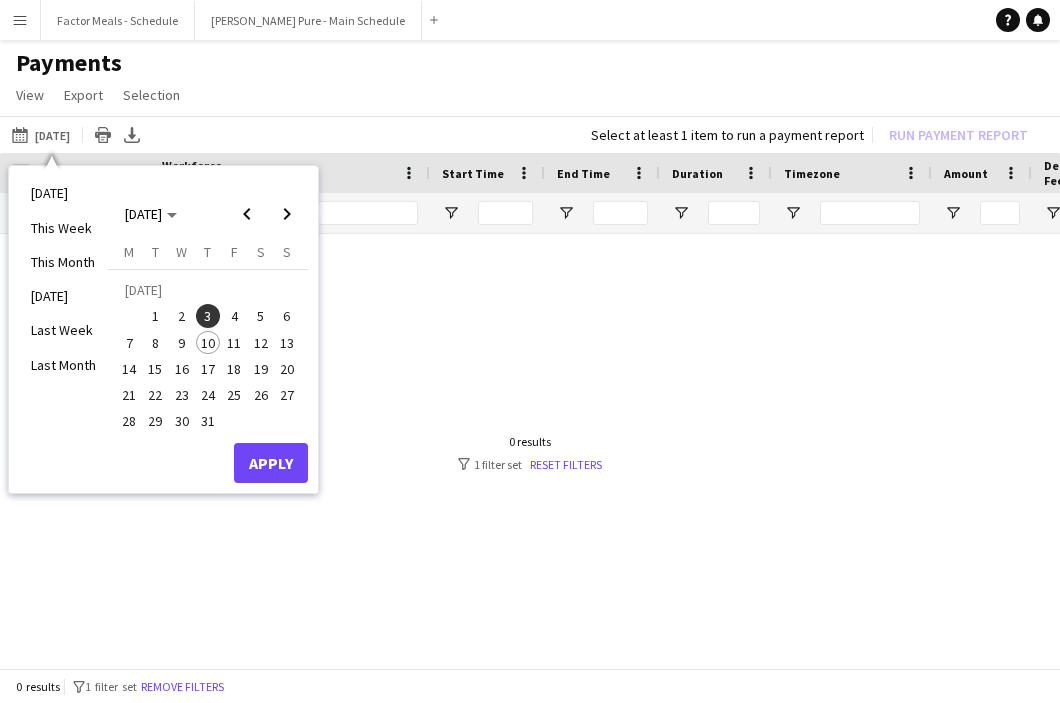 click at bounding box center [530, 453] 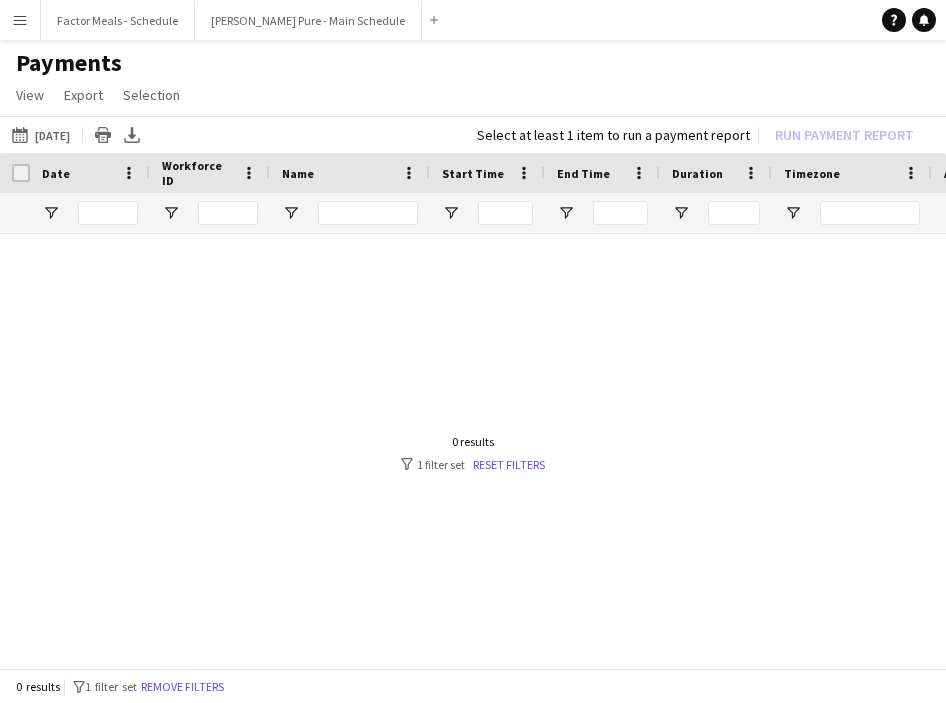 click on "Menu" at bounding box center [20, 20] 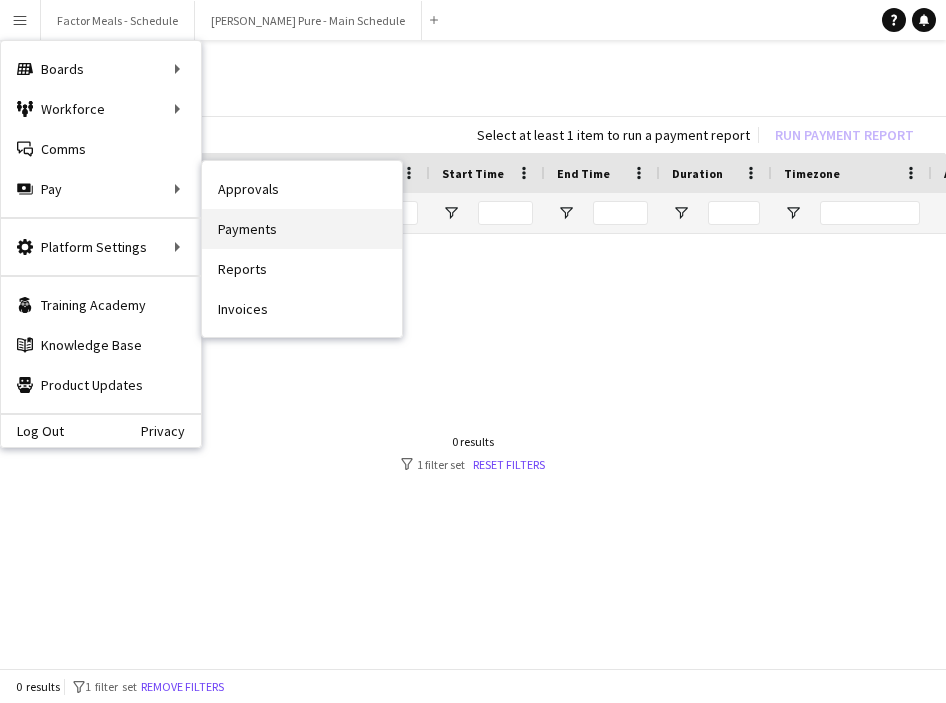 click on "Payments" at bounding box center (302, 229) 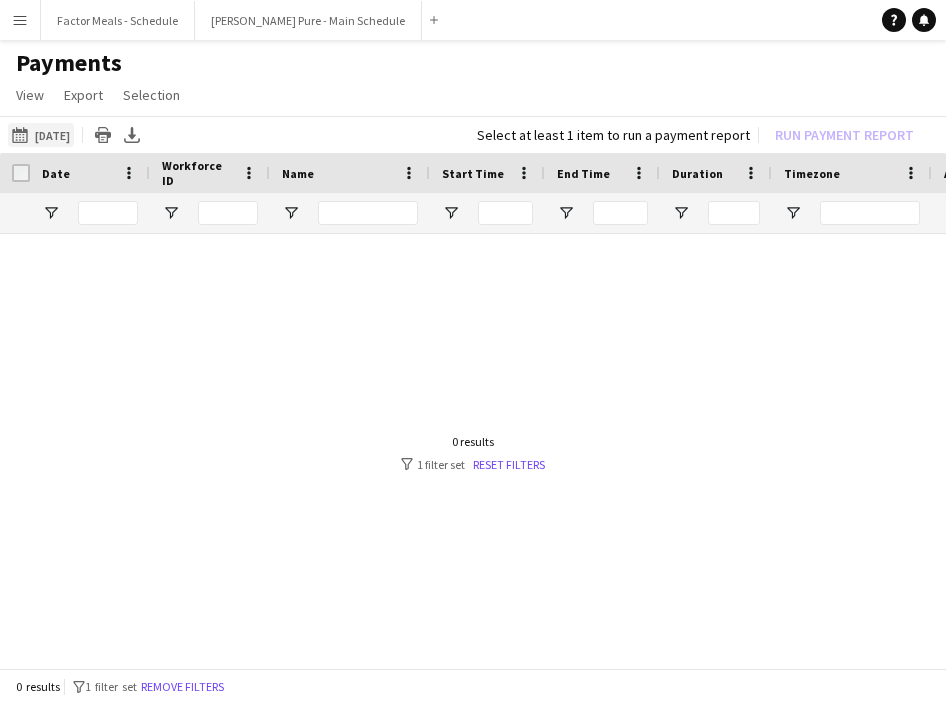 click on "03-07-2025
03-07-2025" 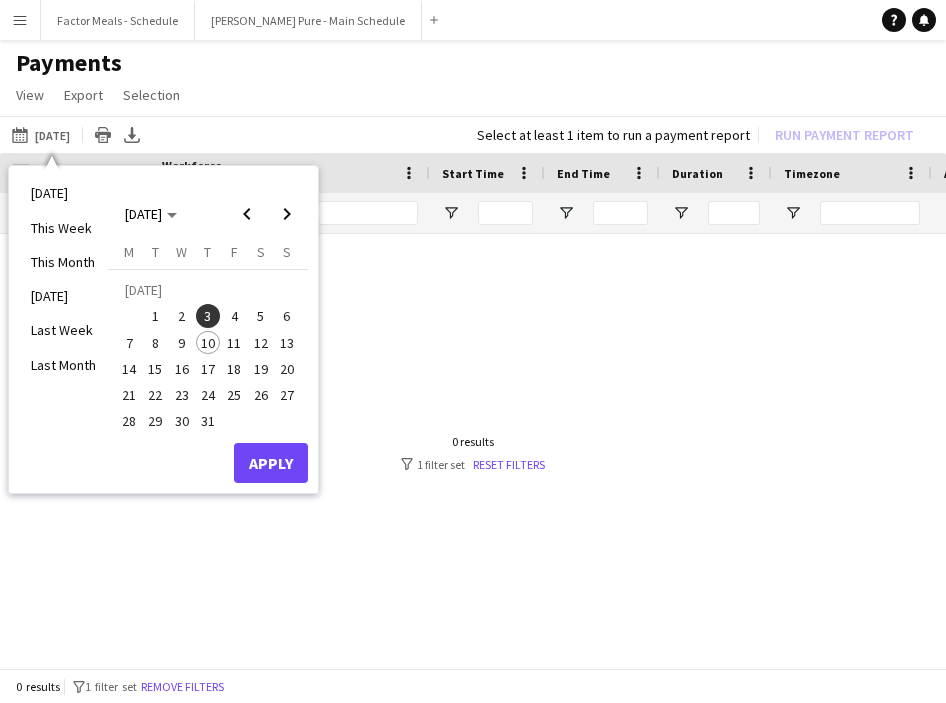 click on "4" at bounding box center (234, 316) 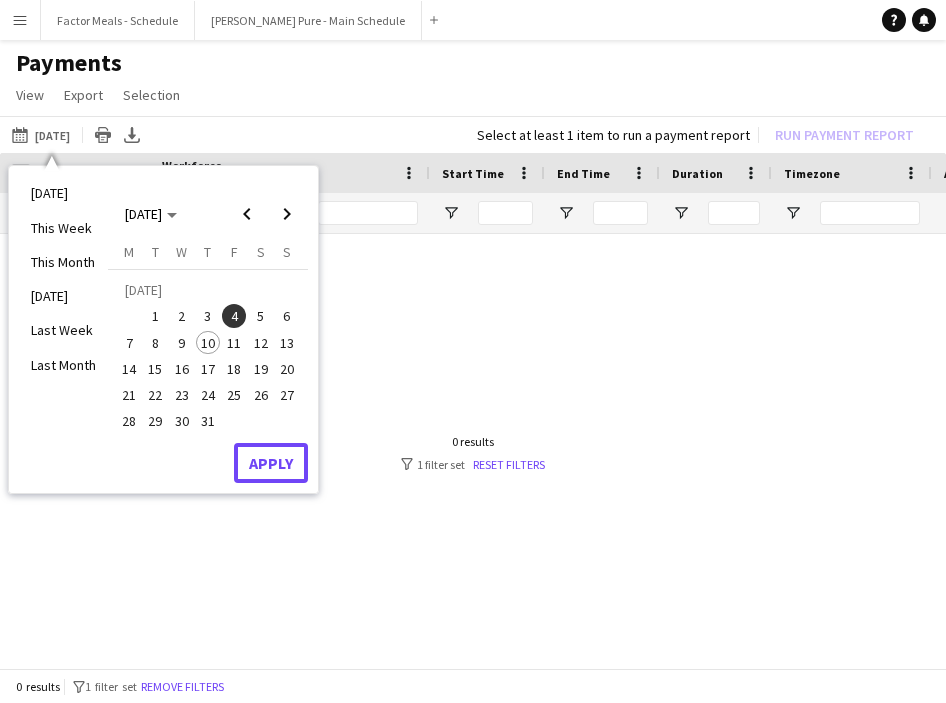 click on "Apply" at bounding box center [271, 463] 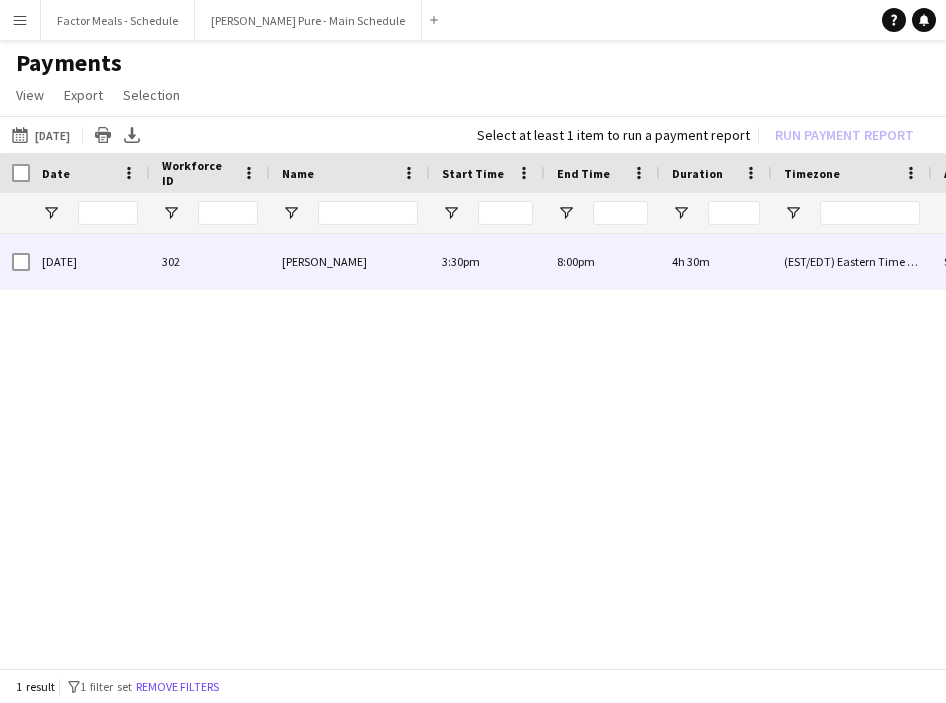 scroll, scrollTop: 0, scrollLeft: 18, axis: horizontal 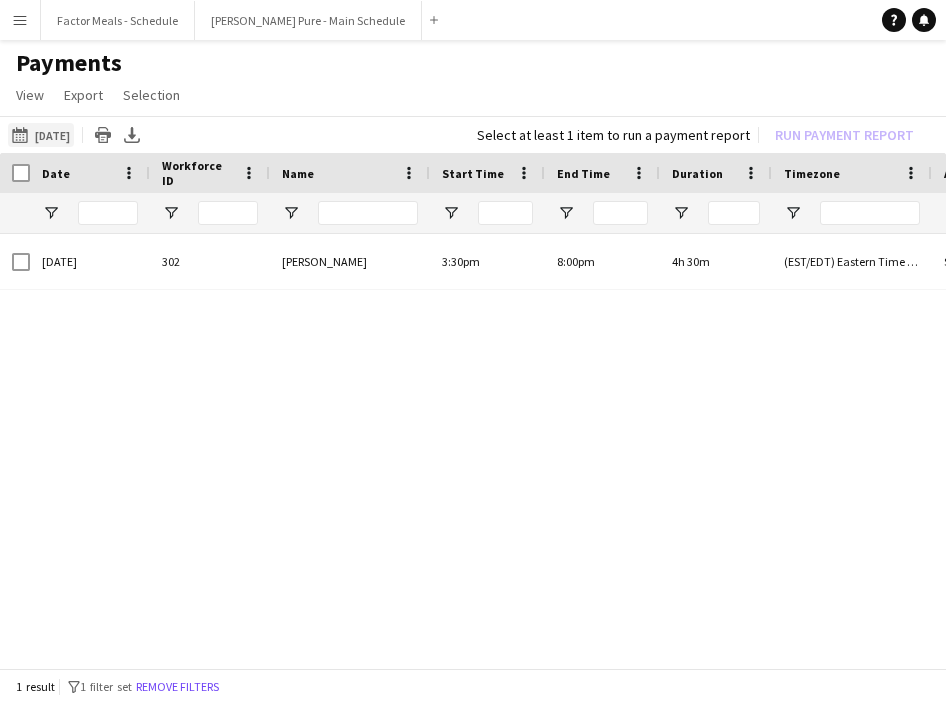 click on "03-07-2025
04-07-2025" 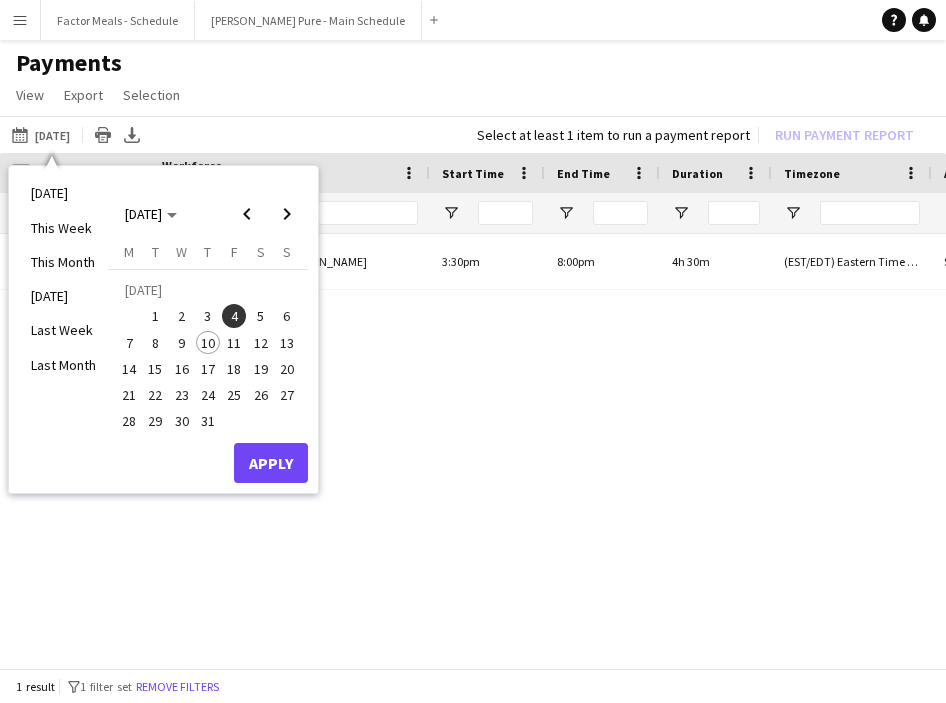 click on "5" at bounding box center [261, 316] 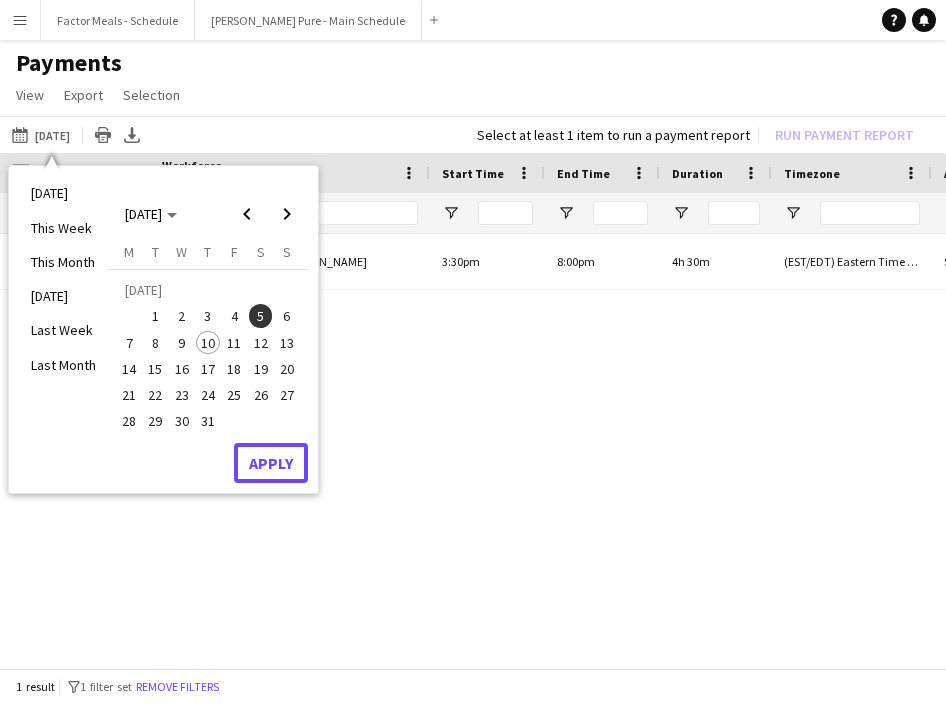 click on "Apply" at bounding box center (271, 463) 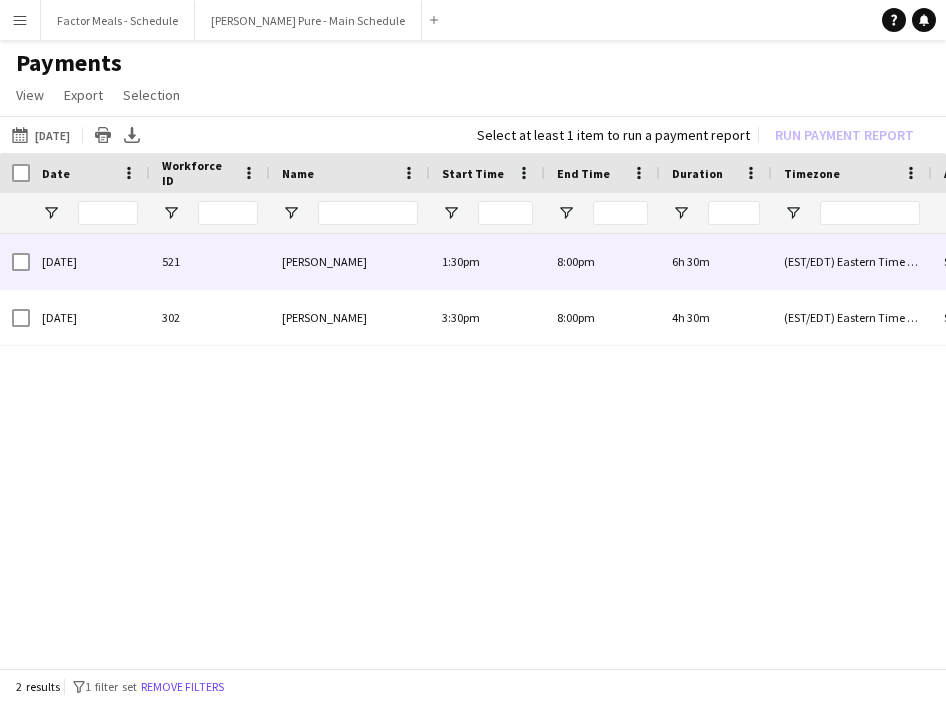 click on "[PERSON_NAME]" at bounding box center (350, 261) 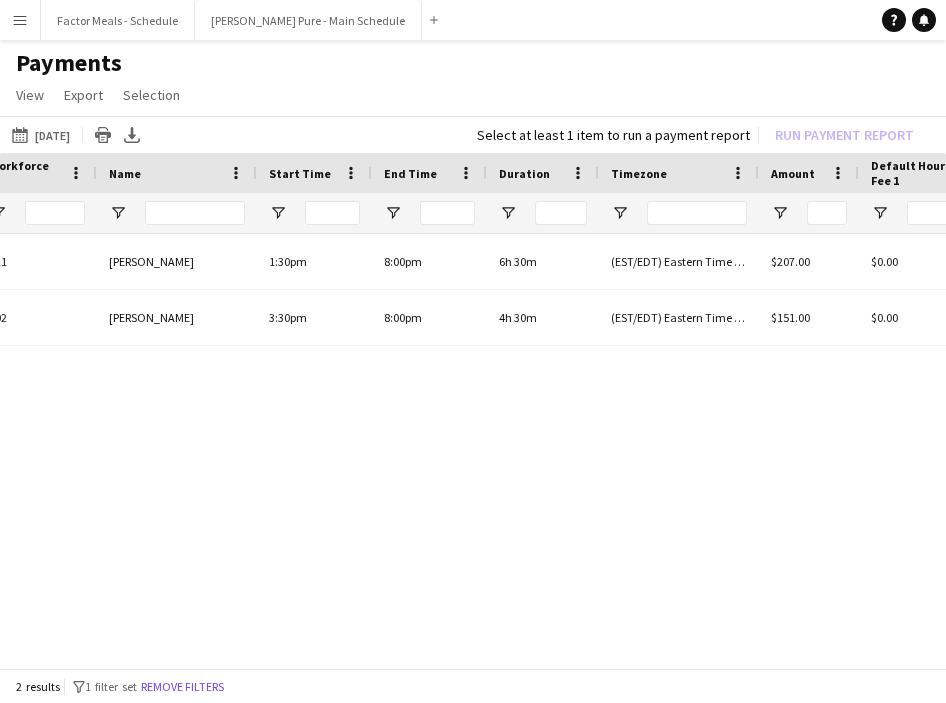 click on "Menu" at bounding box center (20, 20) 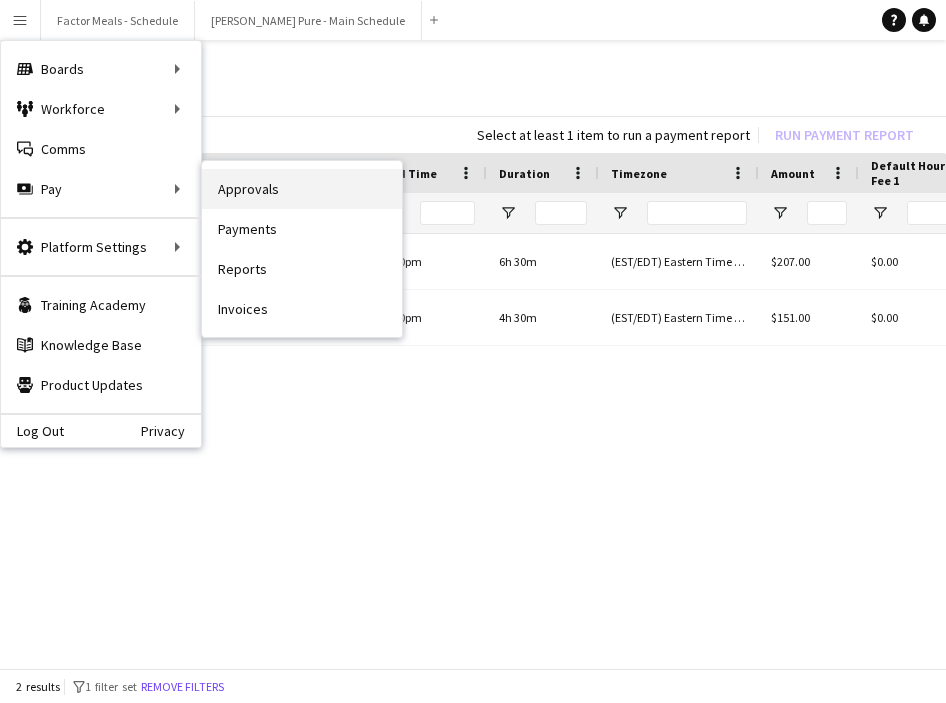 click on "Approvals" at bounding box center (302, 189) 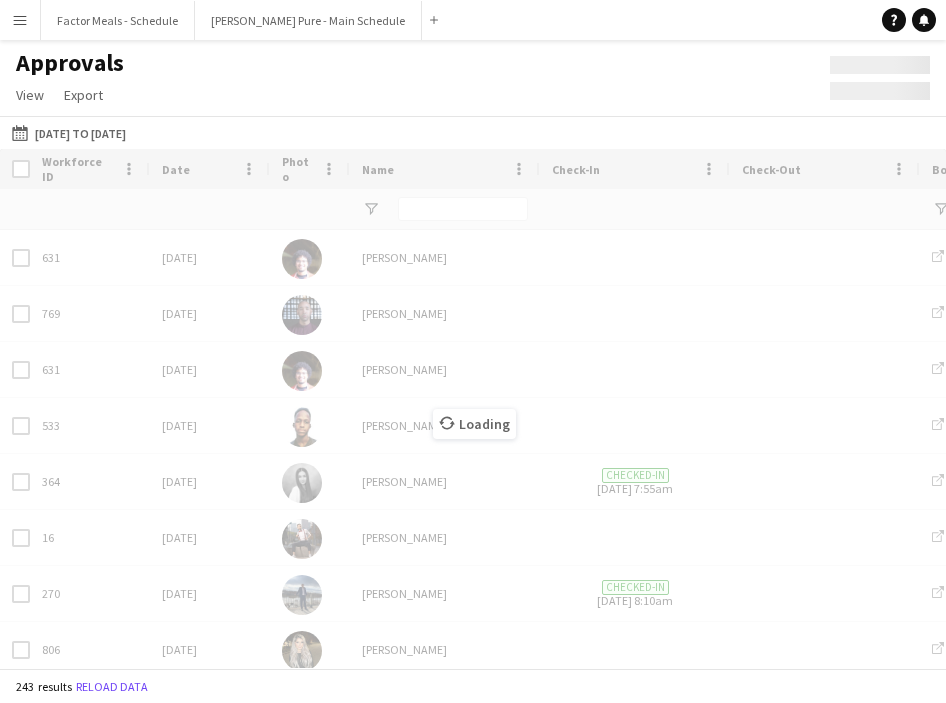 type on "*******" 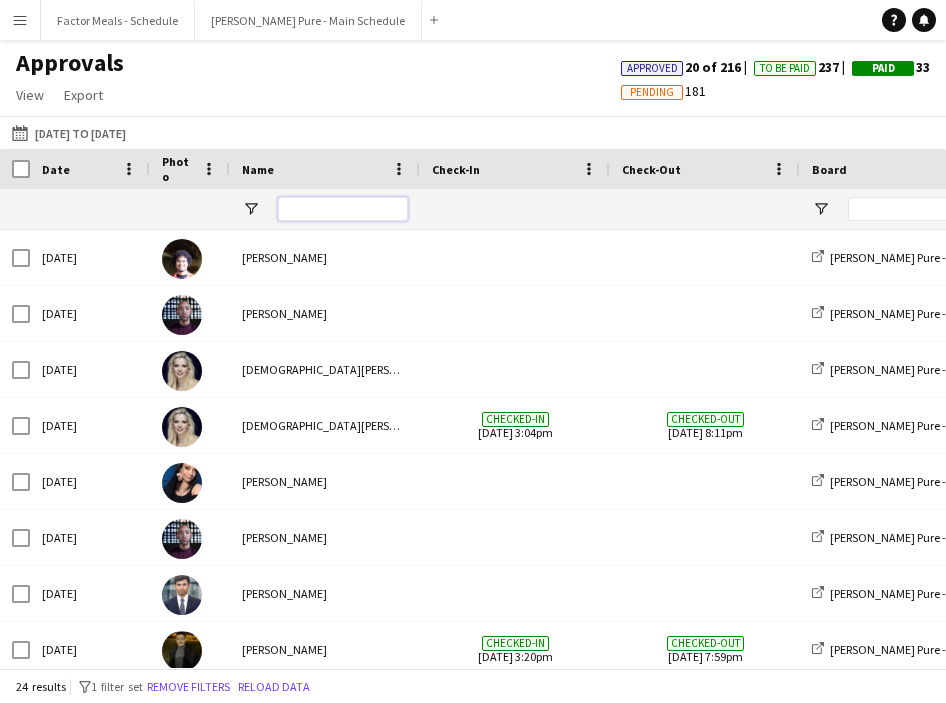 click at bounding box center [343, 209] 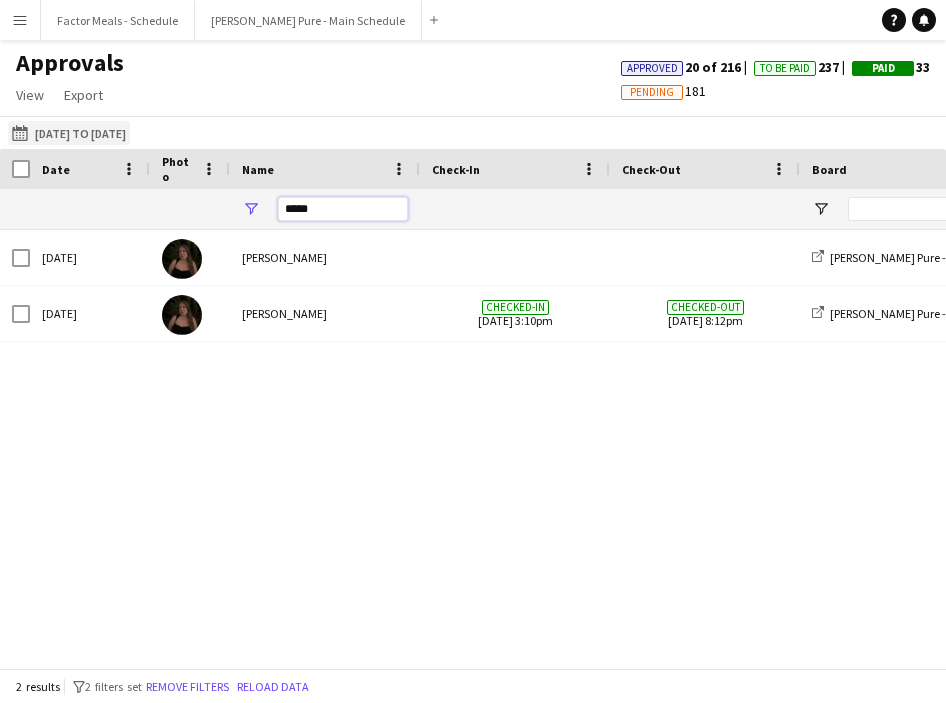 type on "*****" 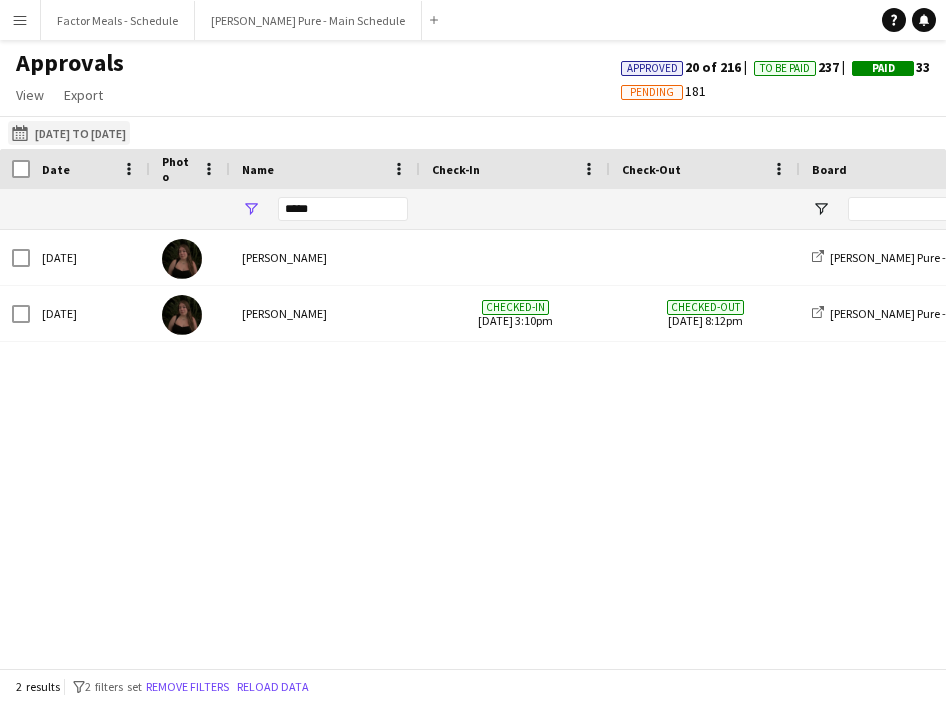 click on "16-06-2025 to 09-07-2025
16-06-2025 to 09-07-2025" 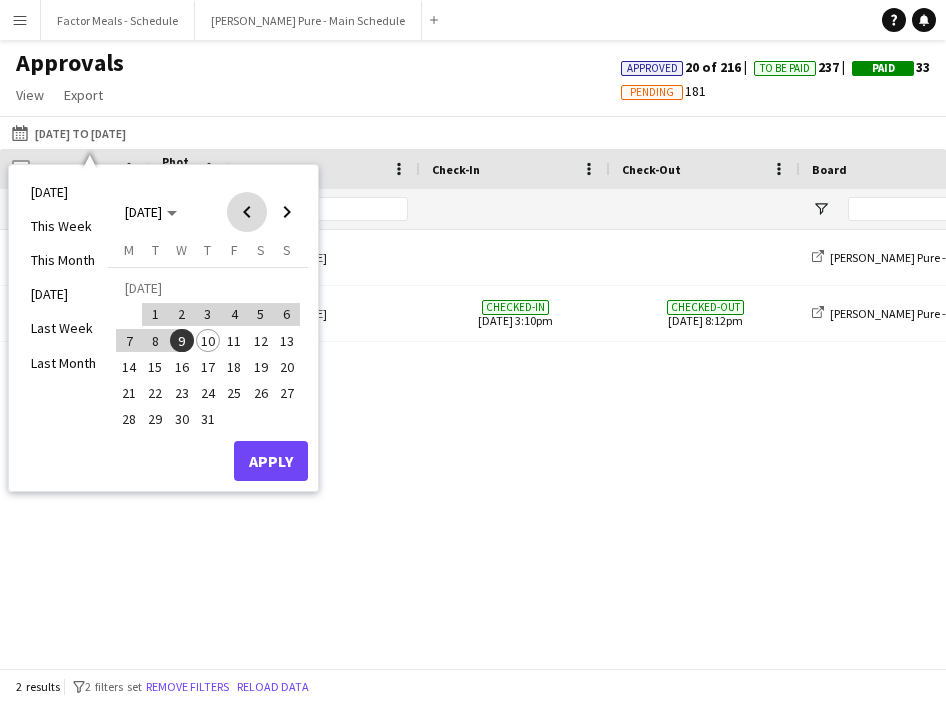 click at bounding box center [247, 212] 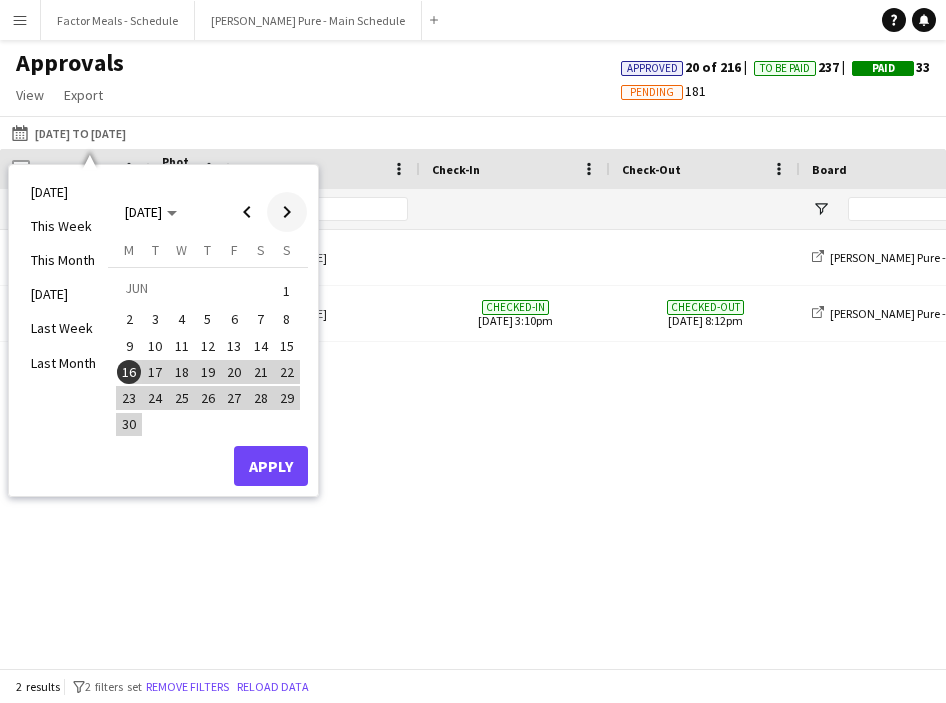 click at bounding box center [287, 212] 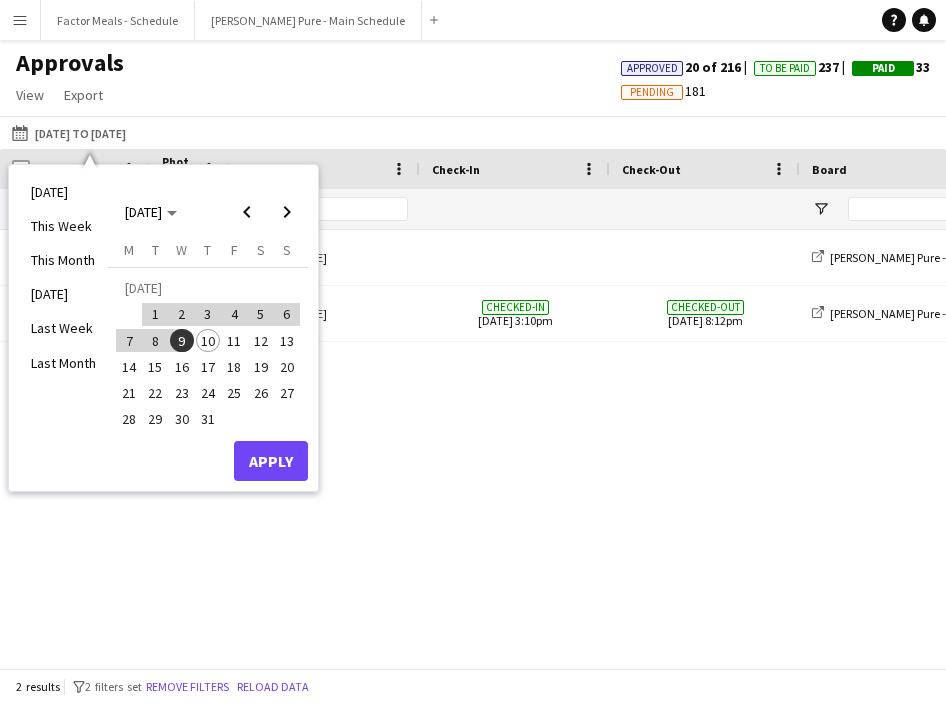 click on "3" at bounding box center (208, 315) 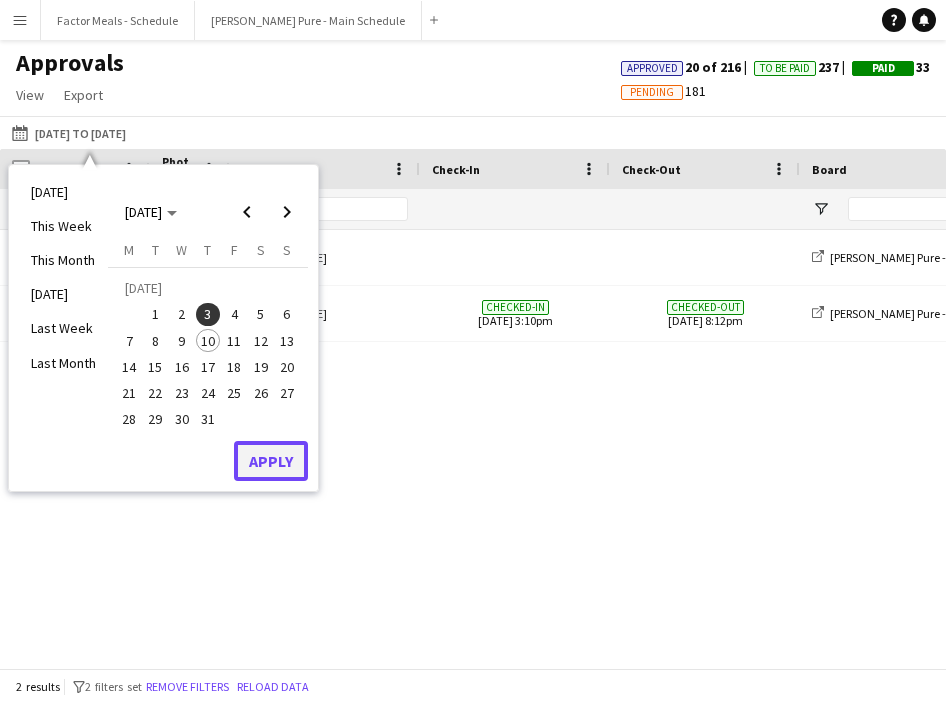 click on "Apply" at bounding box center (271, 461) 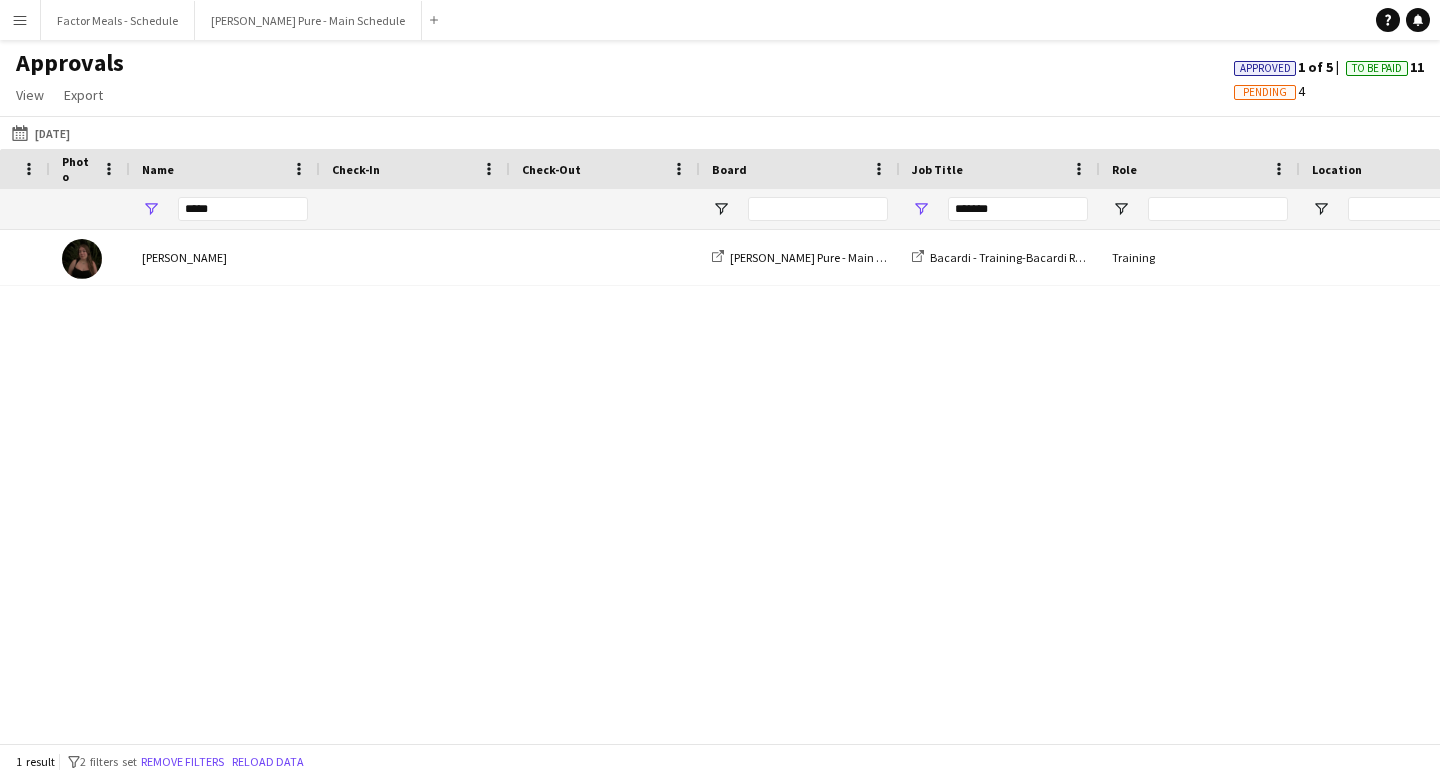 click on "Menu" at bounding box center (20, 20) 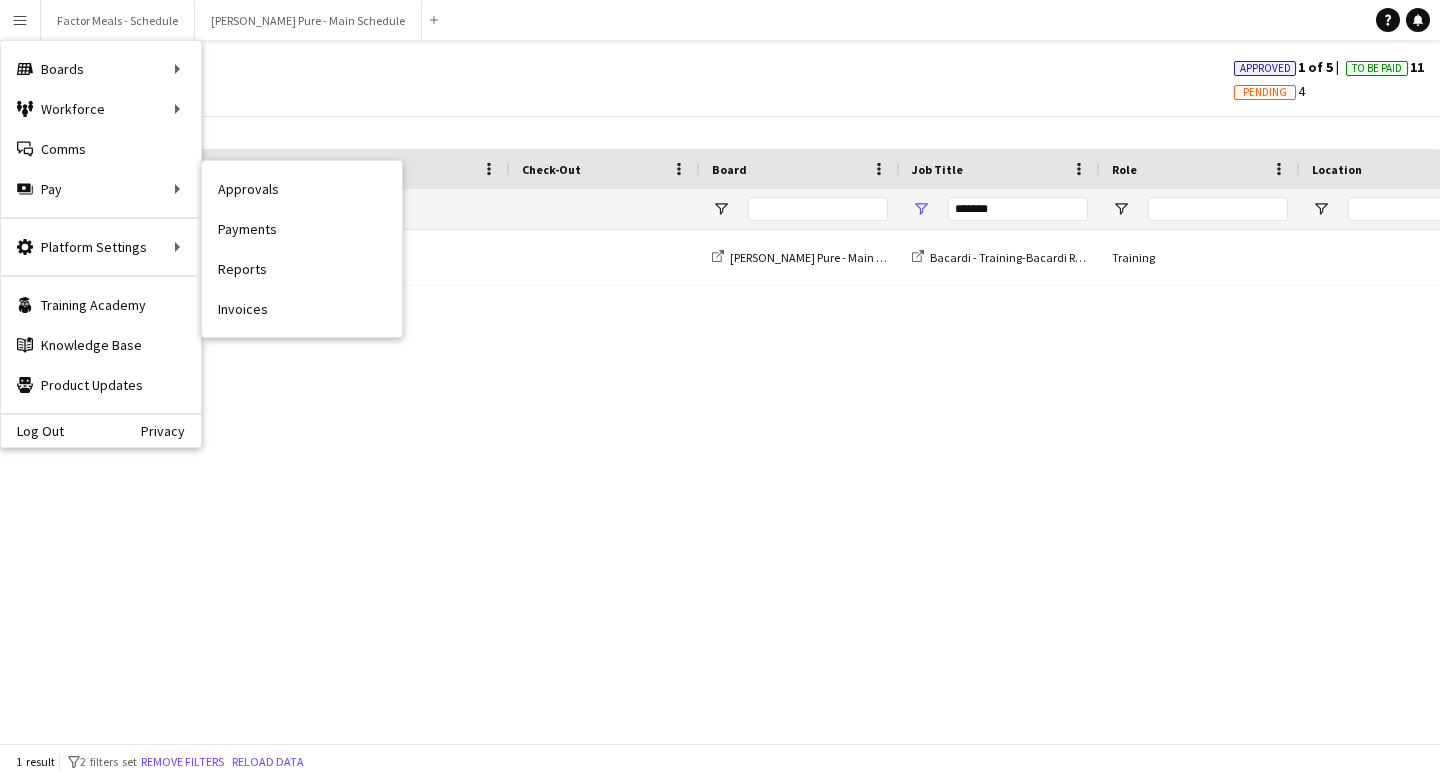 click on "Payments" at bounding box center [302, 229] 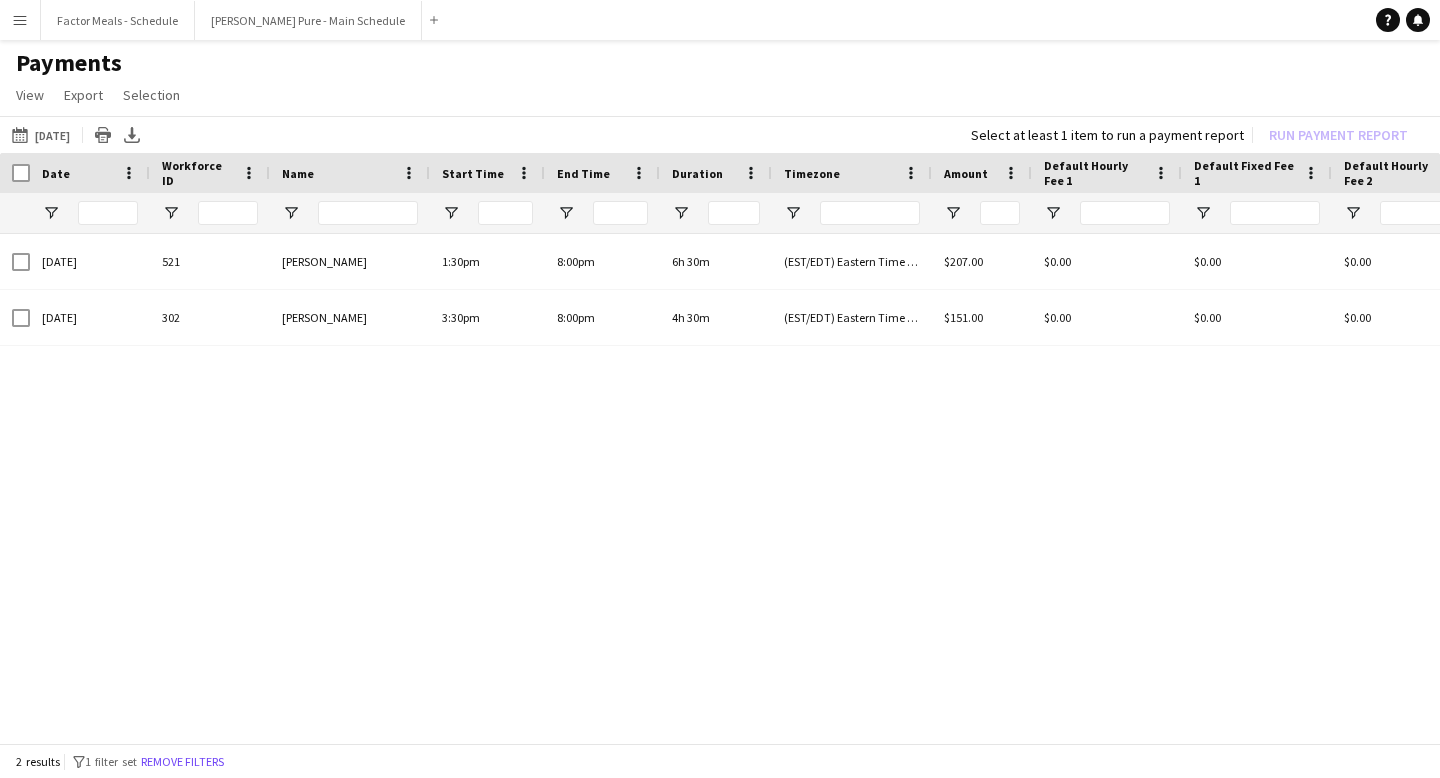 click on "Payments" 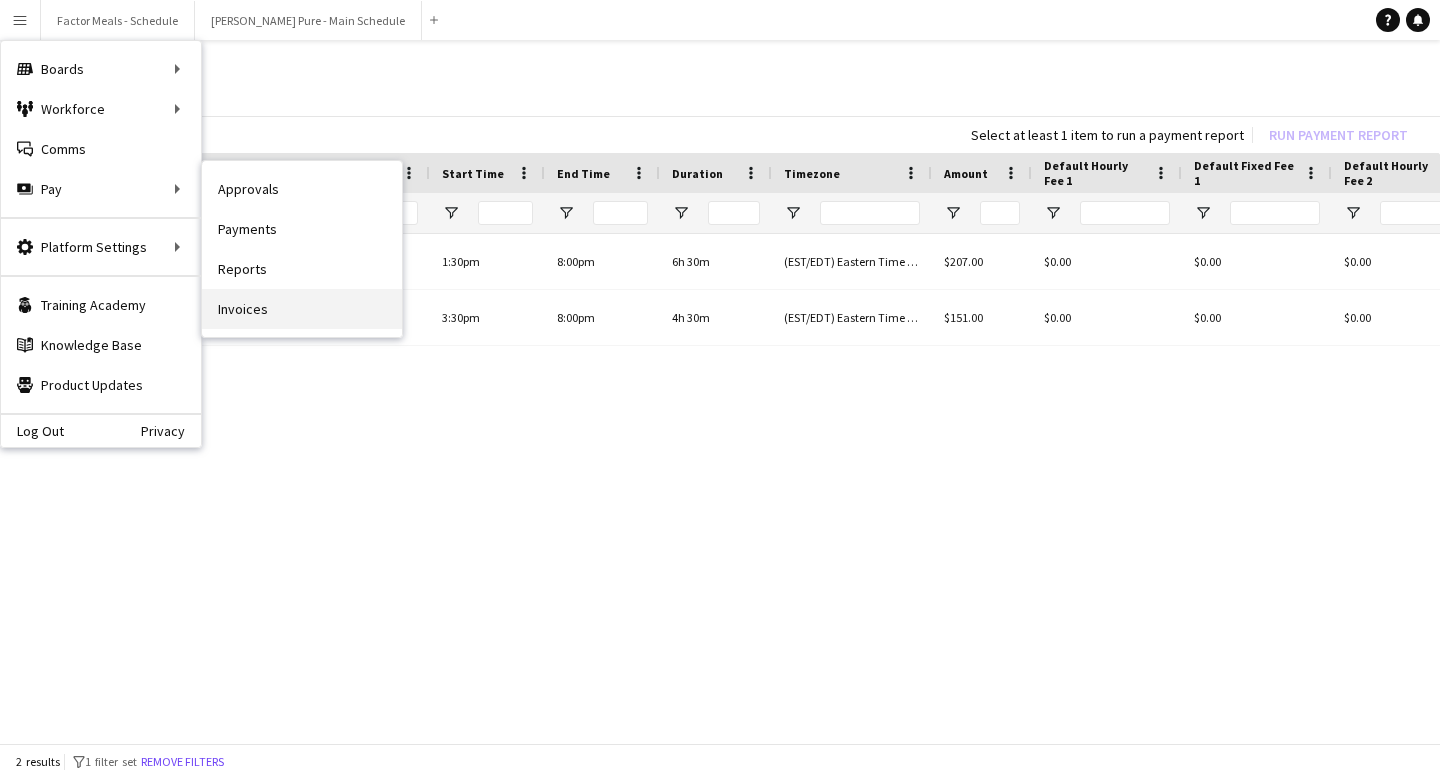 click on "Invoices" at bounding box center (302, 309) 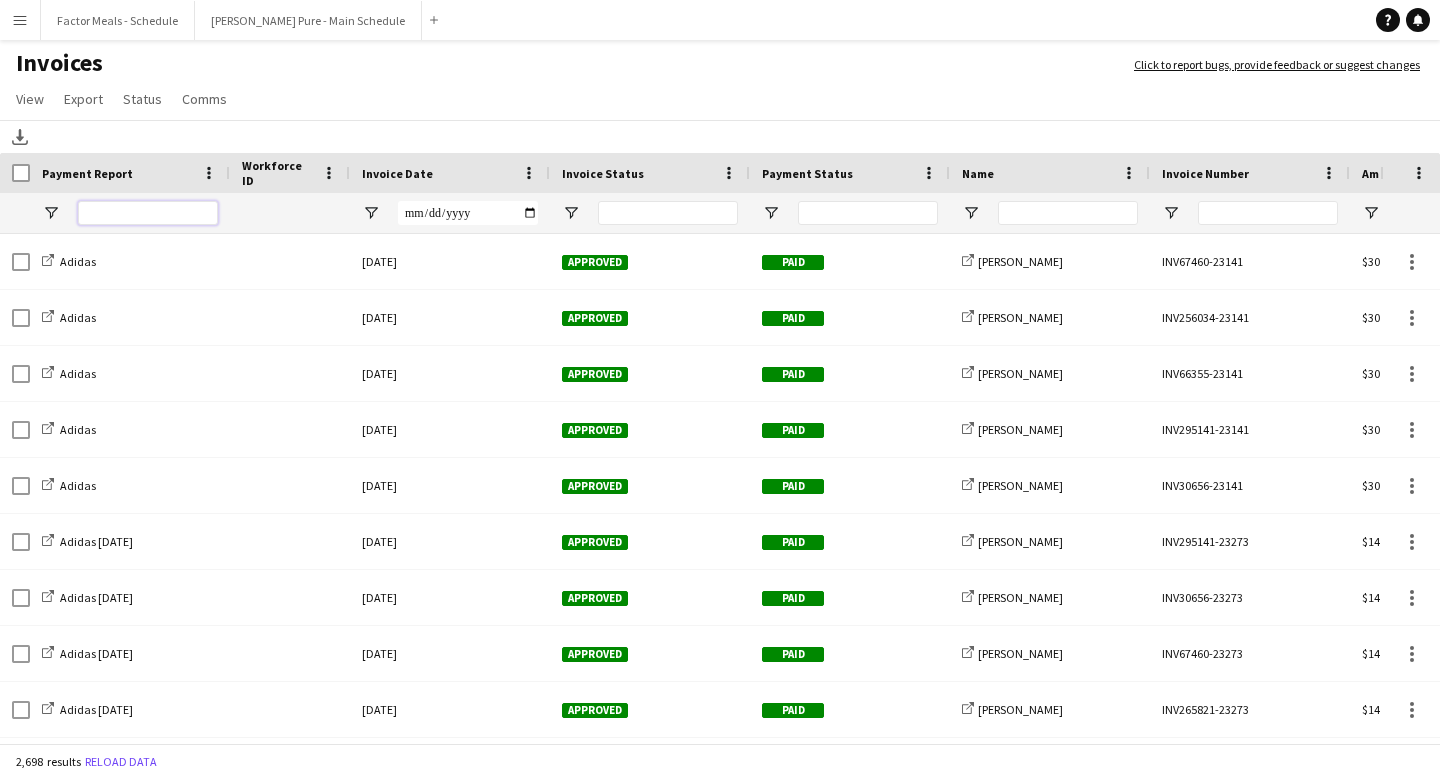 click at bounding box center (148, 213) 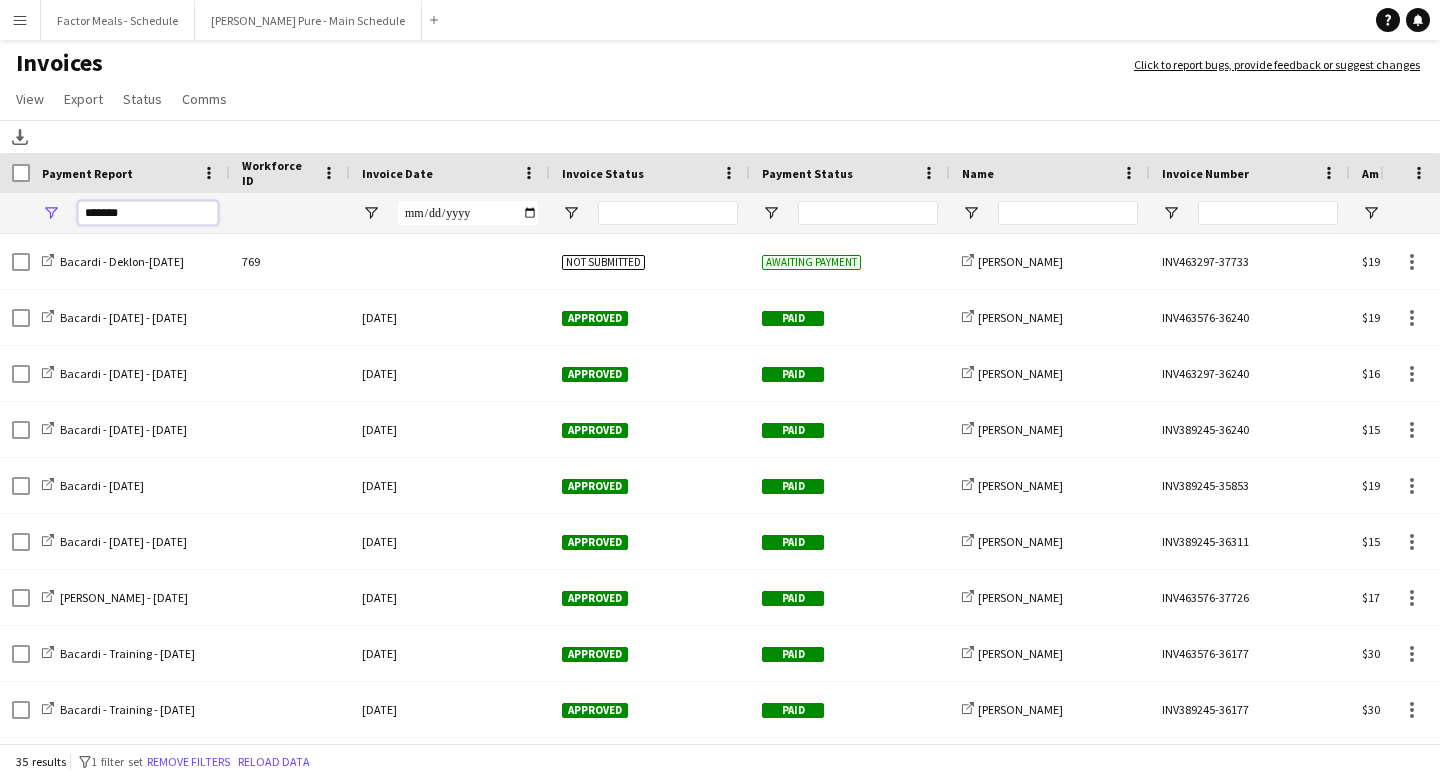 type on "*******" 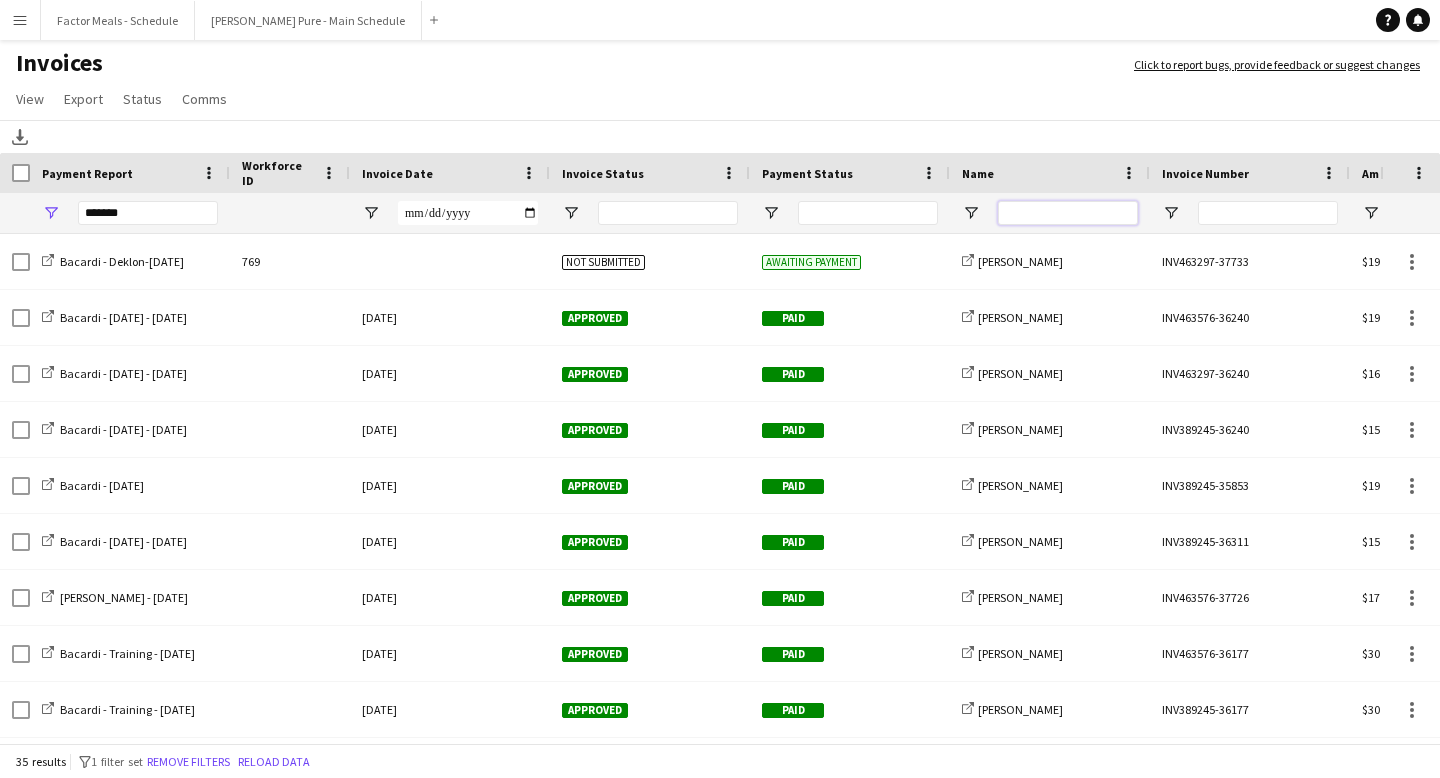 click at bounding box center [1068, 213] 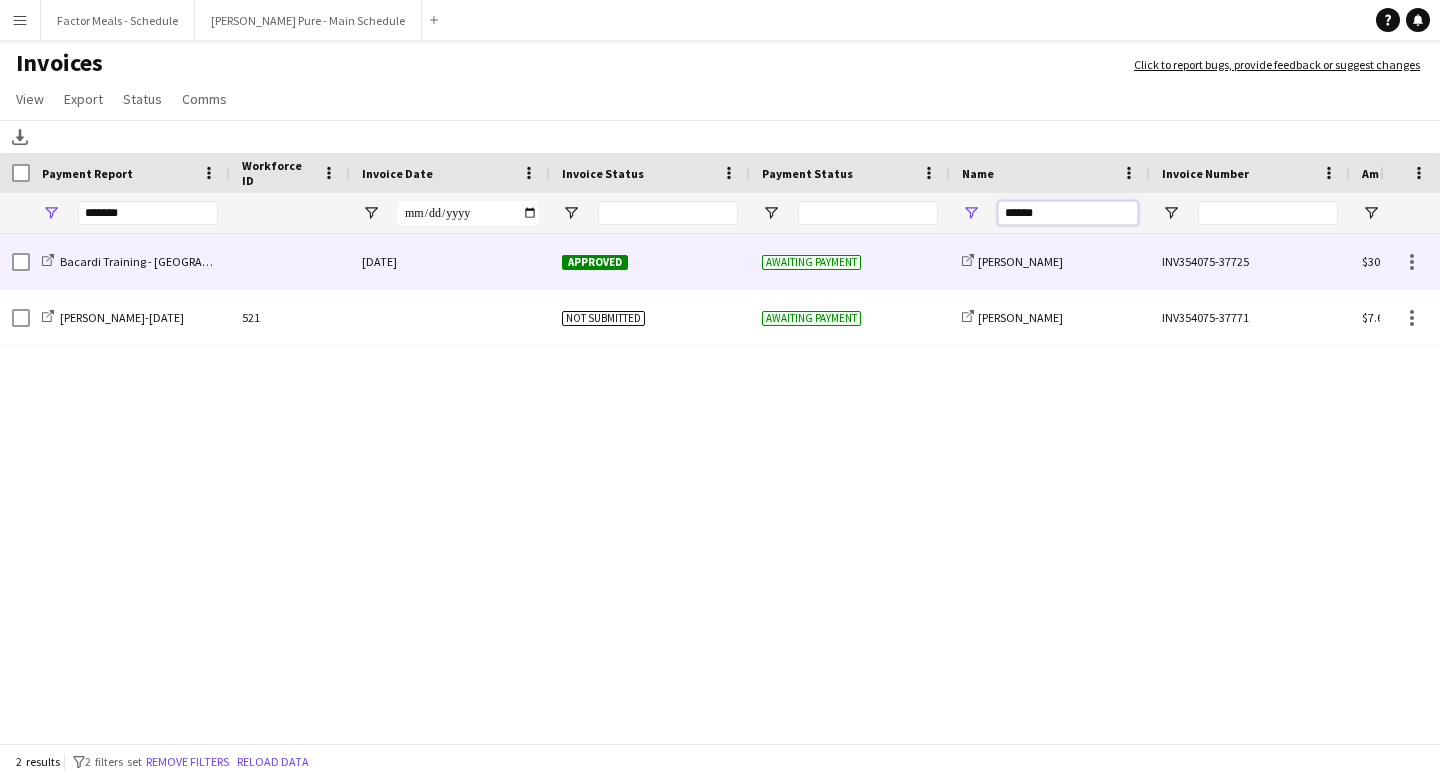 type on "******" 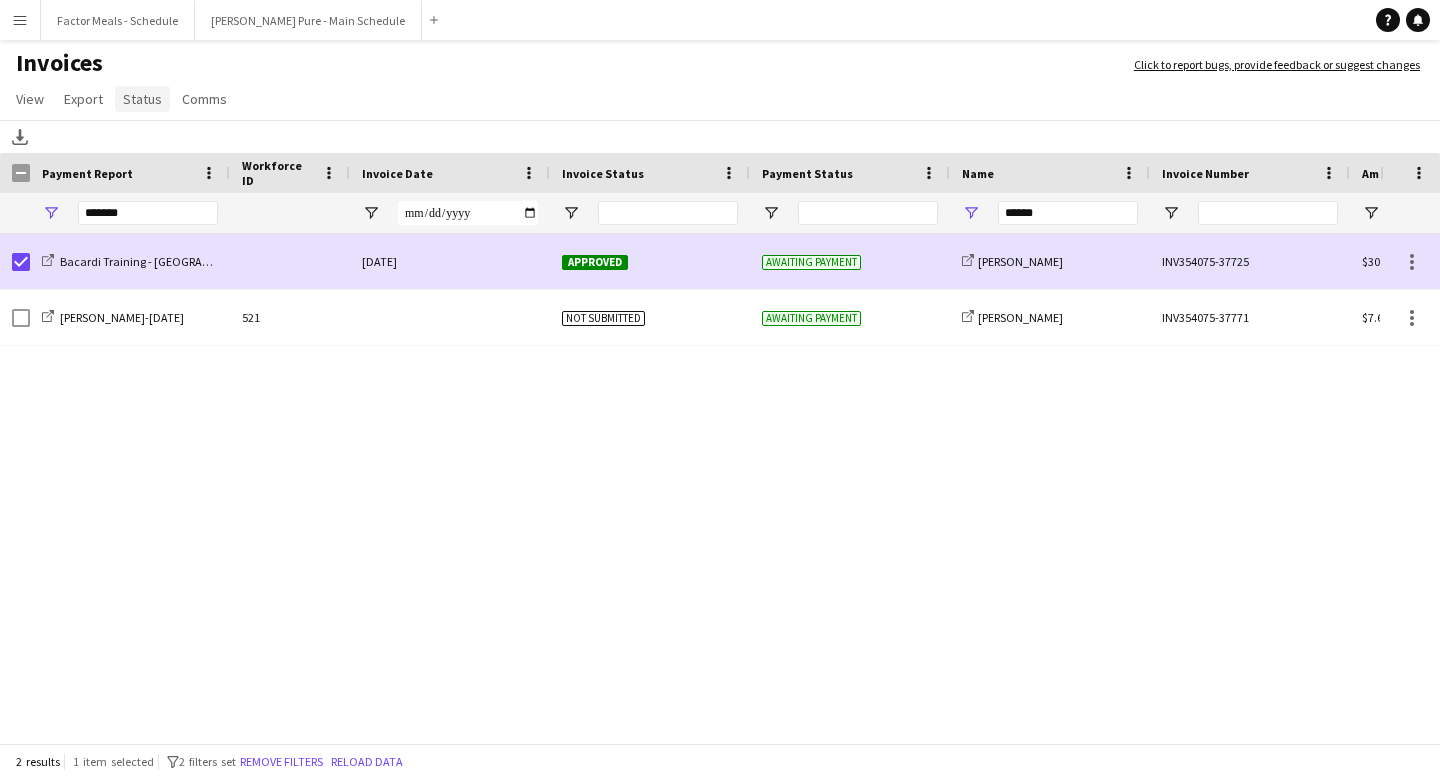 click on "Status" 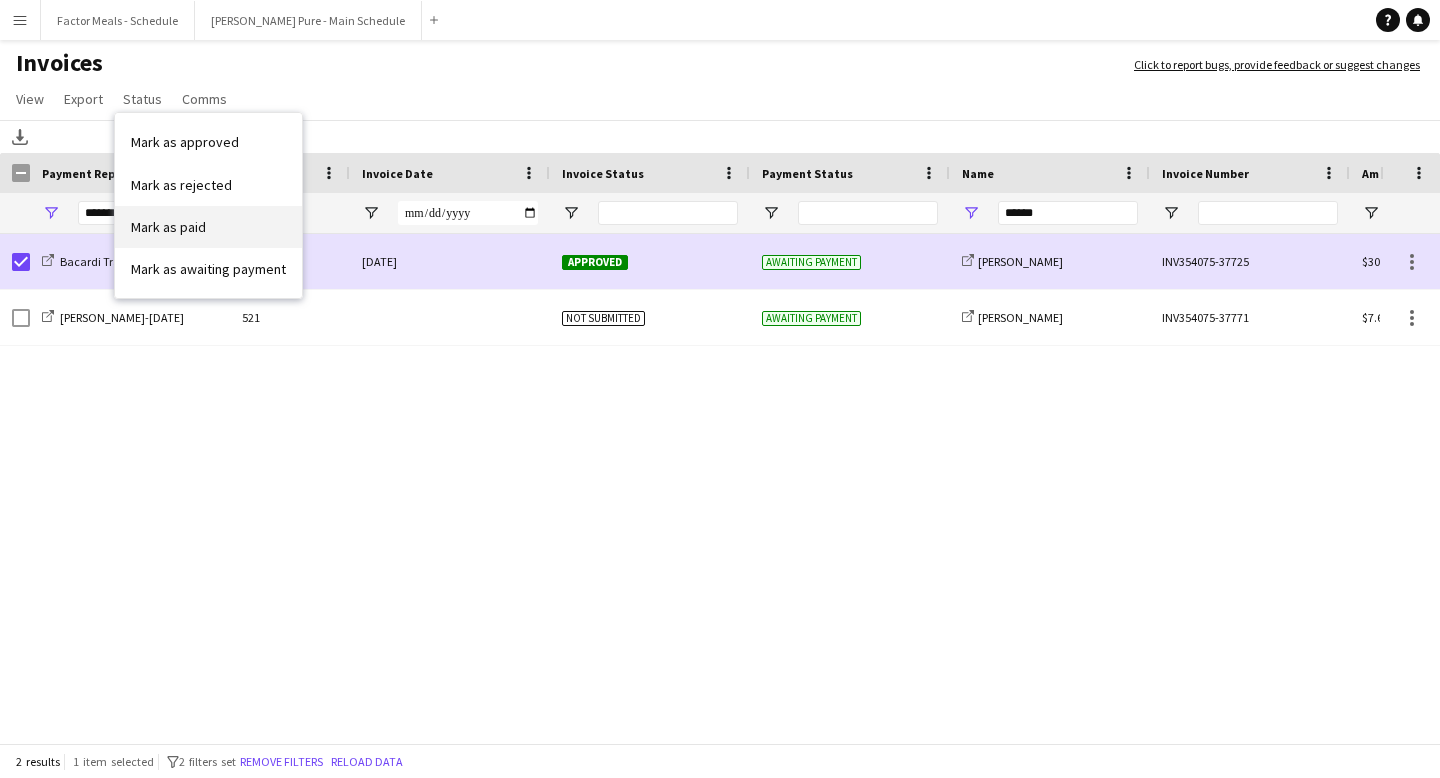 click on "Mark as paid" at bounding box center (168, 227) 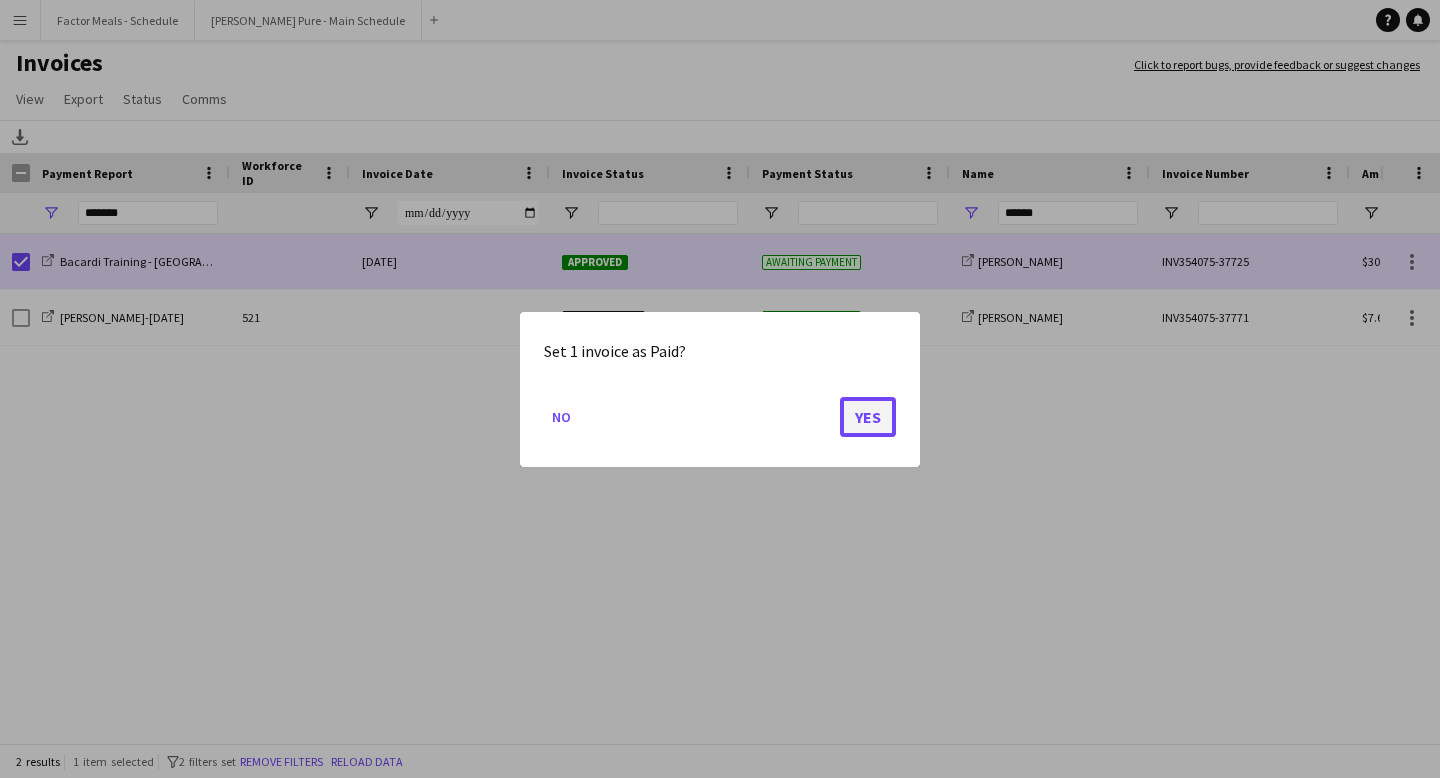 click on "Yes" 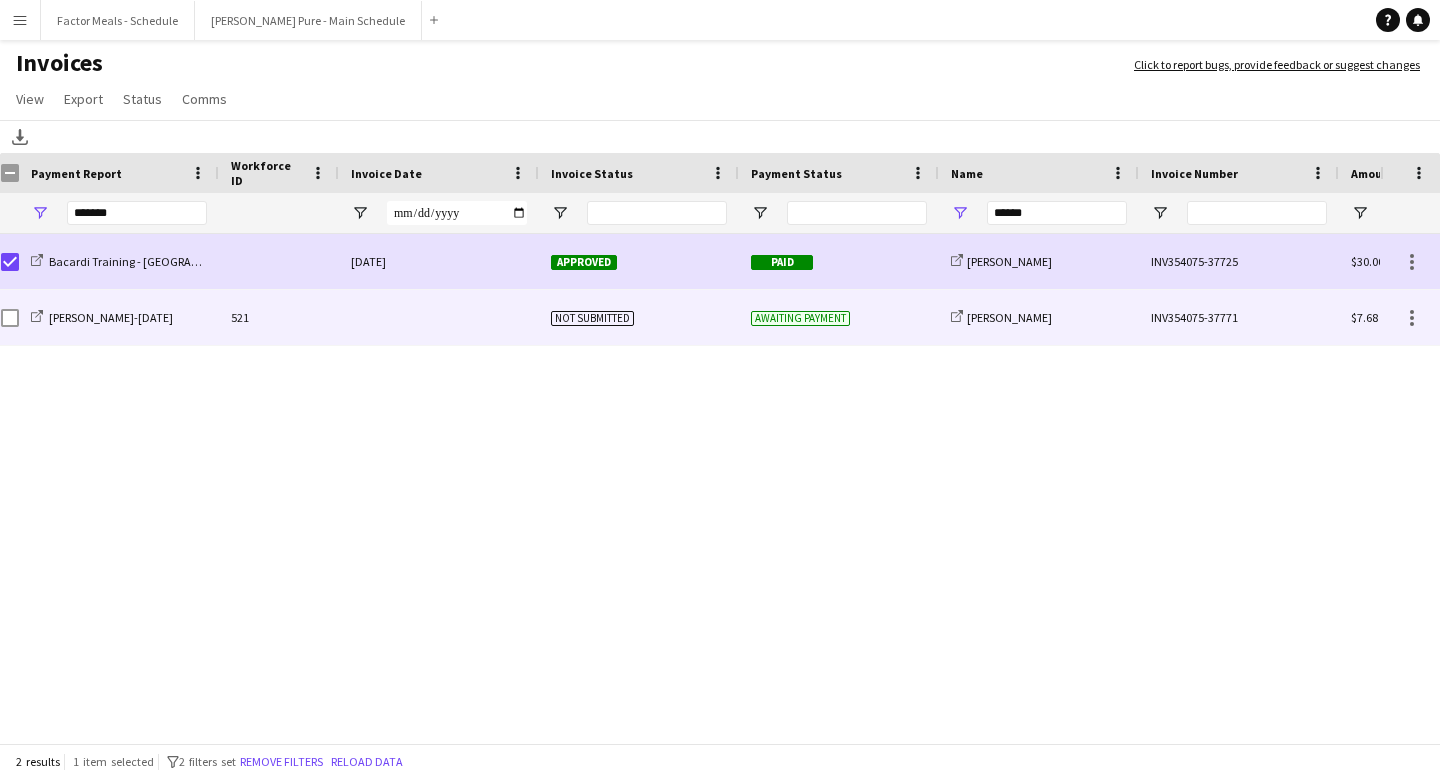 click on "INV354075-37771" 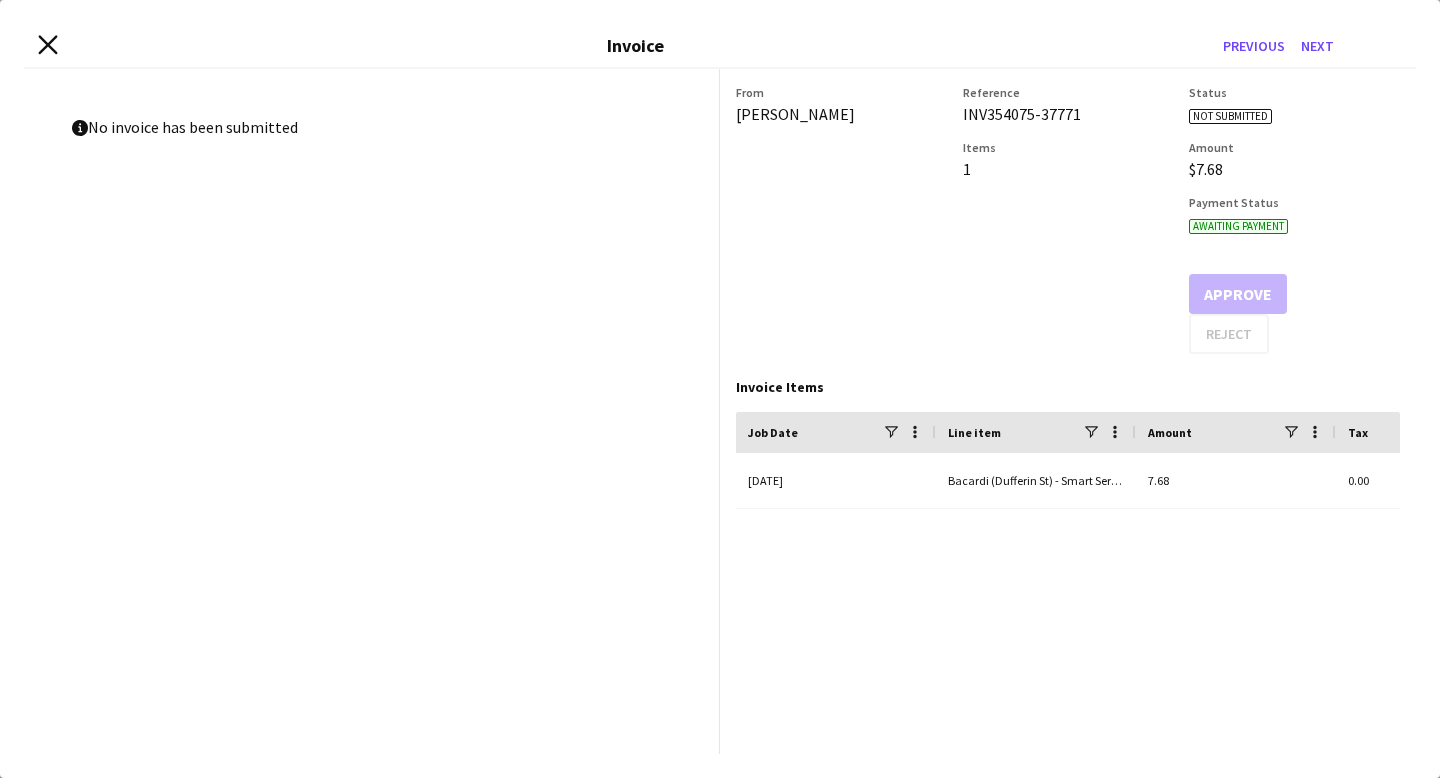 click 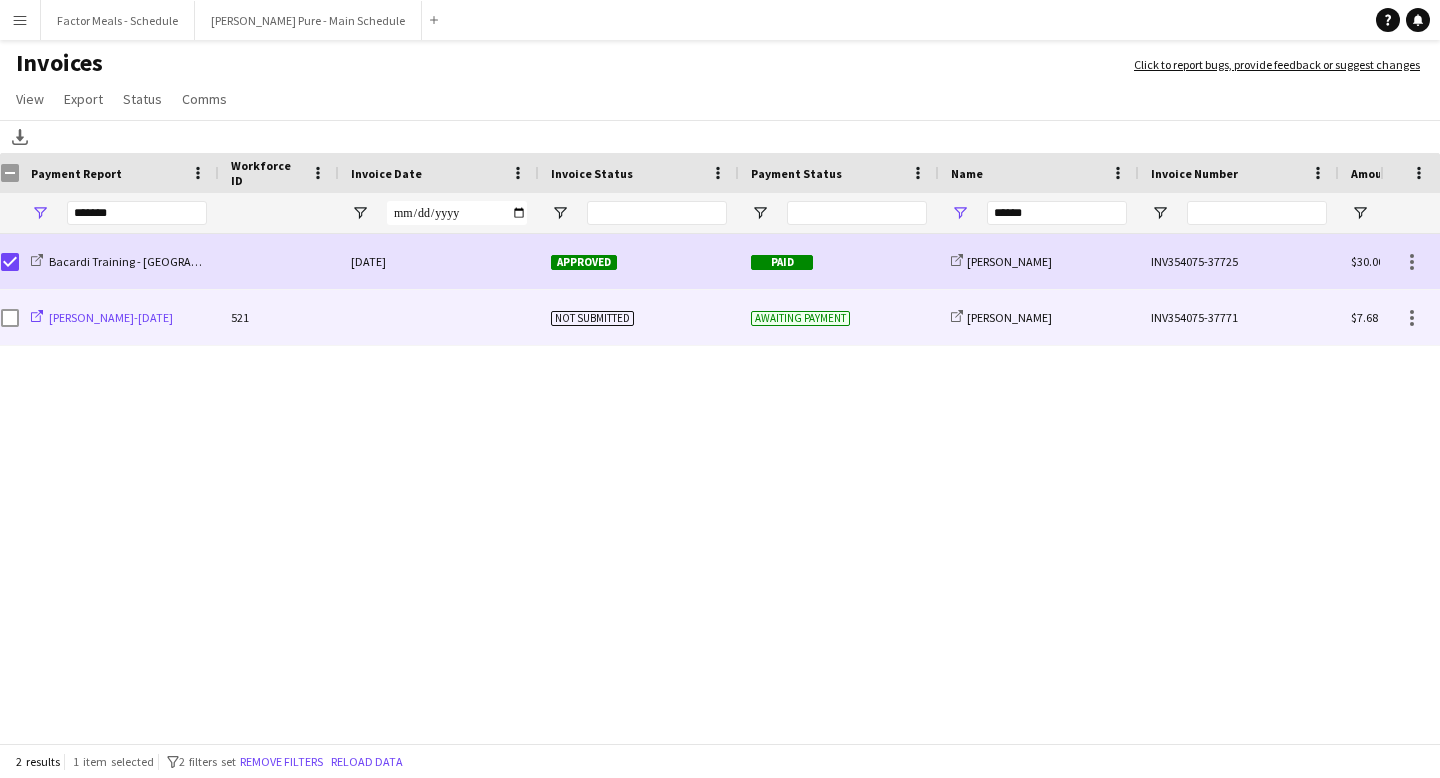 click on "Bacardi- Sienna-July 5th" 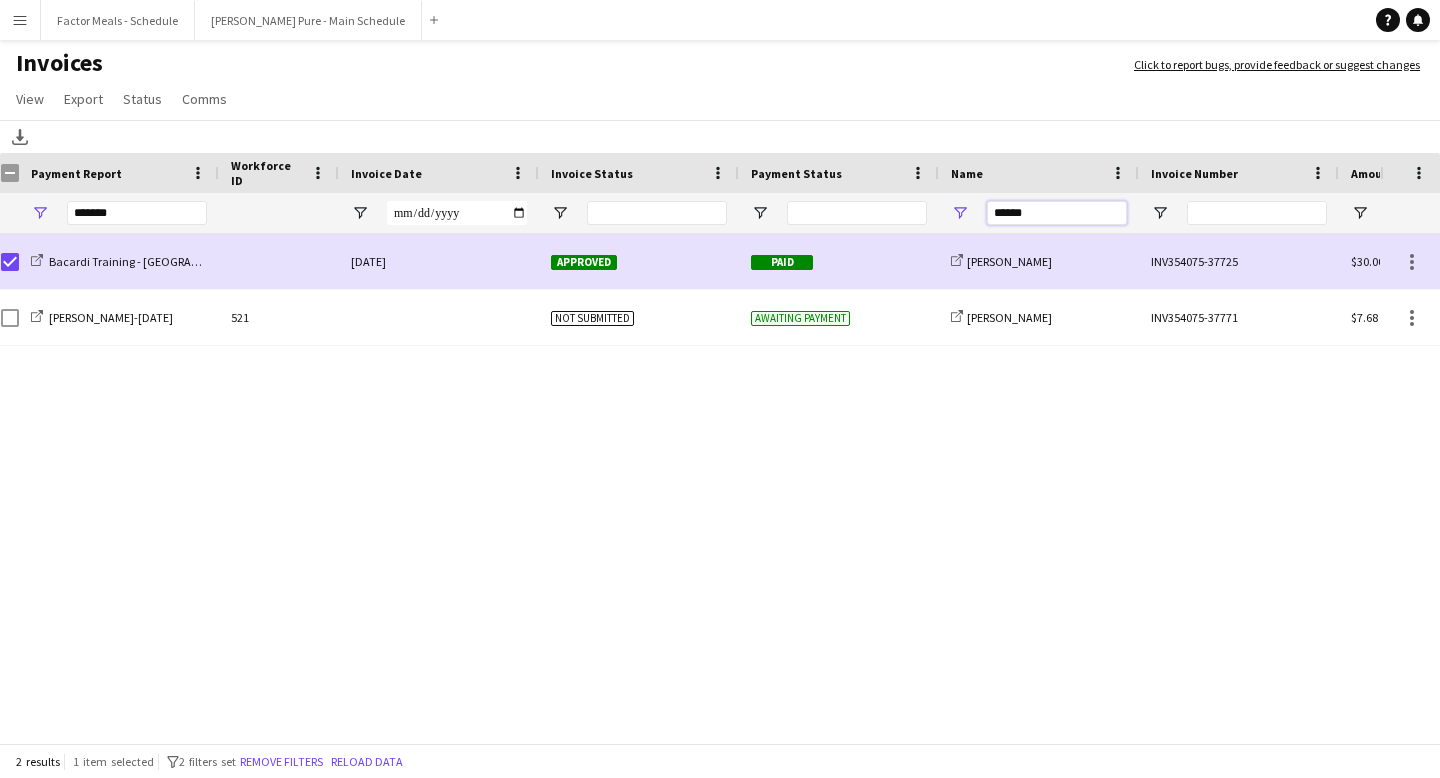 drag, startPoint x: 1045, startPoint y: 212, endPoint x: 978, endPoint y: 206, distance: 67.26812 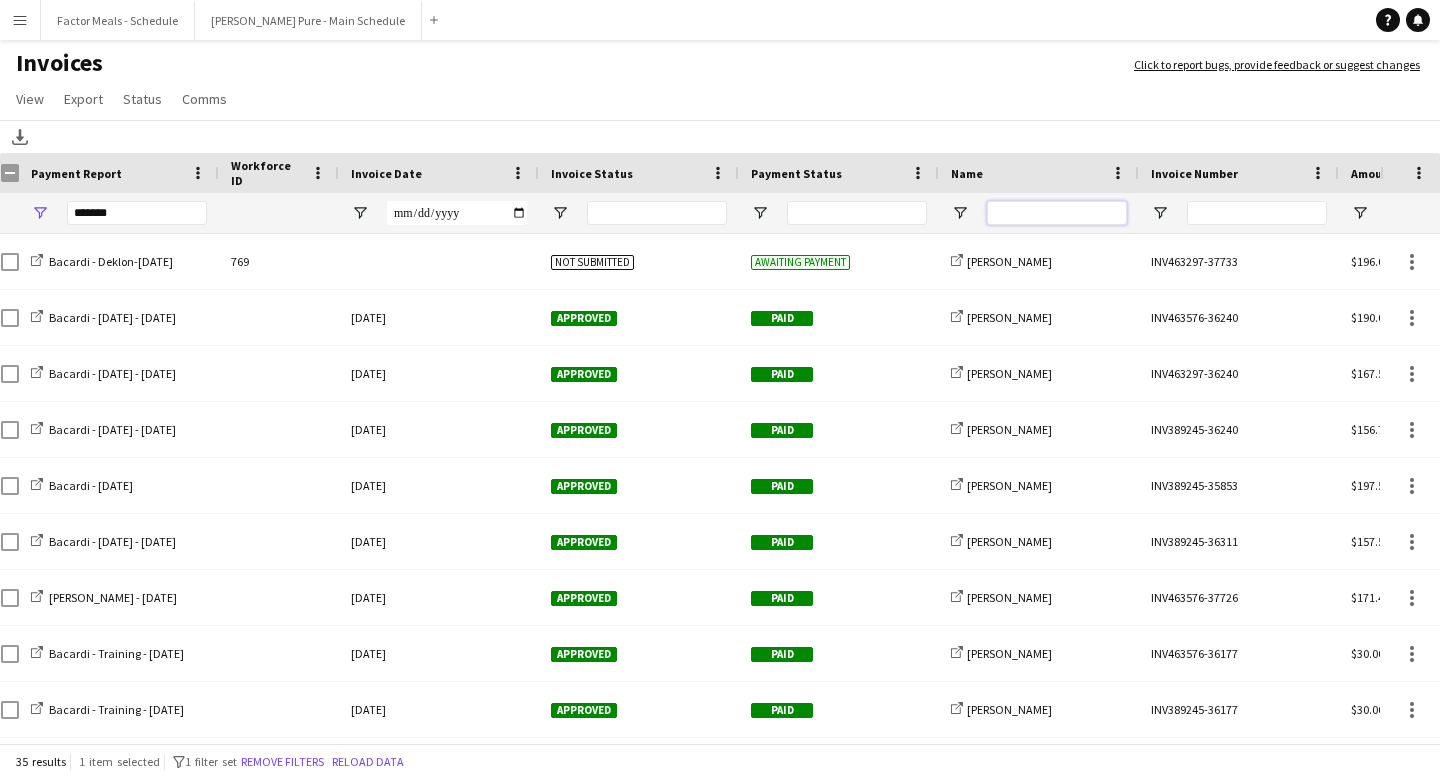 type 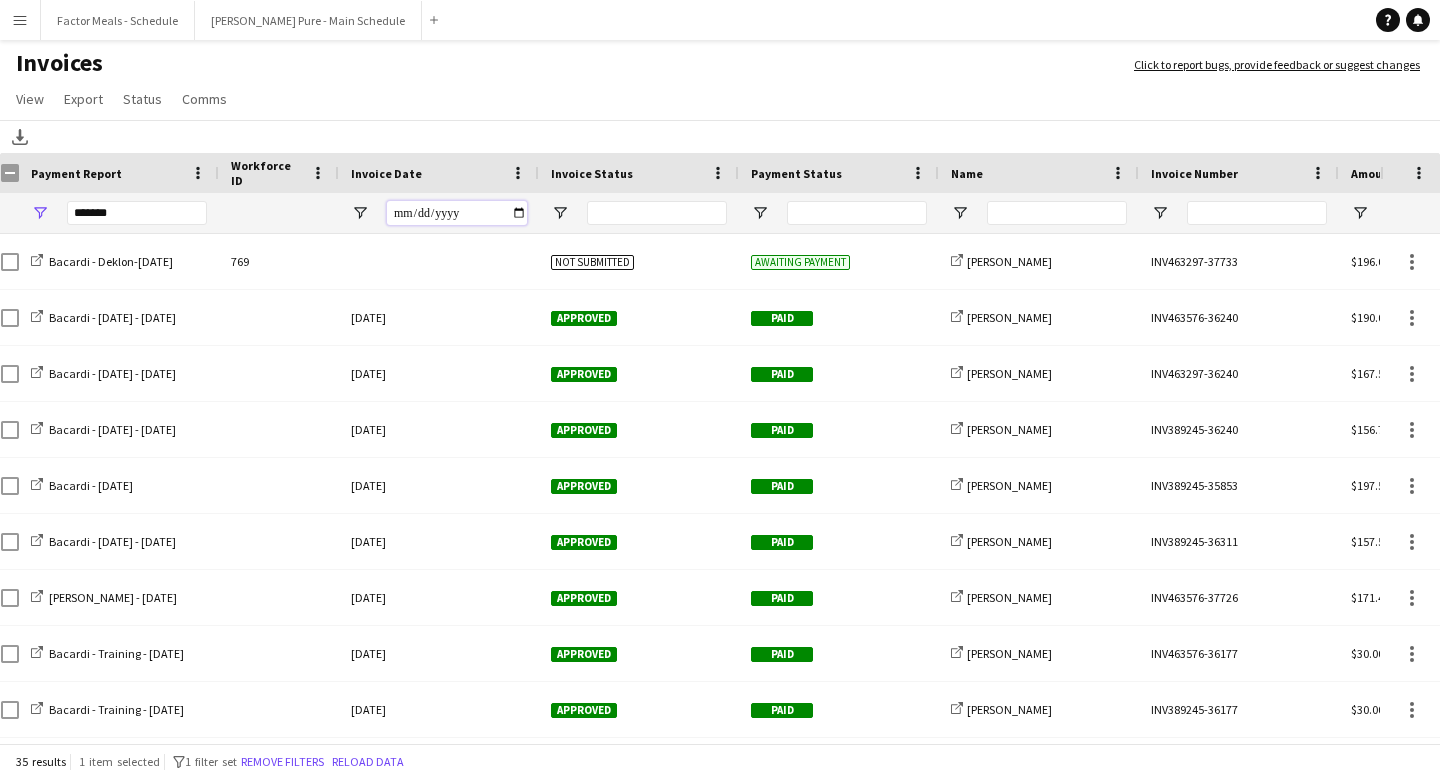 click at bounding box center [457, 213] 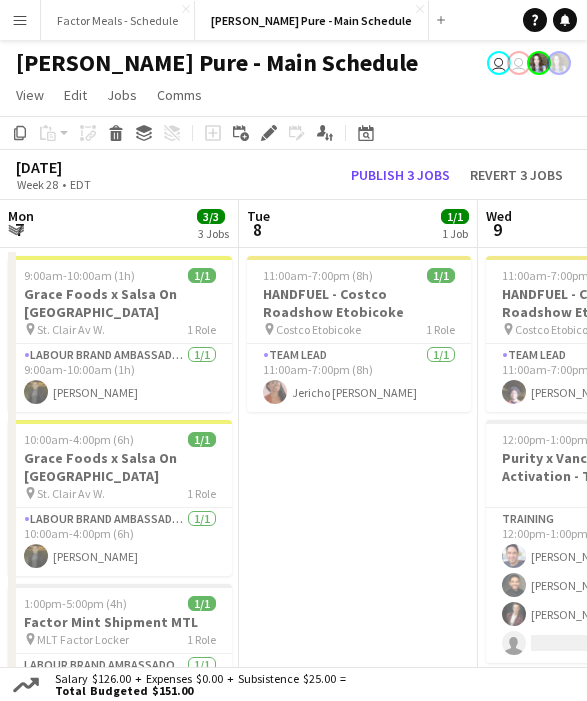 scroll, scrollTop: 0, scrollLeft: 0, axis: both 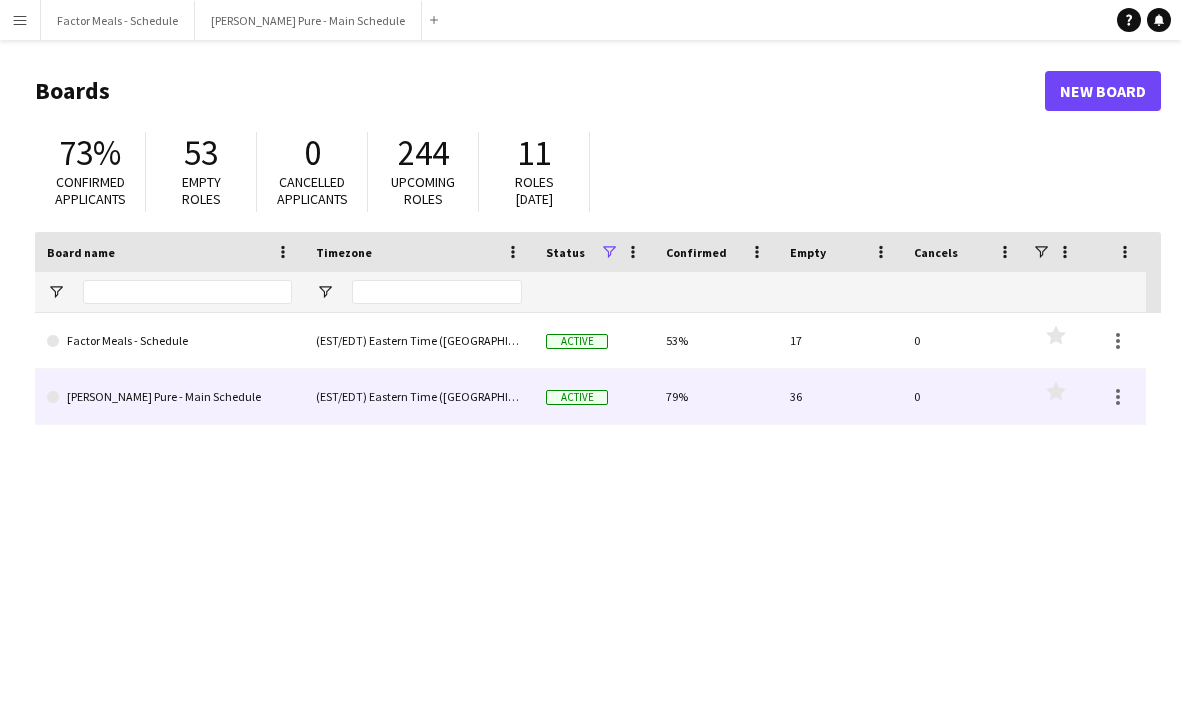 click on "[PERSON_NAME] Pure - Main Schedule" 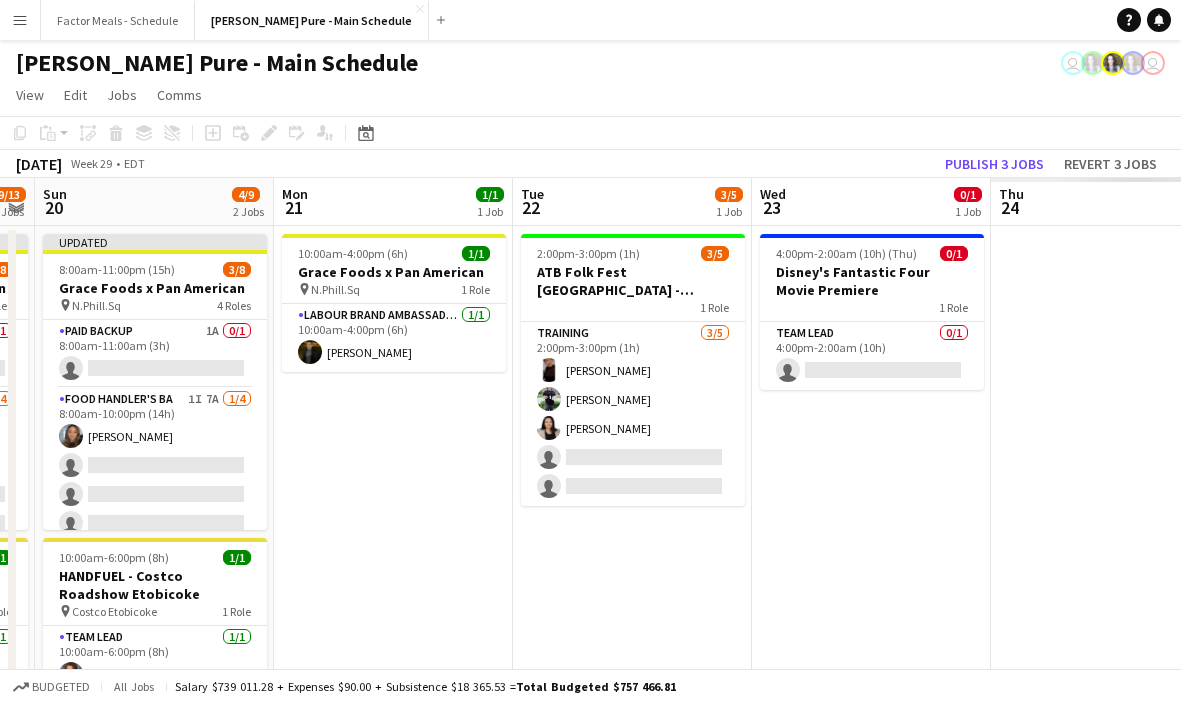 scroll, scrollTop: 0, scrollLeft: 682, axis: horizontal 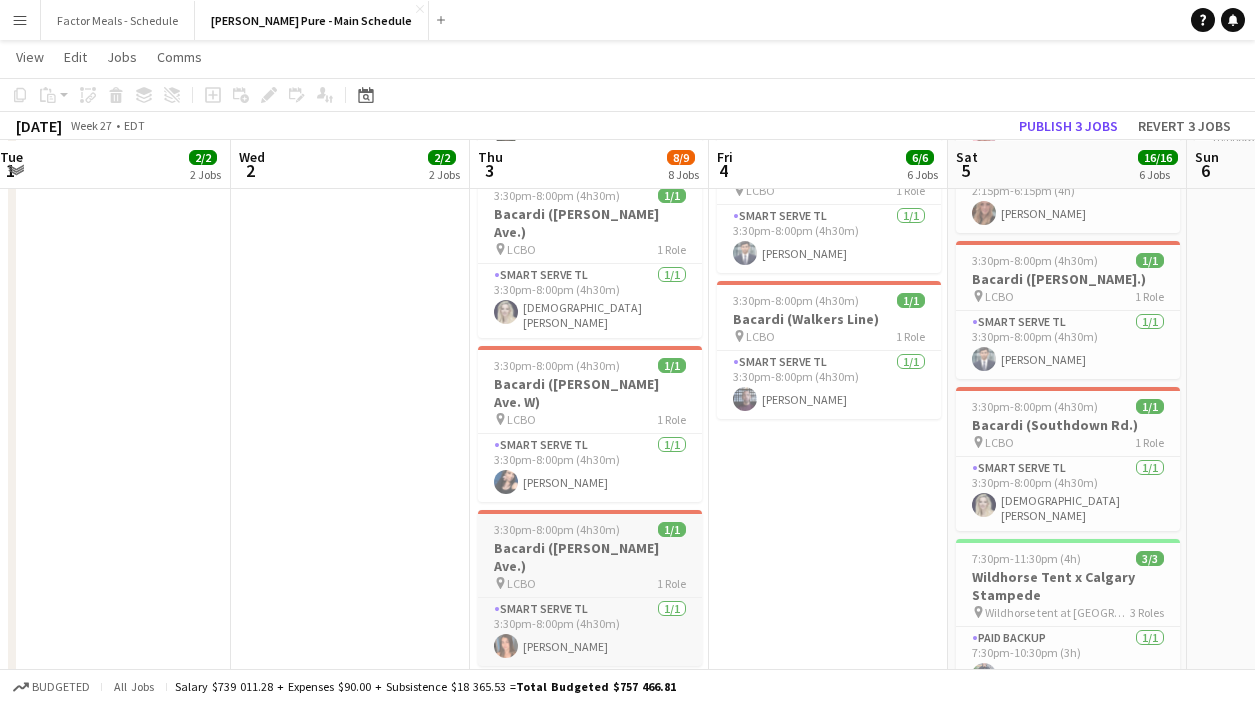 click on "pin
LCBO   1 Role" at bounding box center (590, 583) 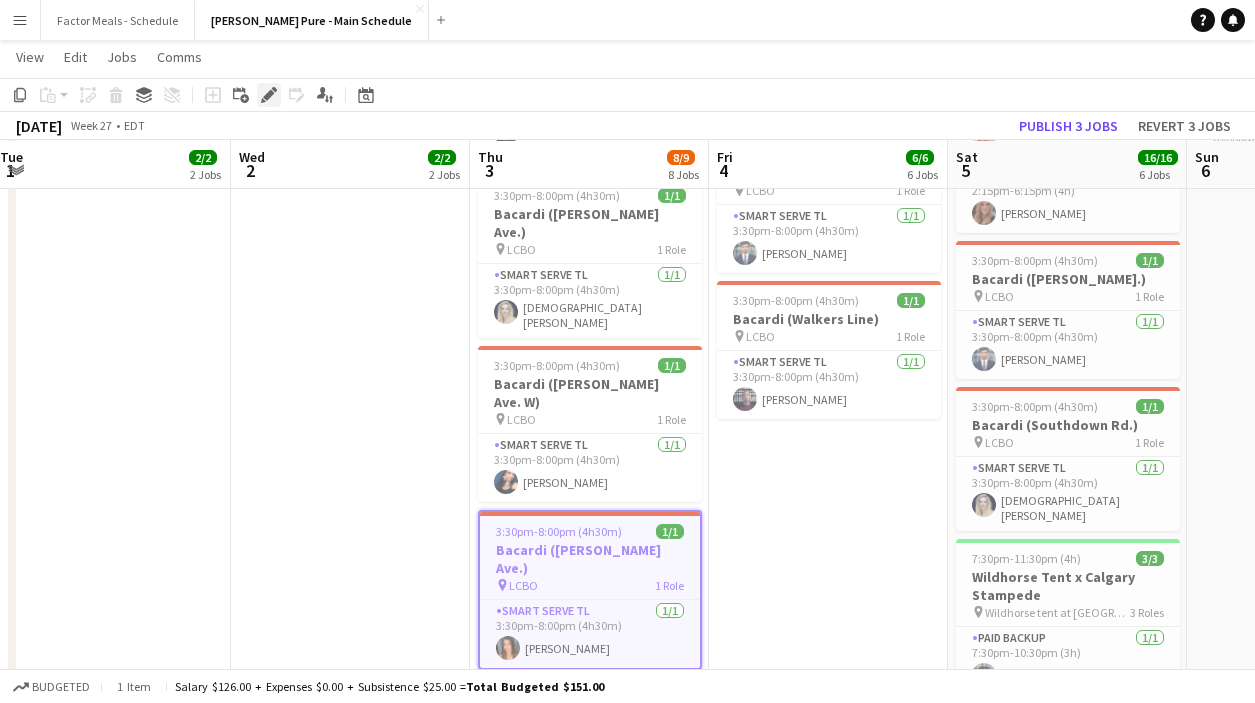 click on "Edit" 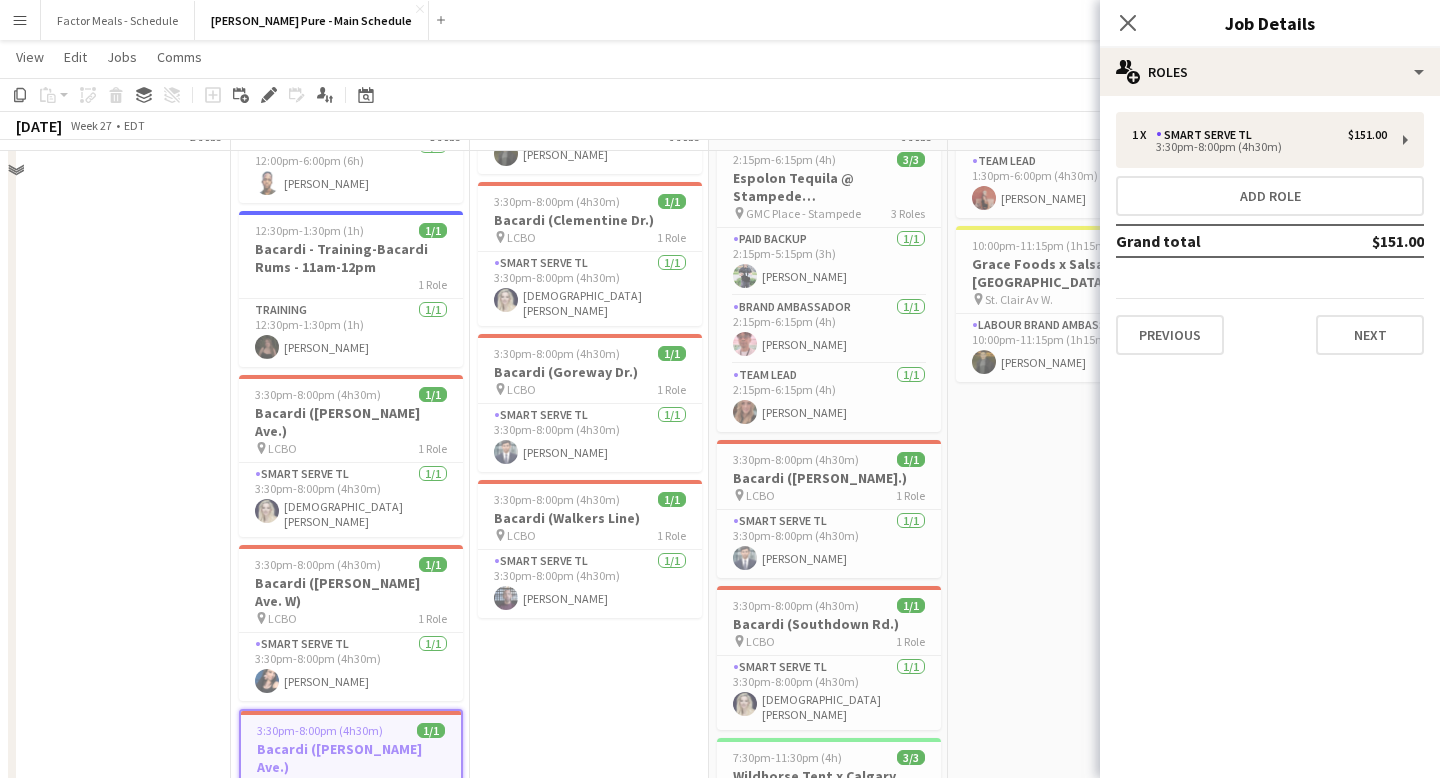scroll, scrollTop: 500, scrollLeft: 0, axis: vertical 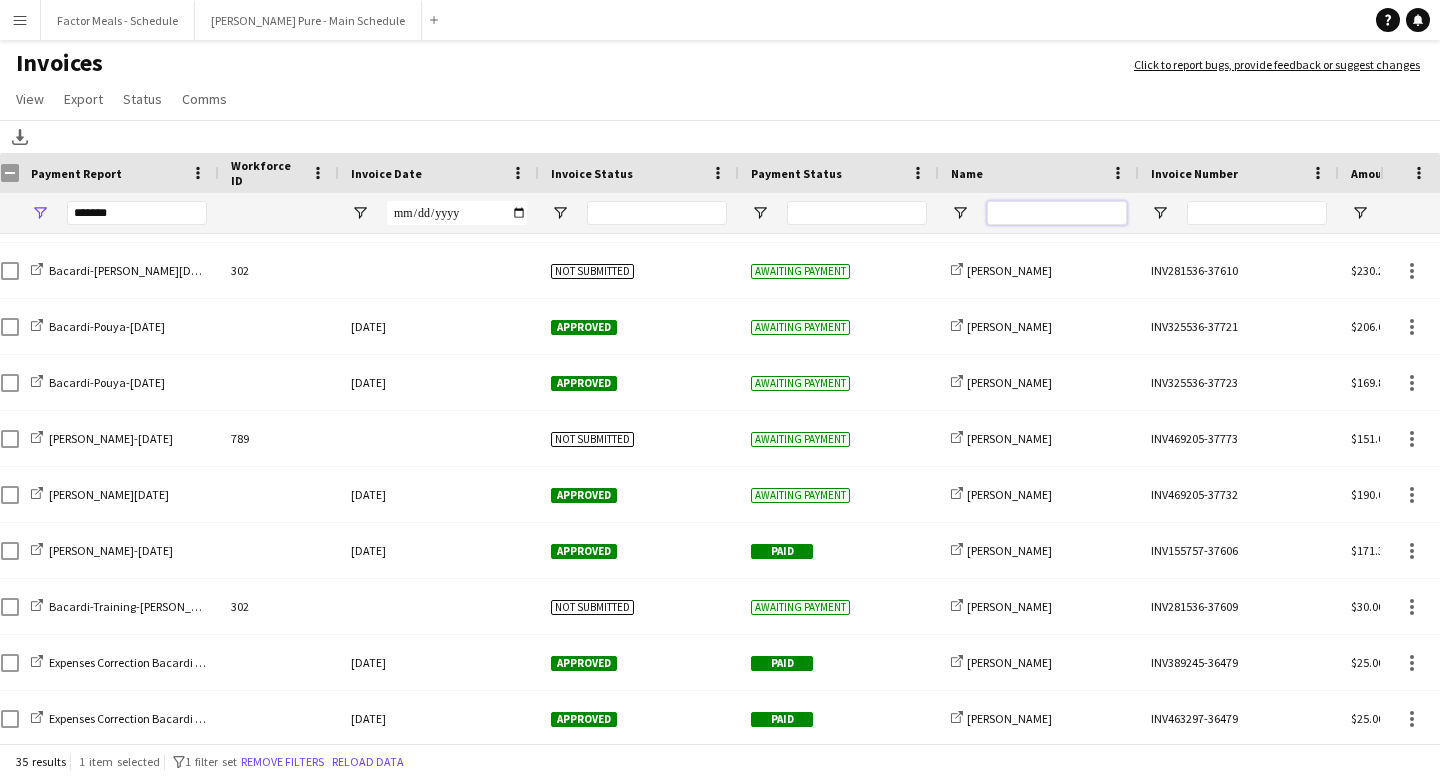 click at bounding box center (1057, 213) 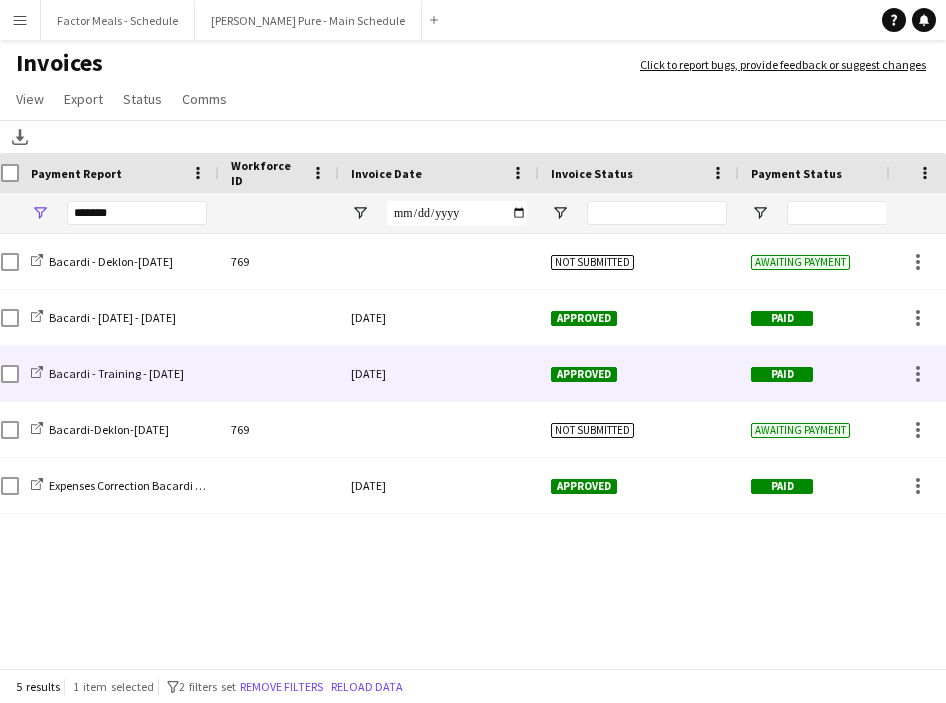 scroll, scrollTop: 0, scrollLeft: 76, axis: horizontal 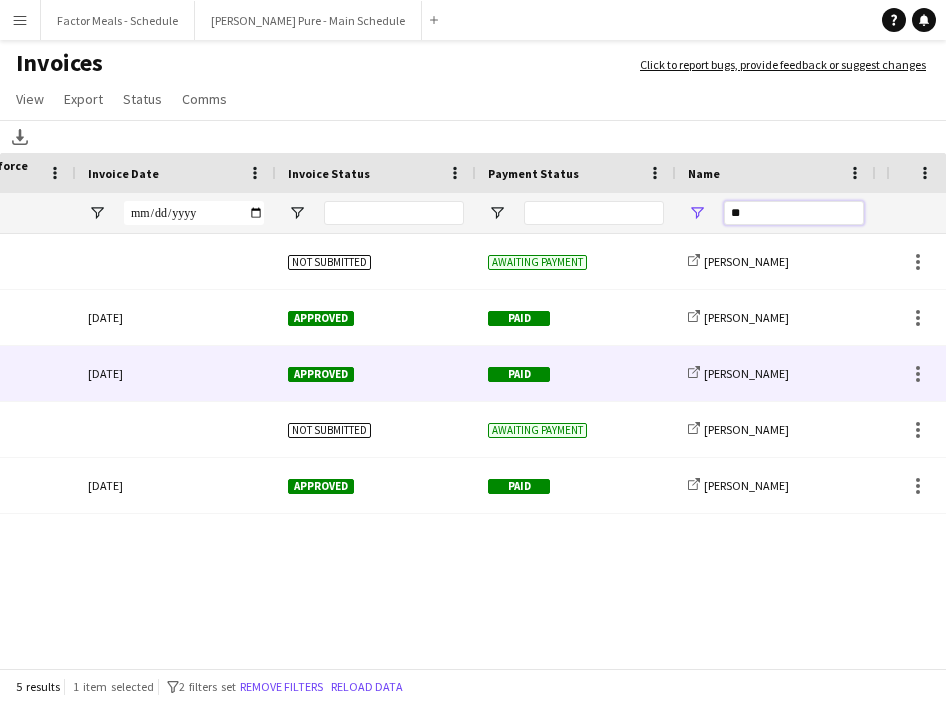 type on "*" 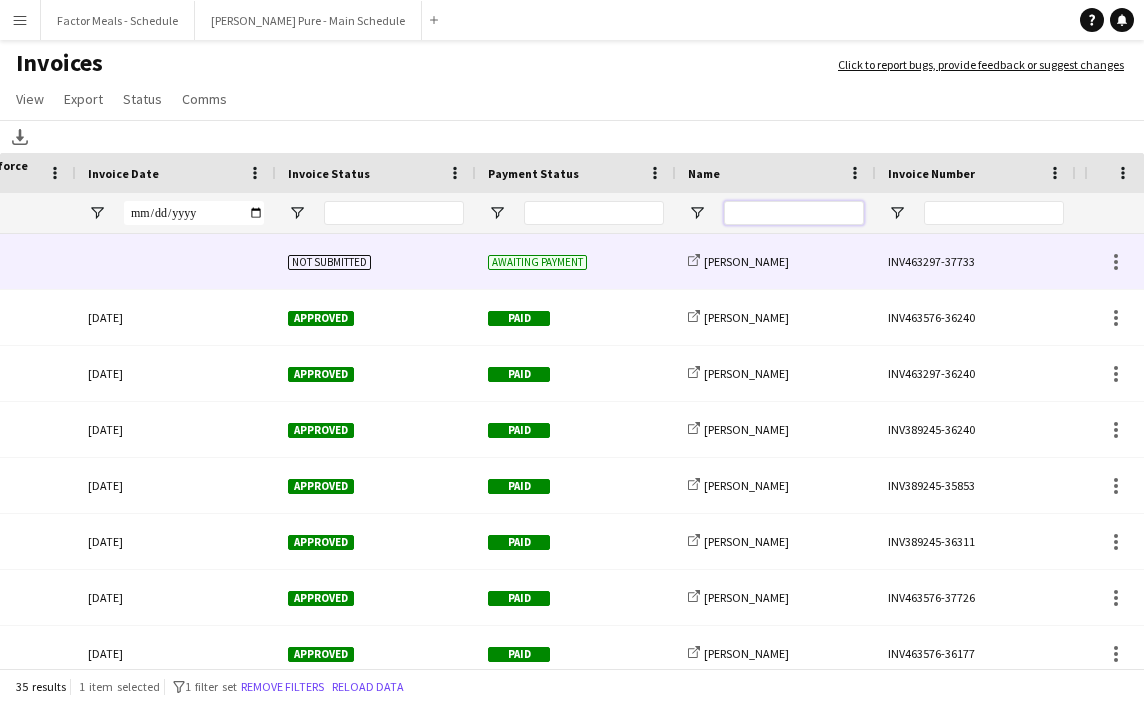 scroll, scrollTop: 35, scrollLeft: 0, axis: vertical 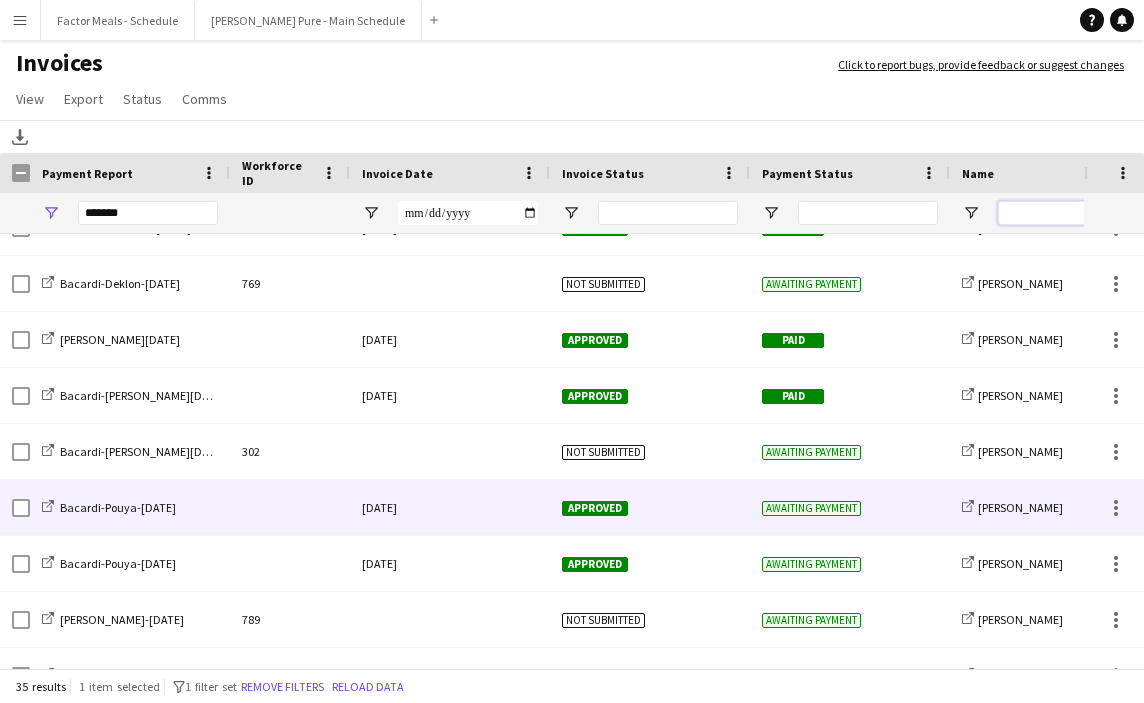 type 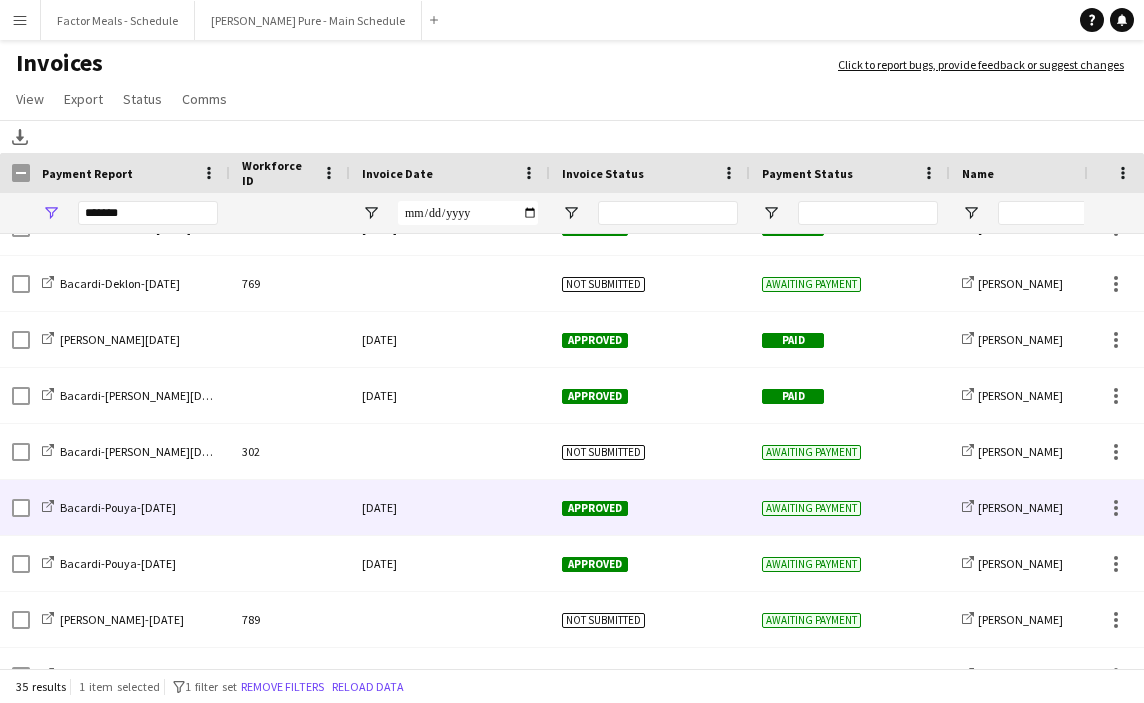 click on "Awaiting payment" 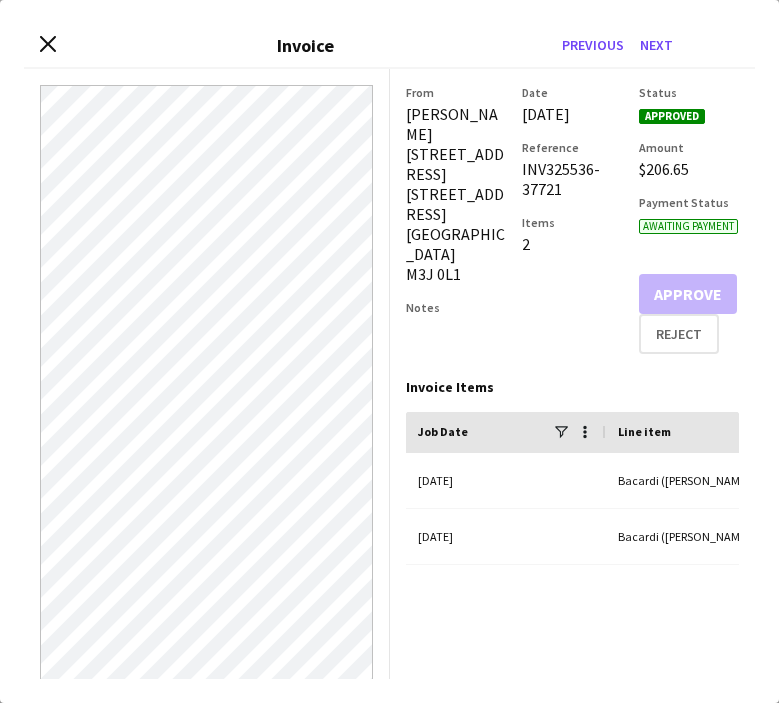 click on "Close invoice dialog
Invoice   Previous   Next   From  Pouya Moradjounamin 95 The Pond Road 95 The Pond Road, 216B, 216B Toronto M3J 0L1  Notes   Date   09-July-2025   Reference   INV325536-37721   Items   2   Status  Approved  Amount   $206.65   Payment Status   Awaiting payment   Approve   Reject   Invoice Items
Drag here to set row groups Drag here to set column labels
Job Date
Line item
Amount" at bounding box center [389, 351] 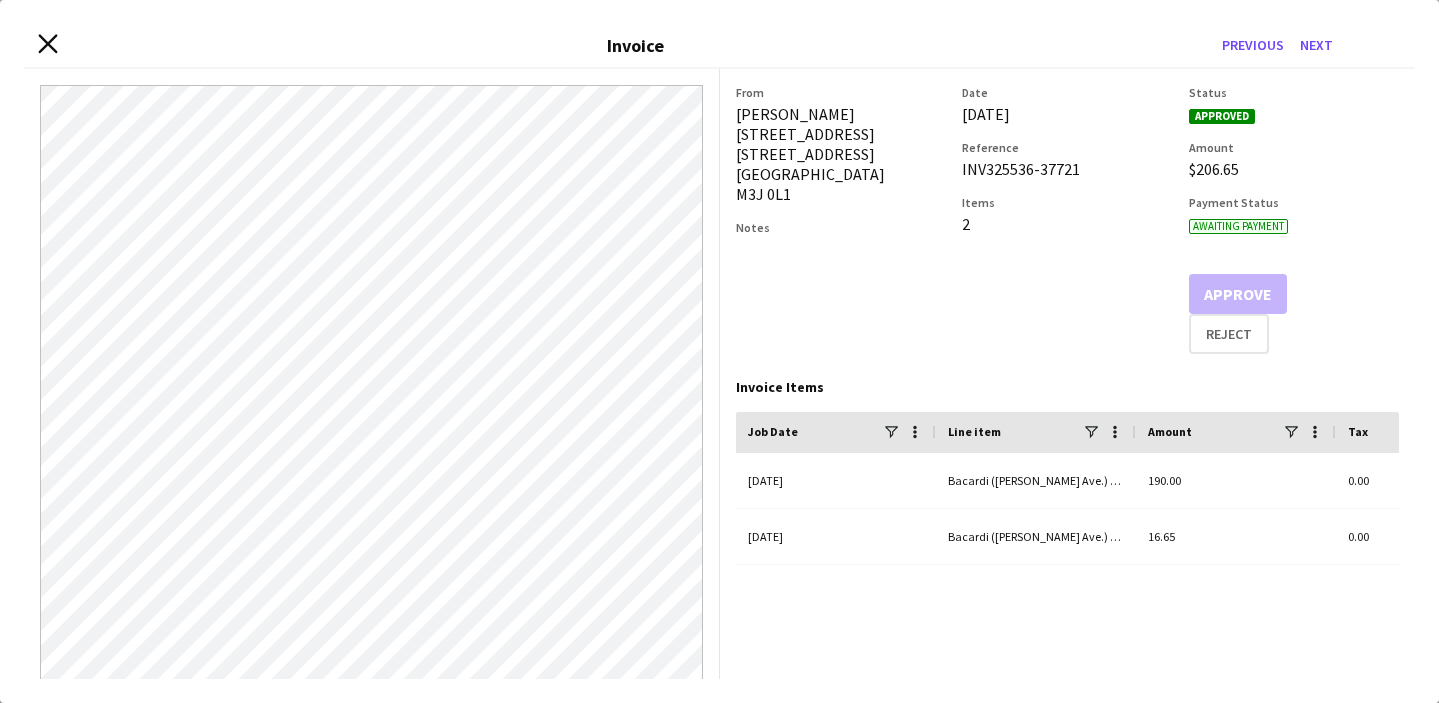 click on "Close invoice dialog" 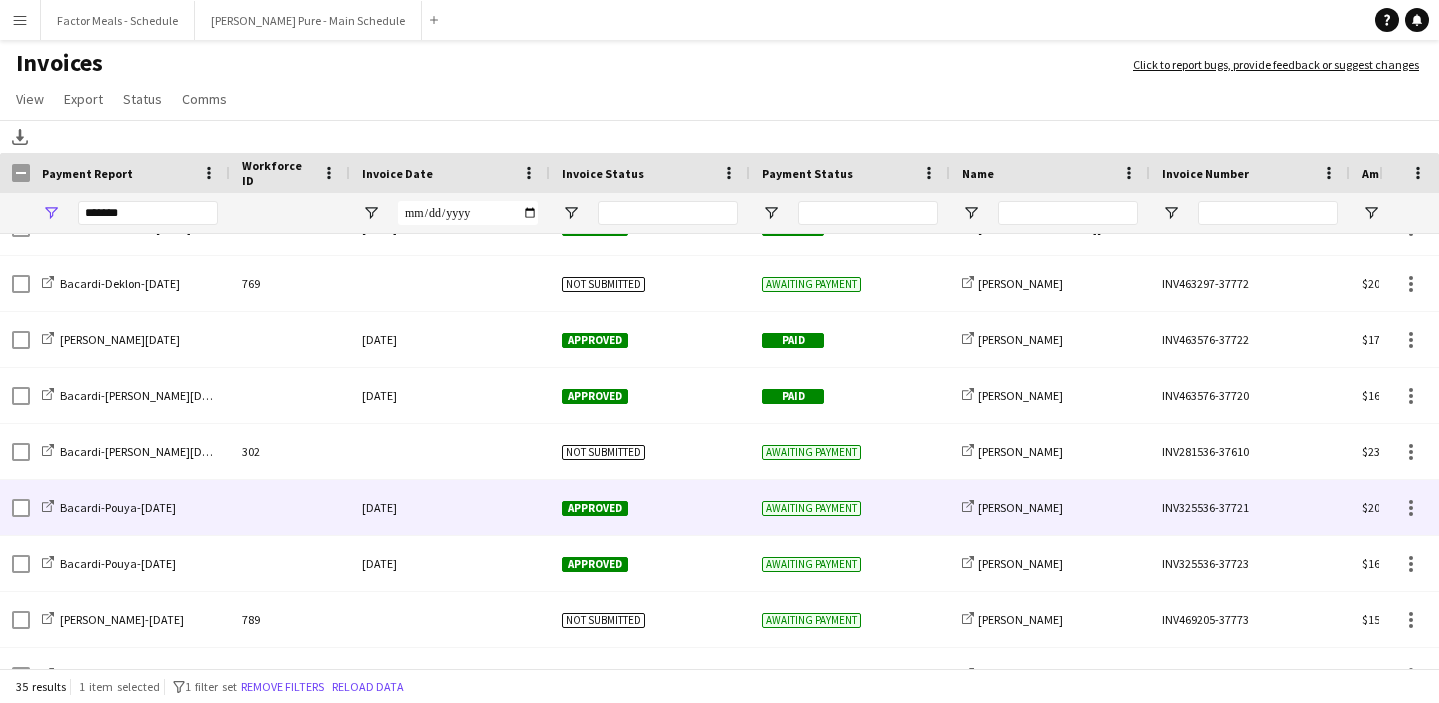 click on "Awaiting payment" 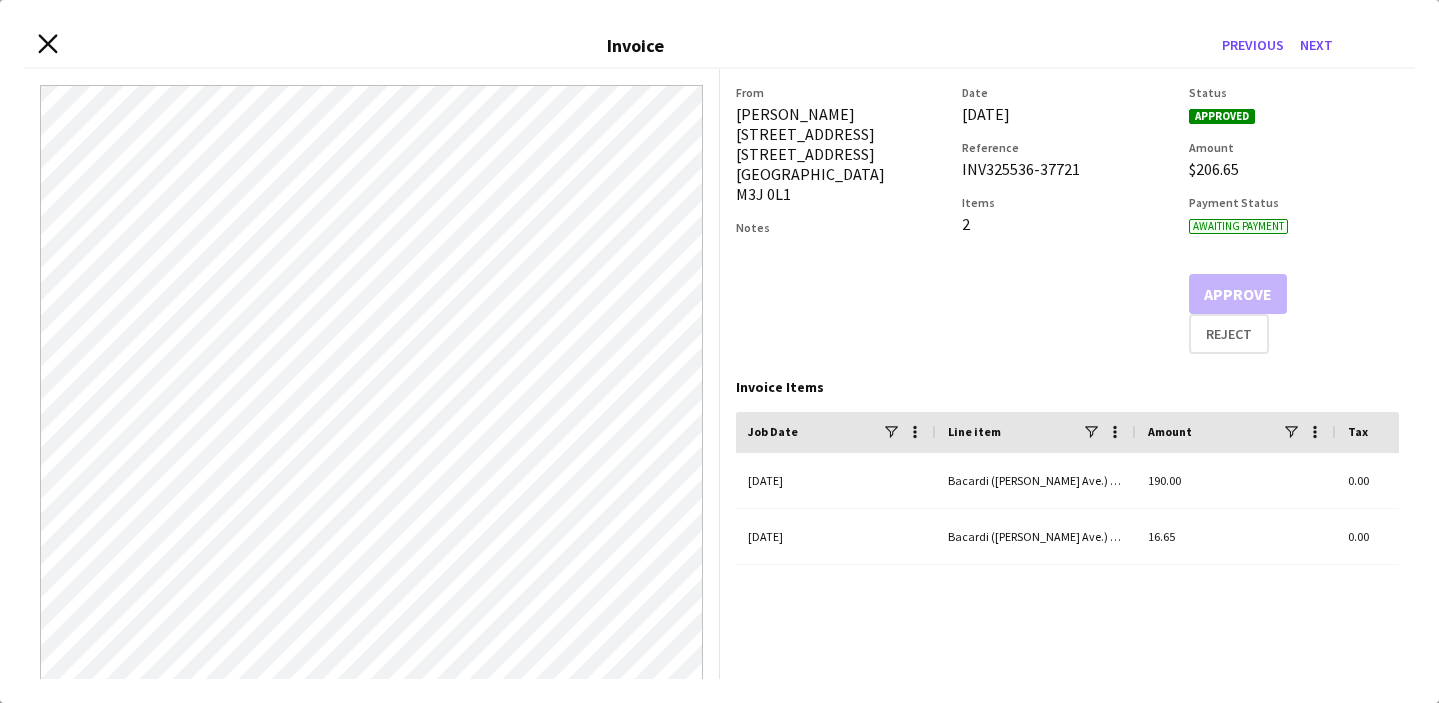 click 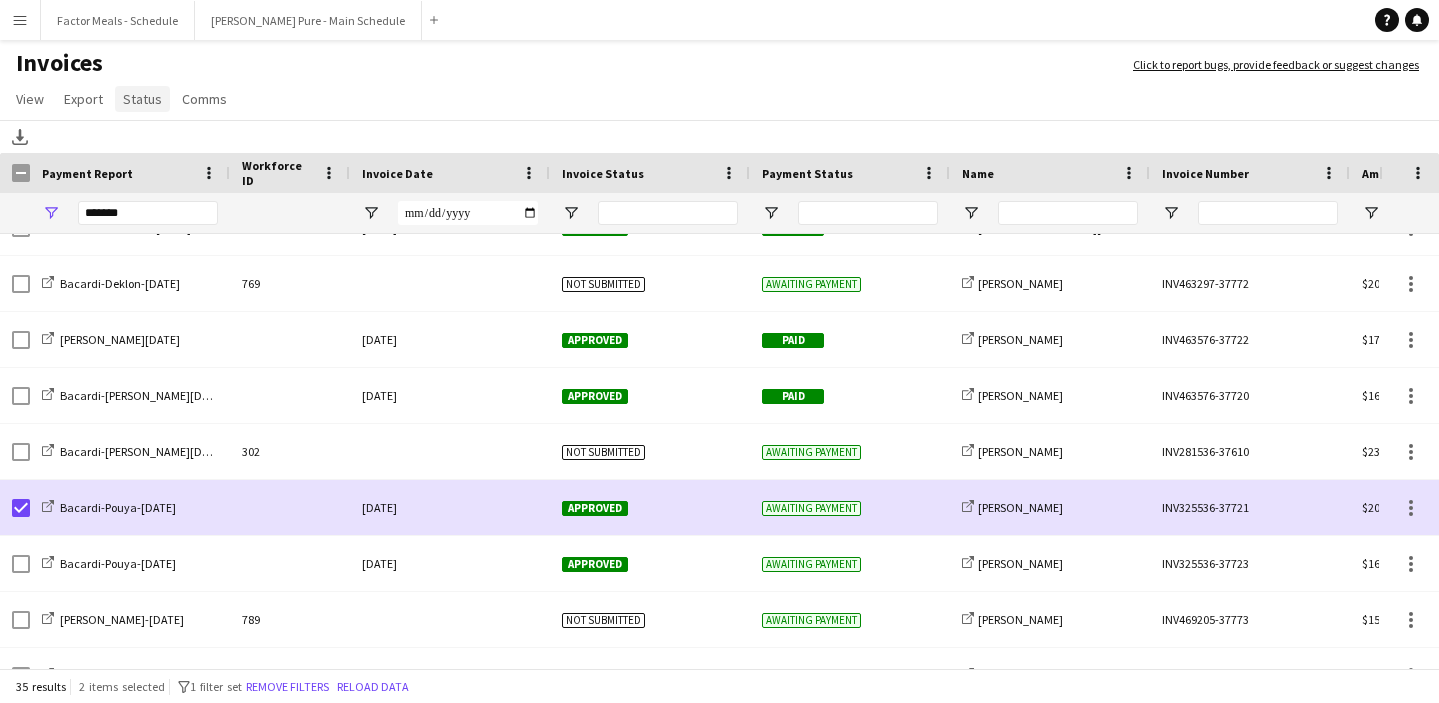 click on "Status" 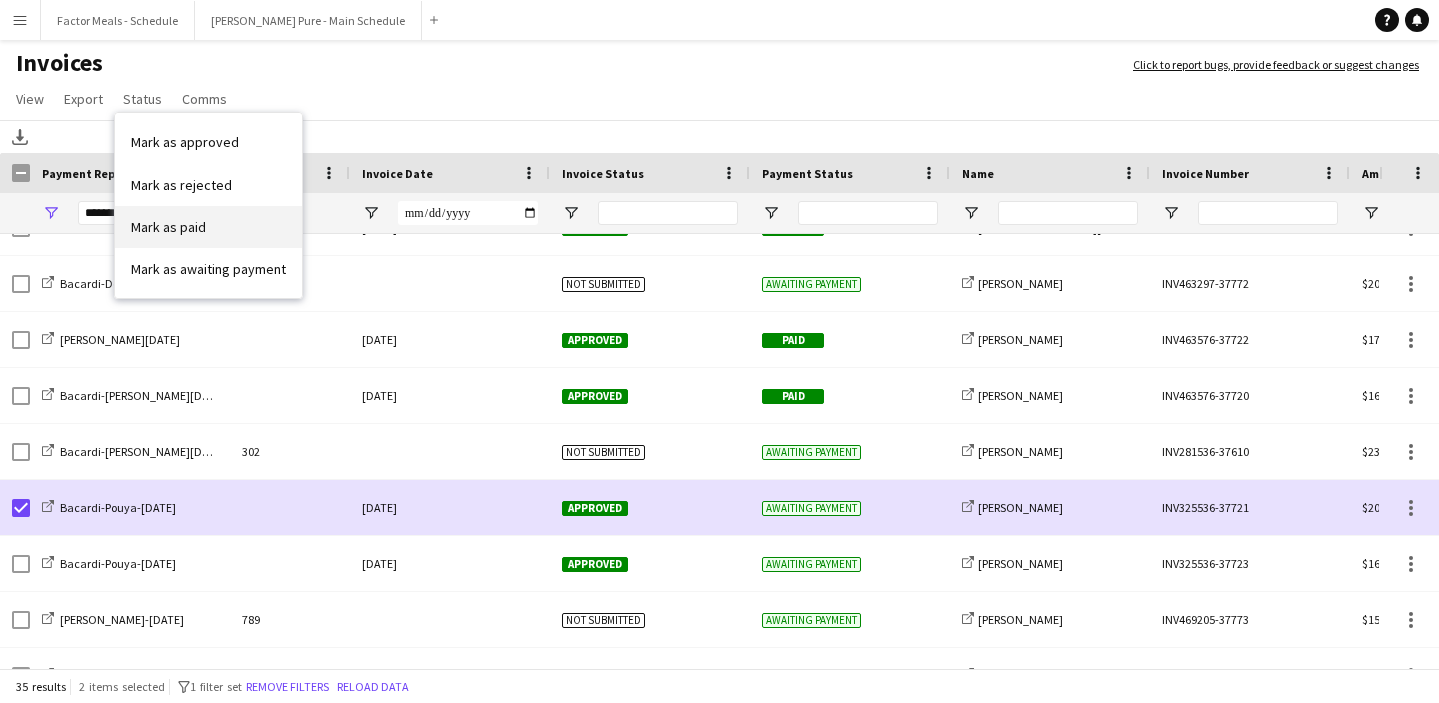 click on "Mark as paid" at bounding box center [168, 227] 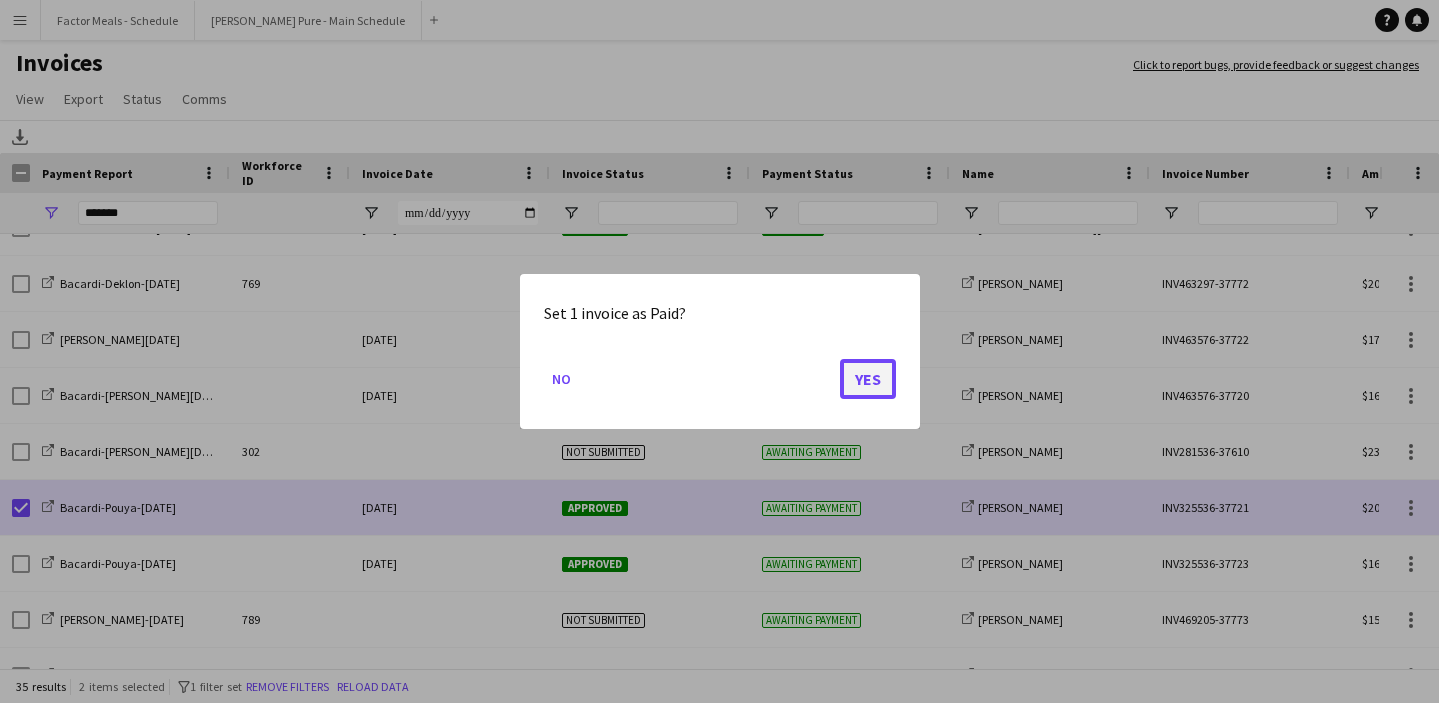 click on "Yes" 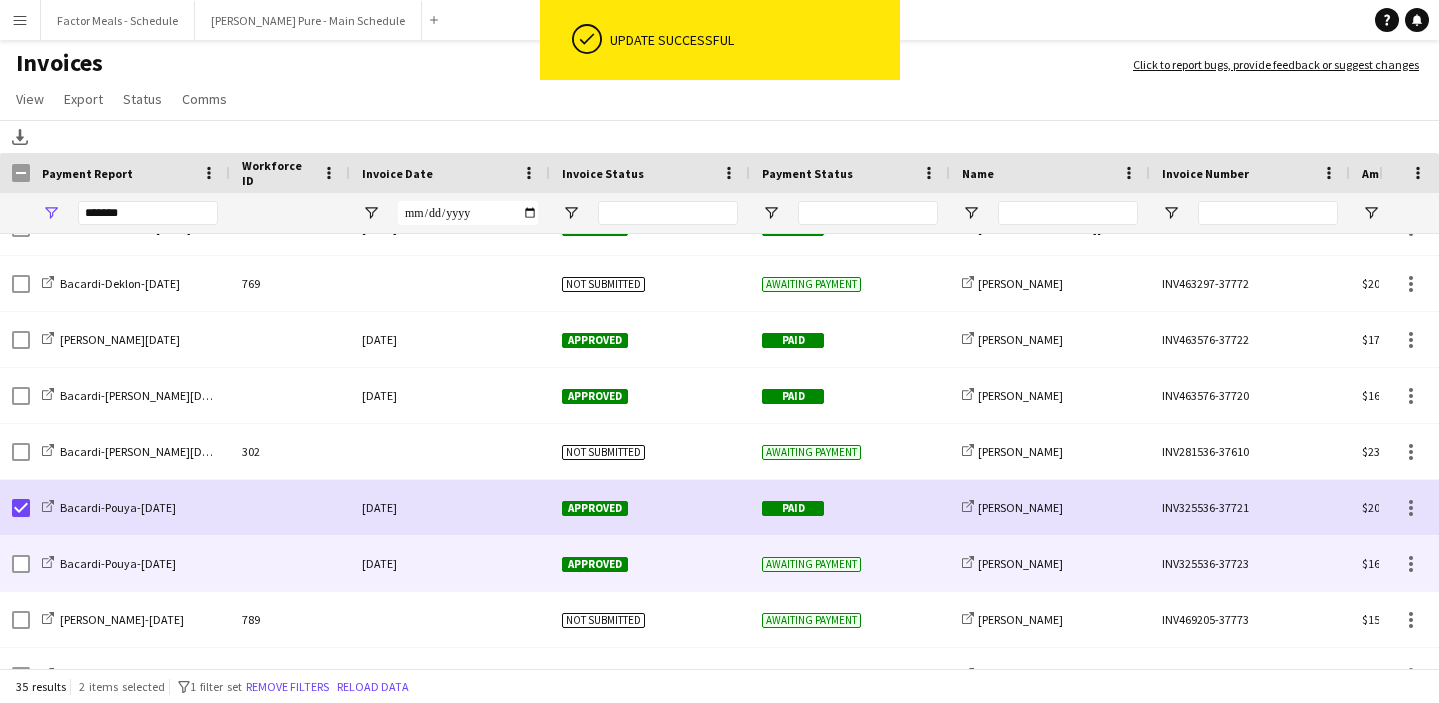 click on "09-July-2025" 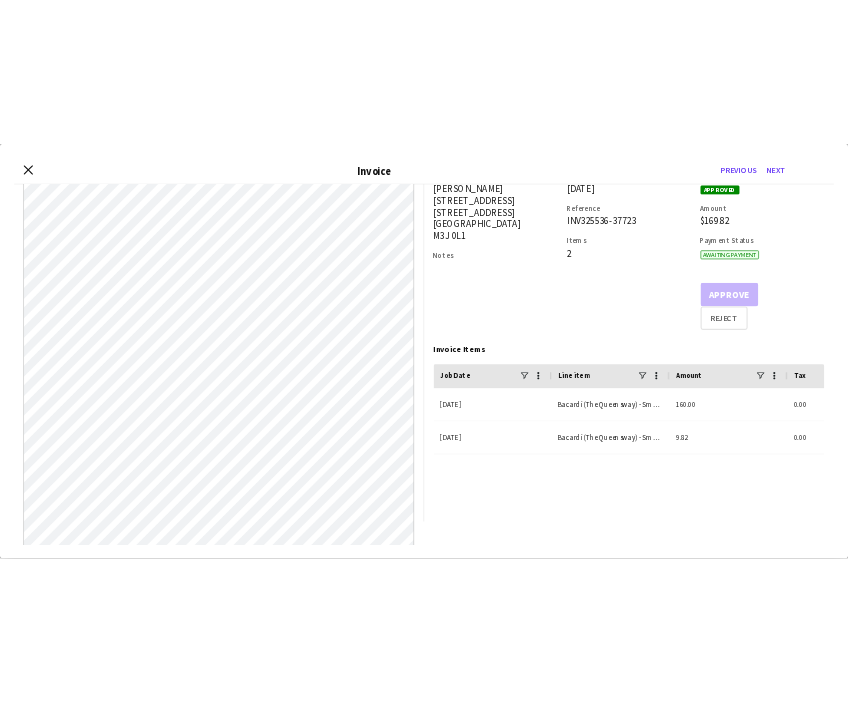 scroll, scrollTop: 28, scrollLeft: 0, axis: vertical 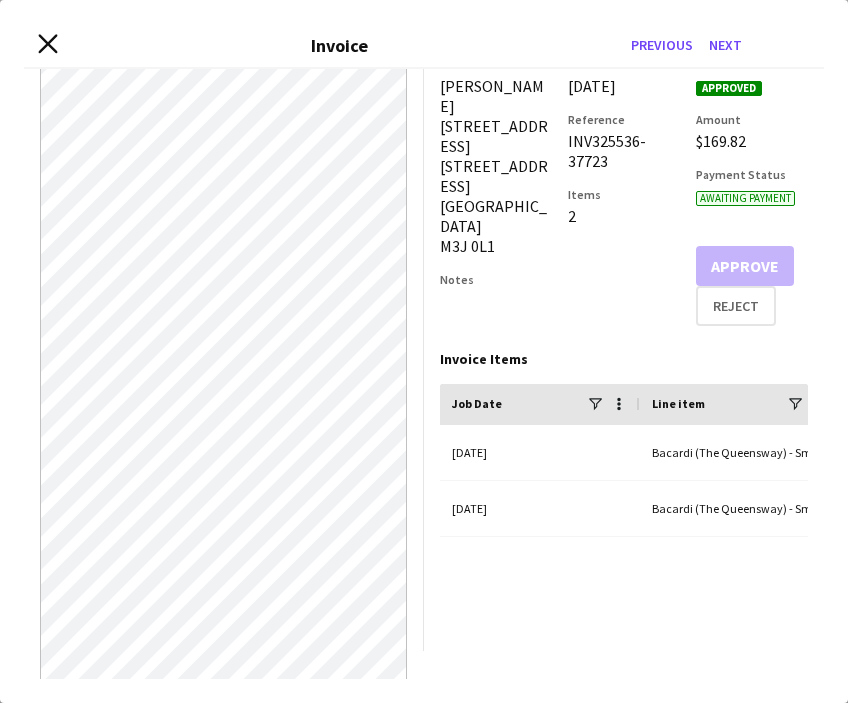click on "Close invoice dialog" 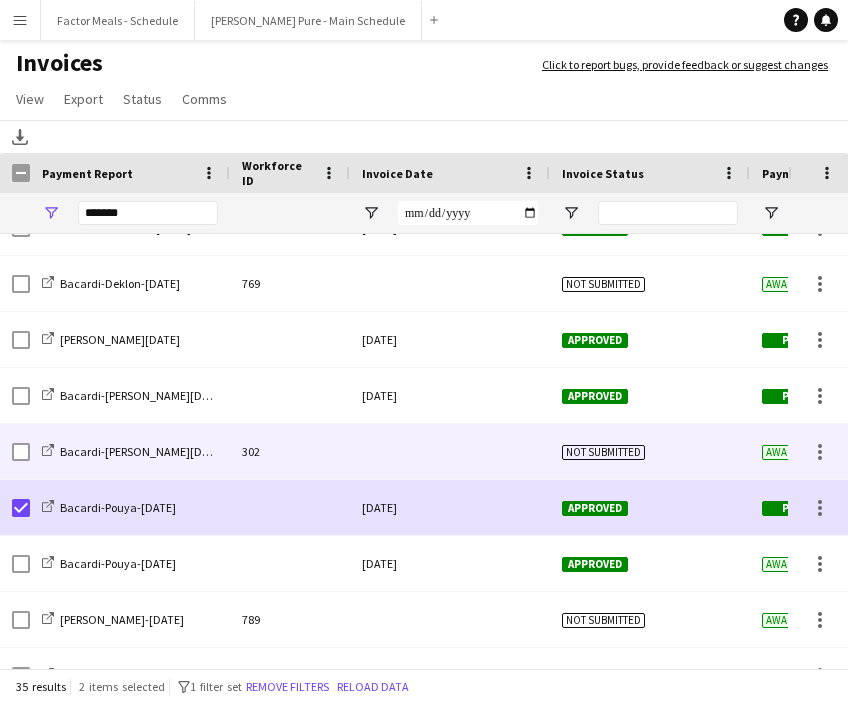 scroll, scrollTop: 1356, scrollLeft: 0, axis: vertical 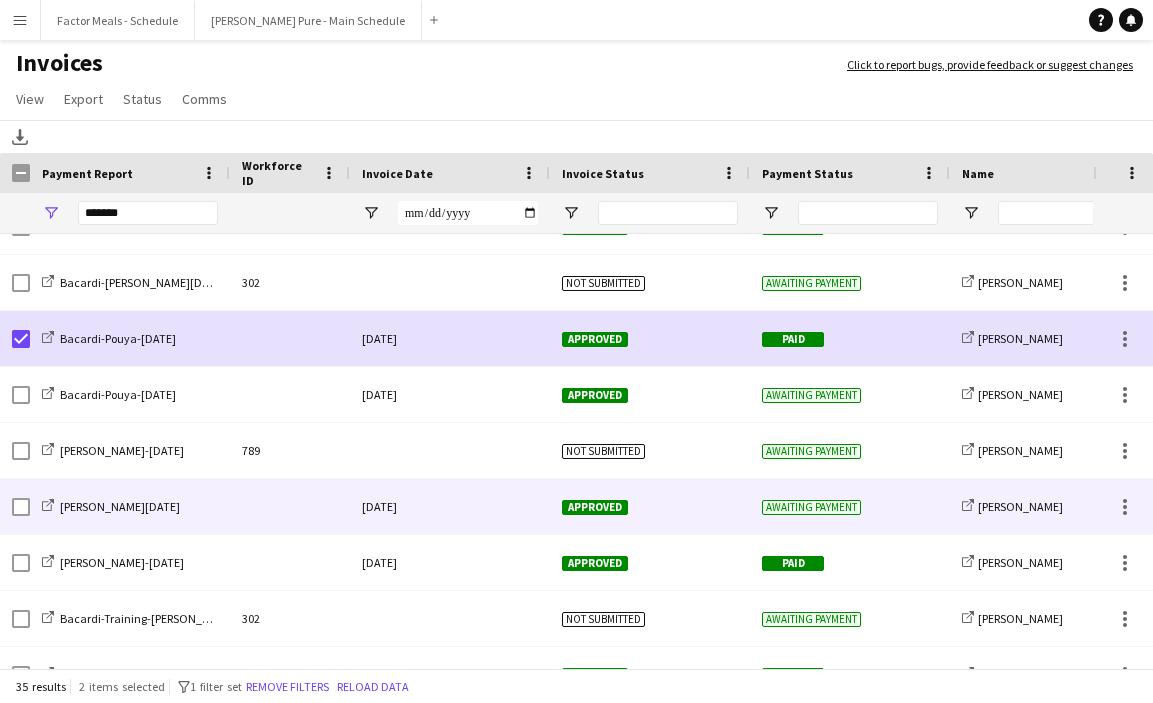 click on "Awaiting payment" 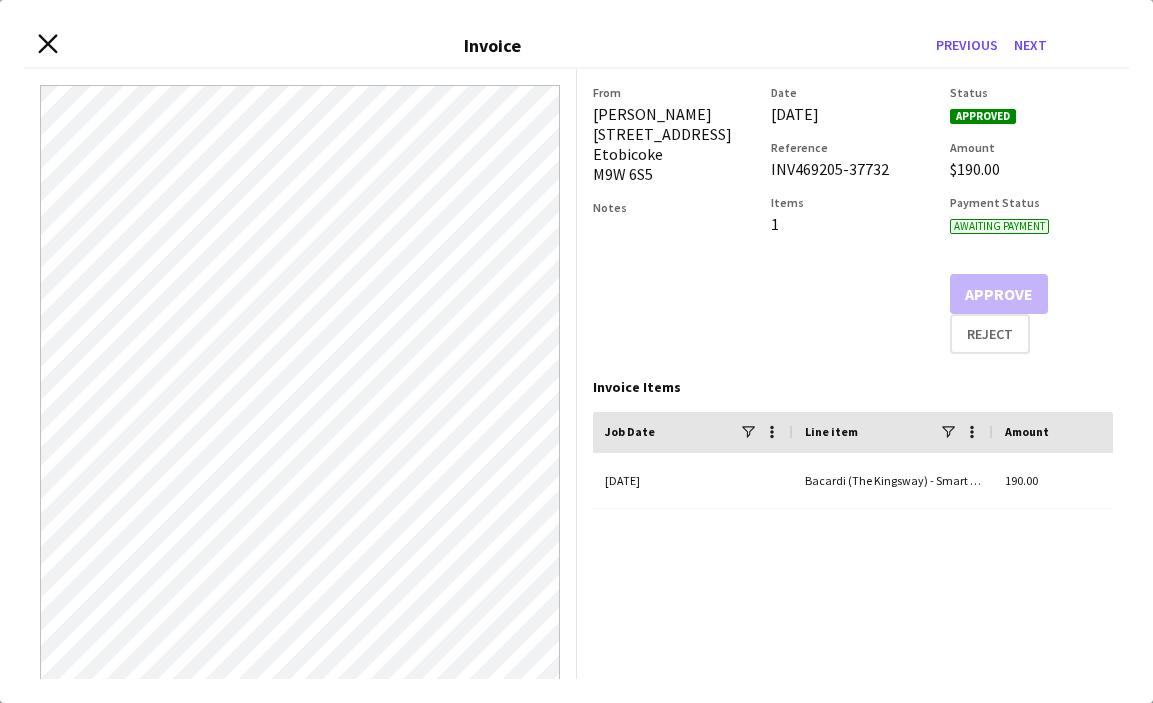 click on "Close invoice dialog" 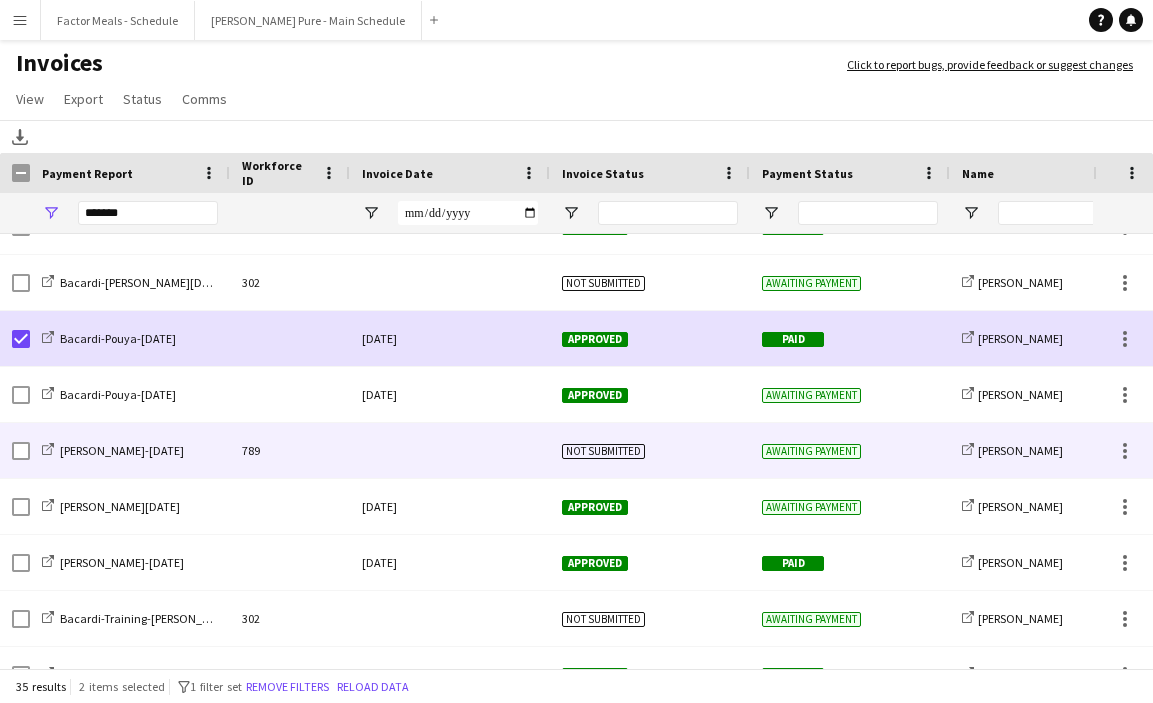 scroll, scrollTop: 1444, scrollLeft: 0, axis: vertical 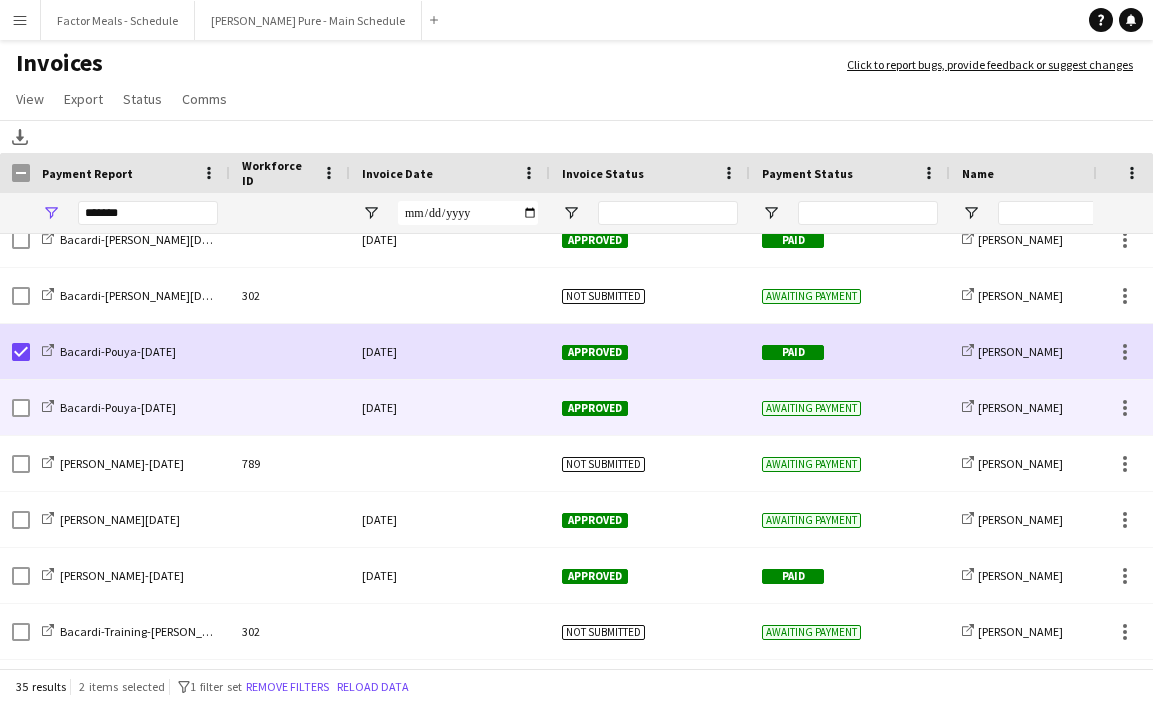click on "Awaiting payment" 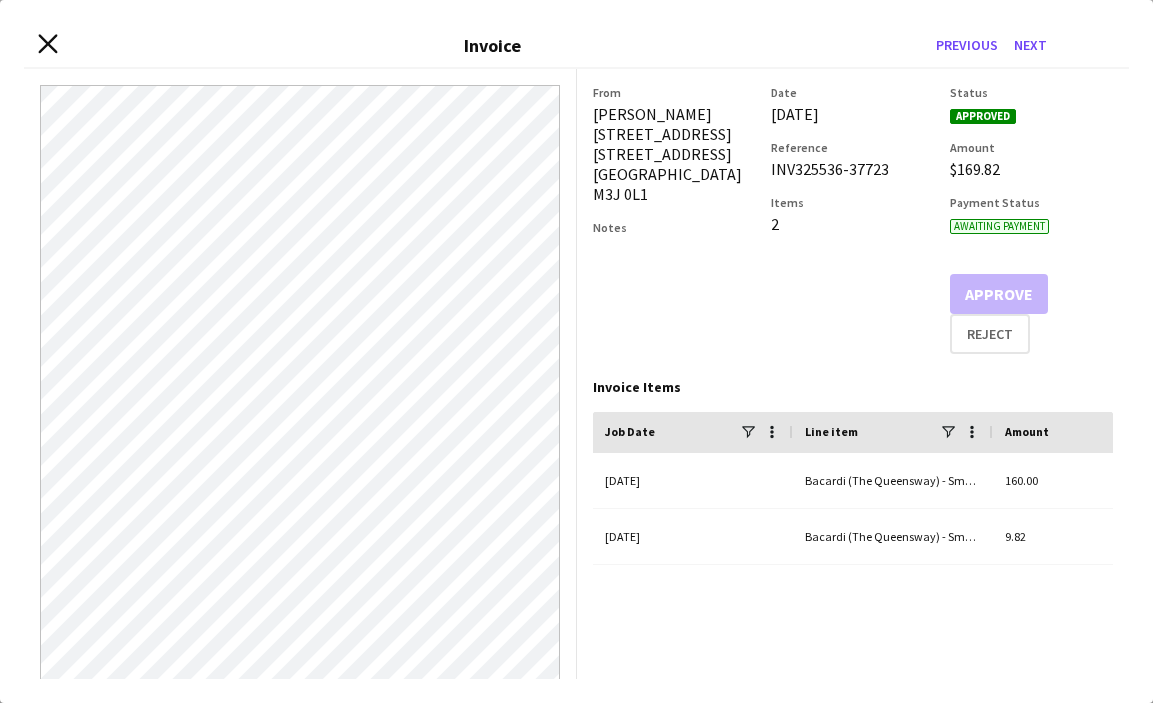 click 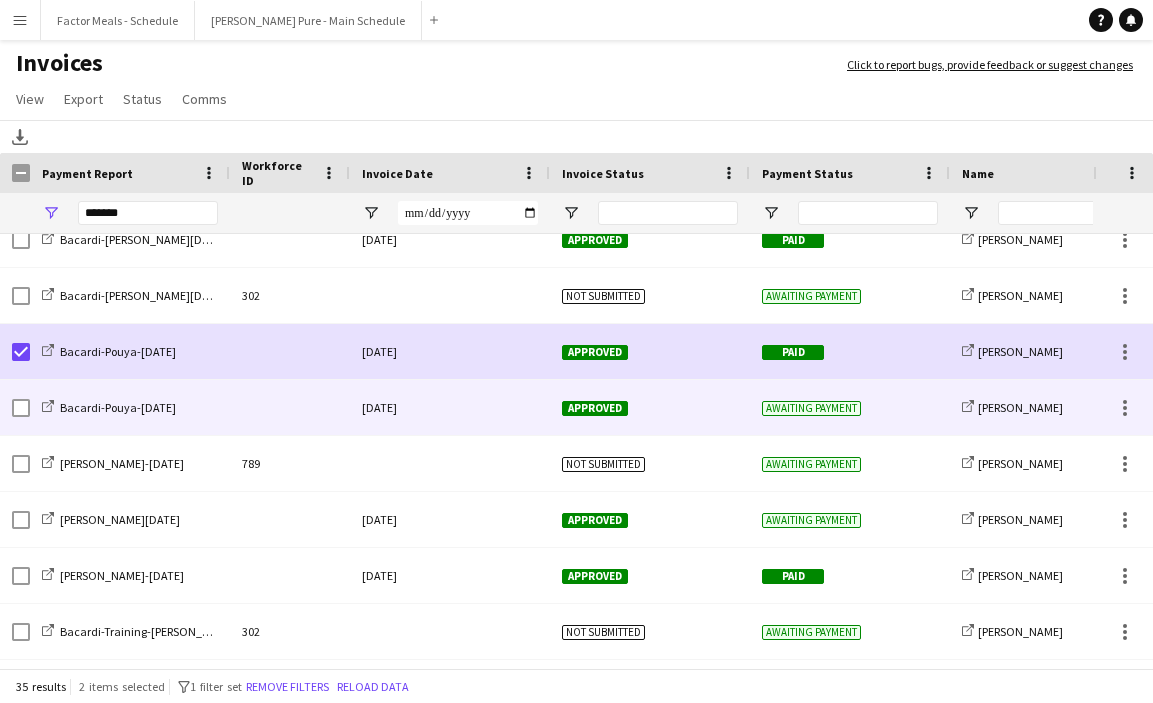 click on "Awaiting payment" 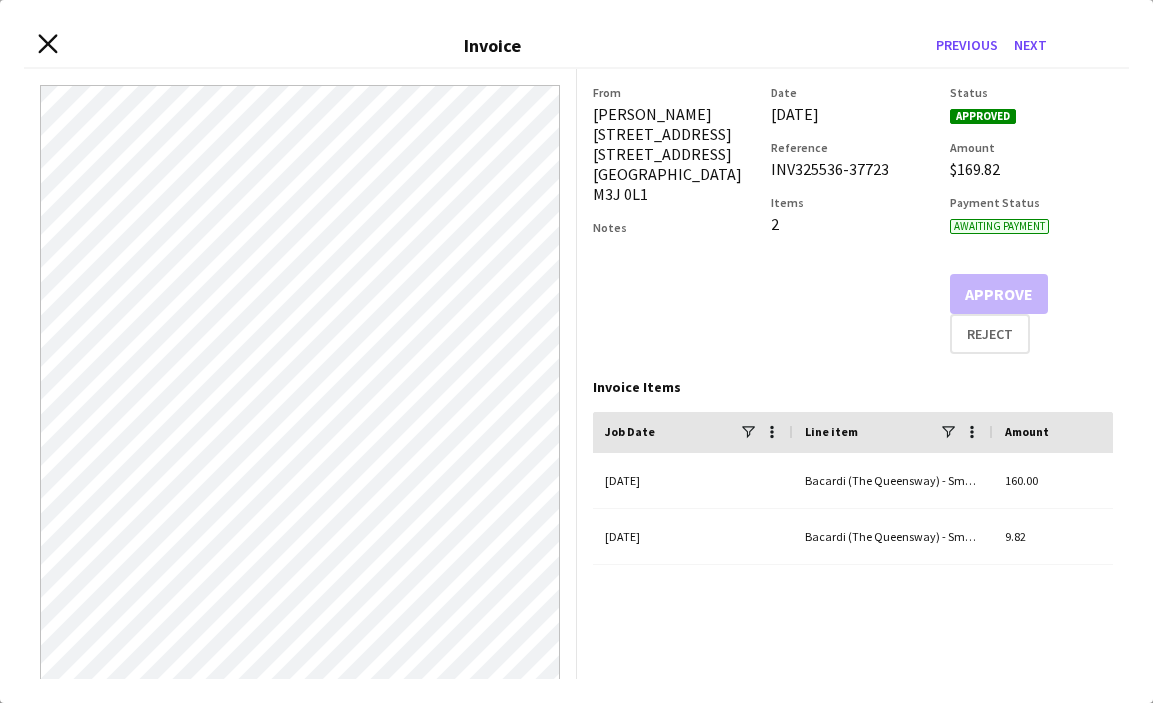 click 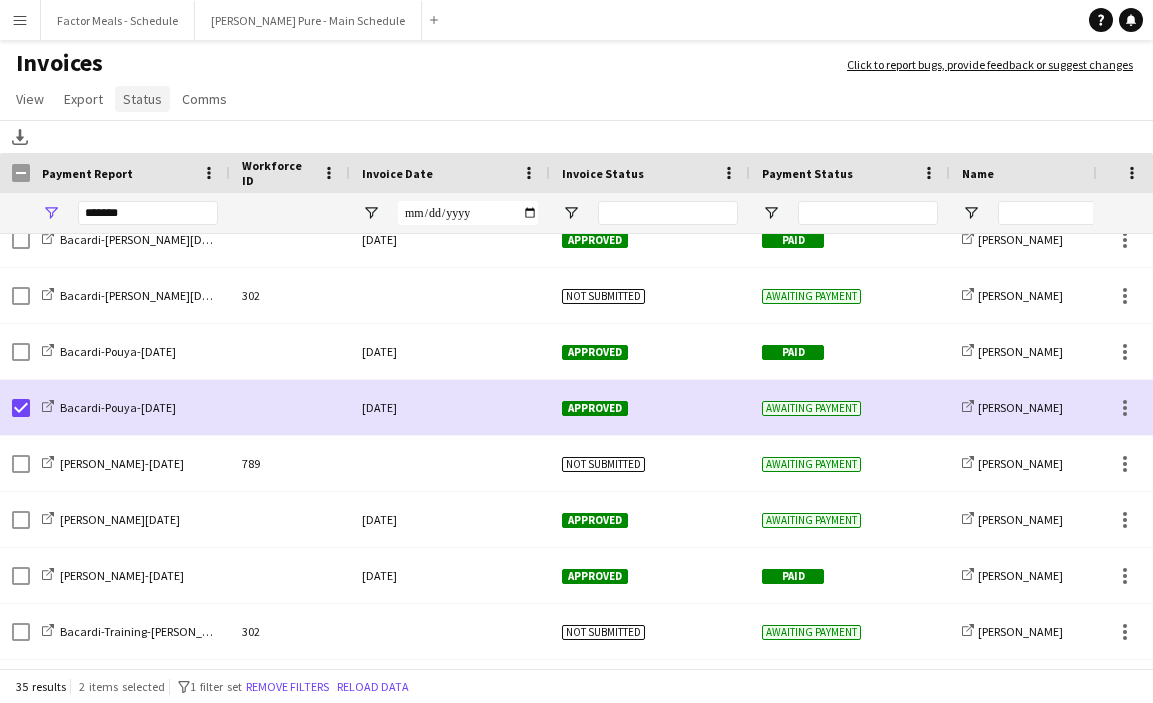 click on "Status" 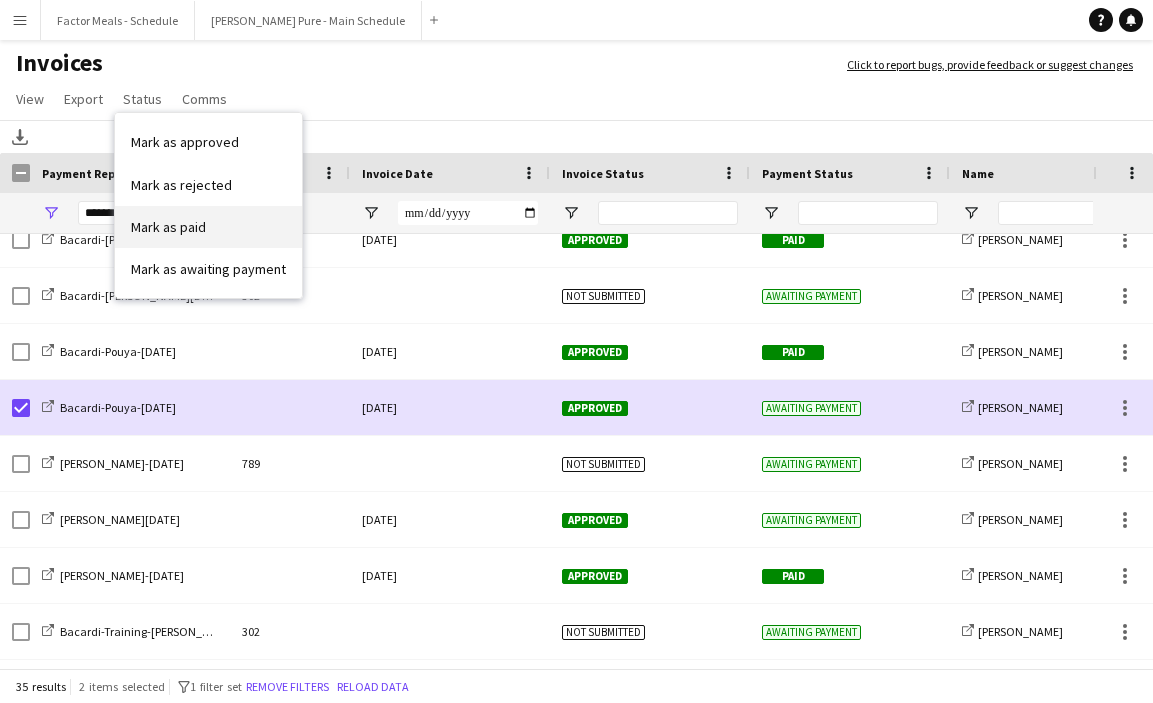 click on "Mark as paid" at bounding box center [168, 227] 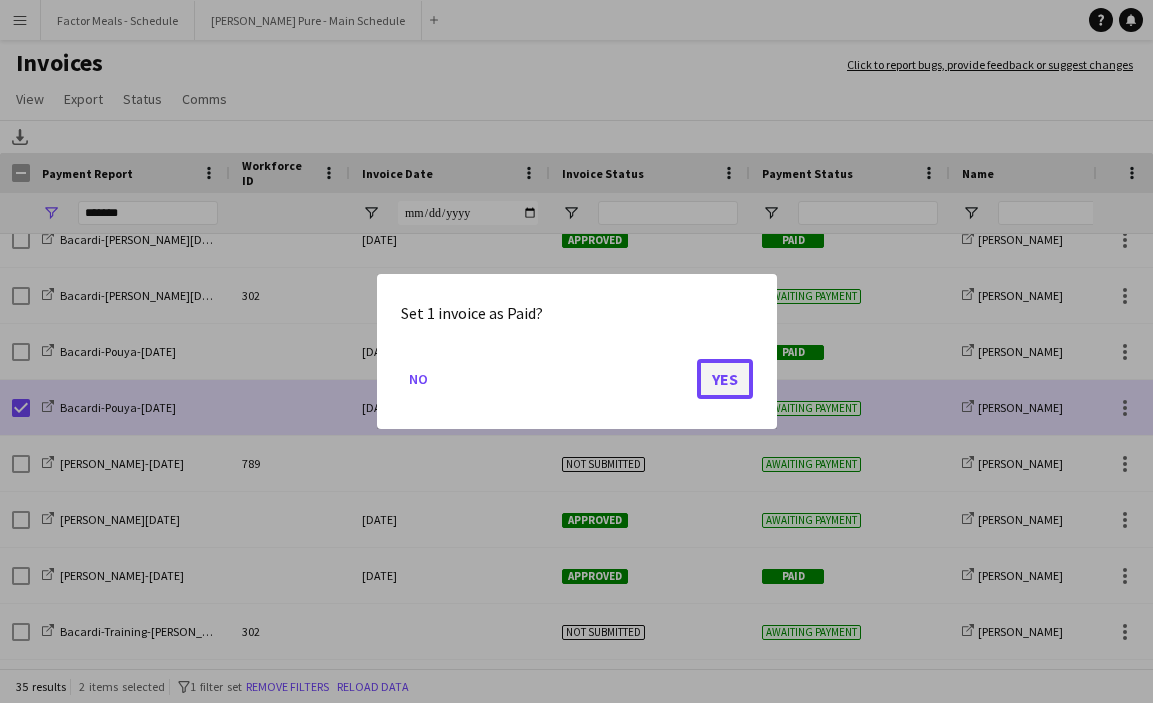 click on "Yes" 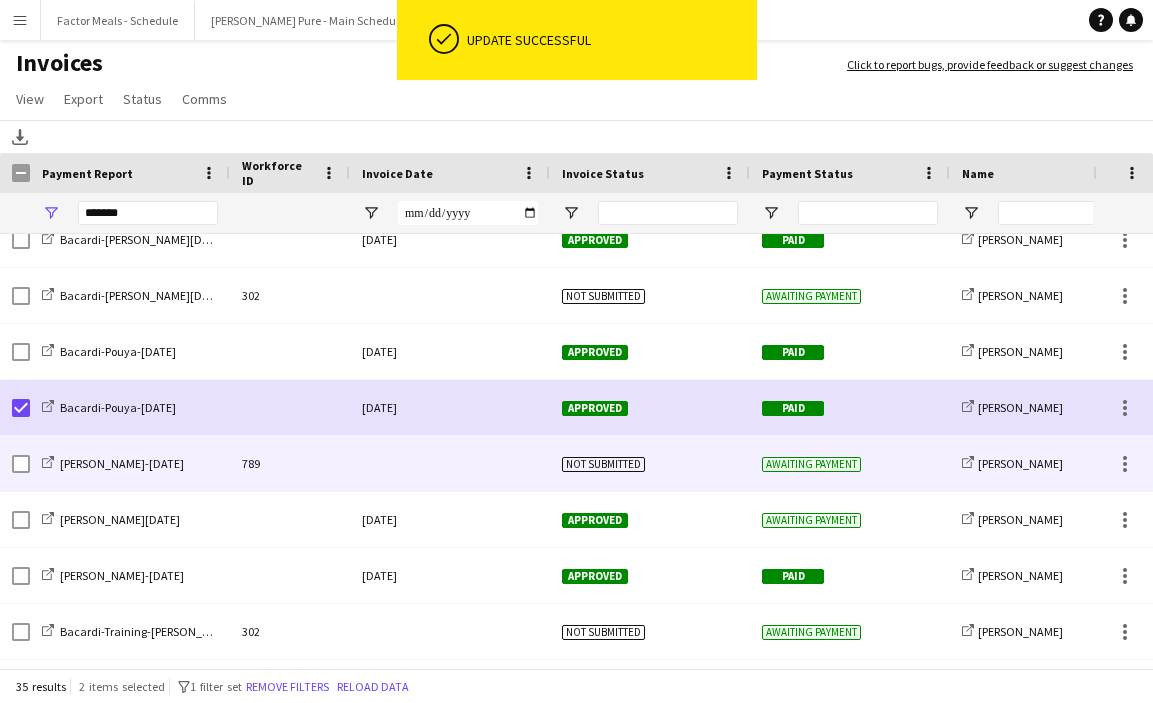 scroll, scrollTop: 1457, scrollLeft: 0, axis: vertical 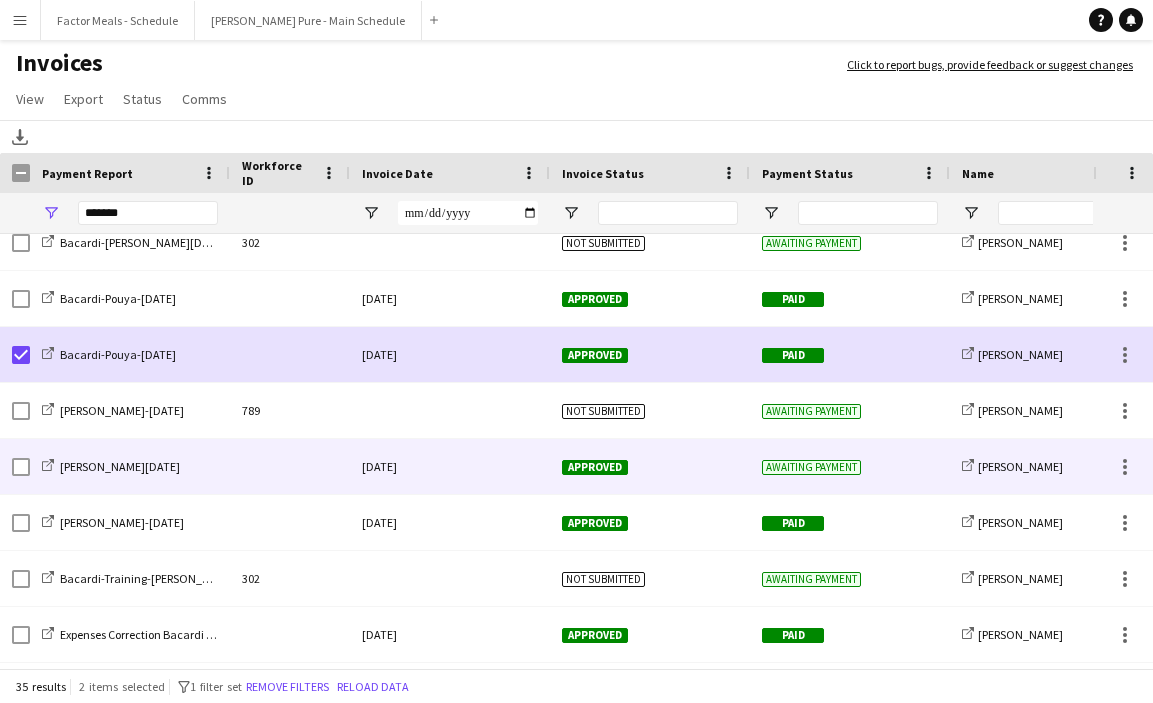 click on "Awaiting payment" 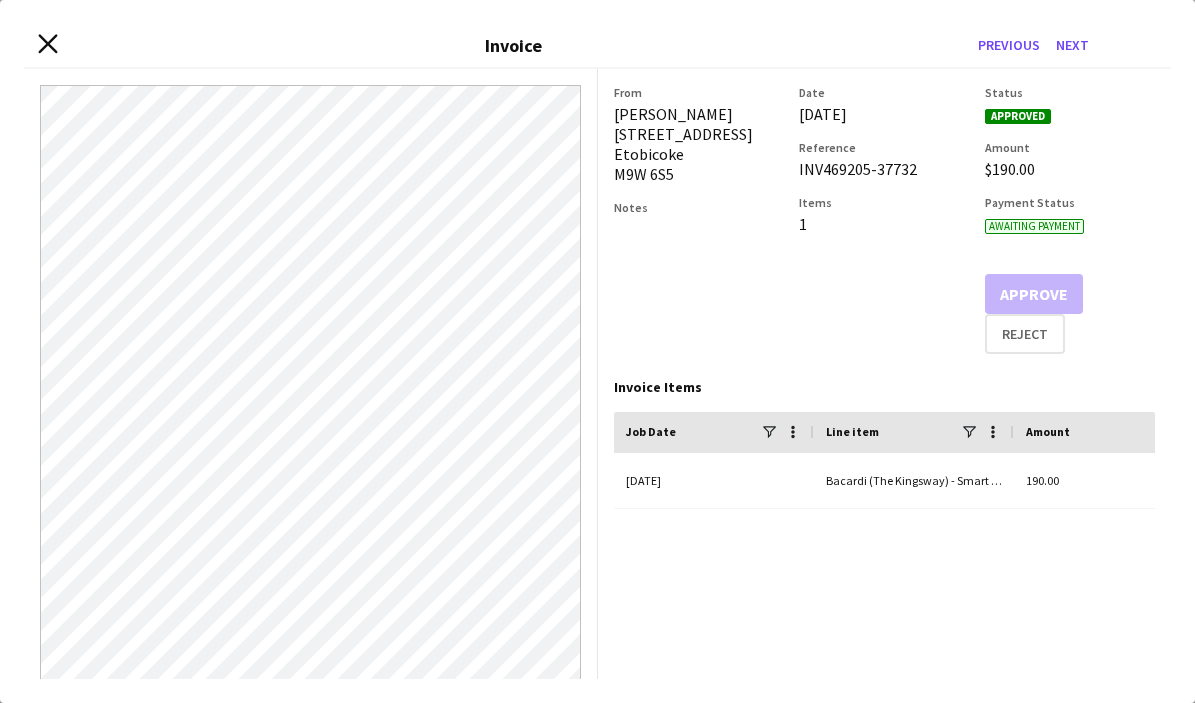 click 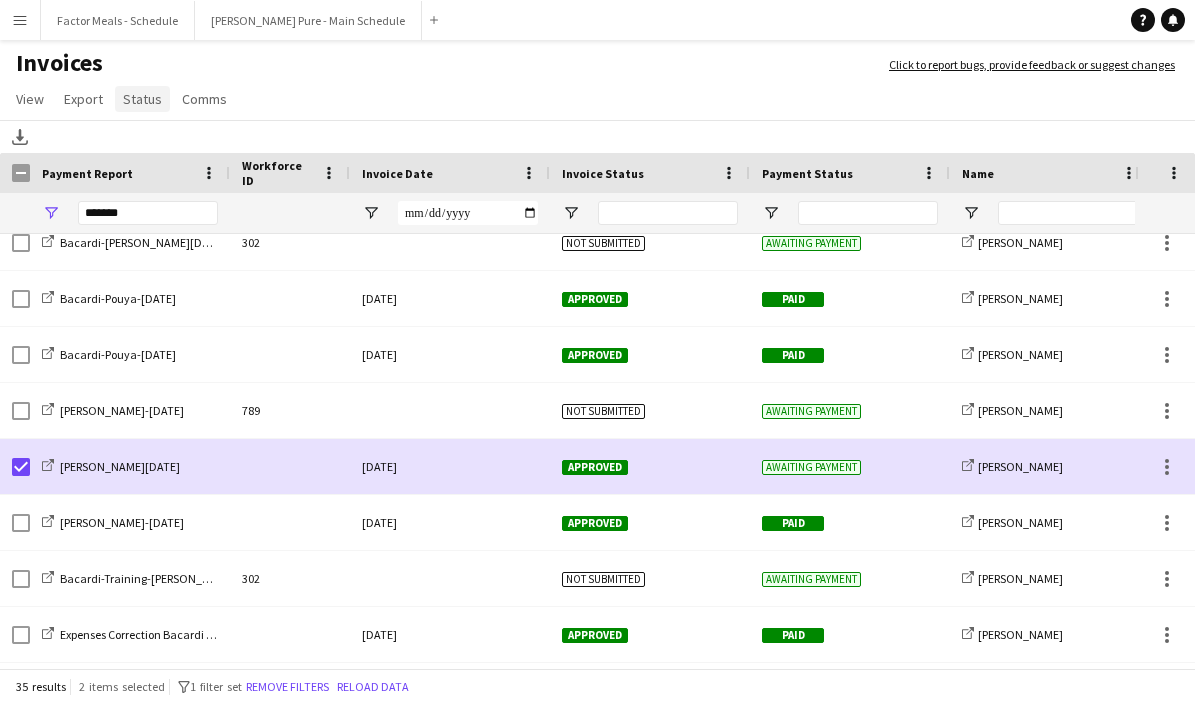 click on "Status" 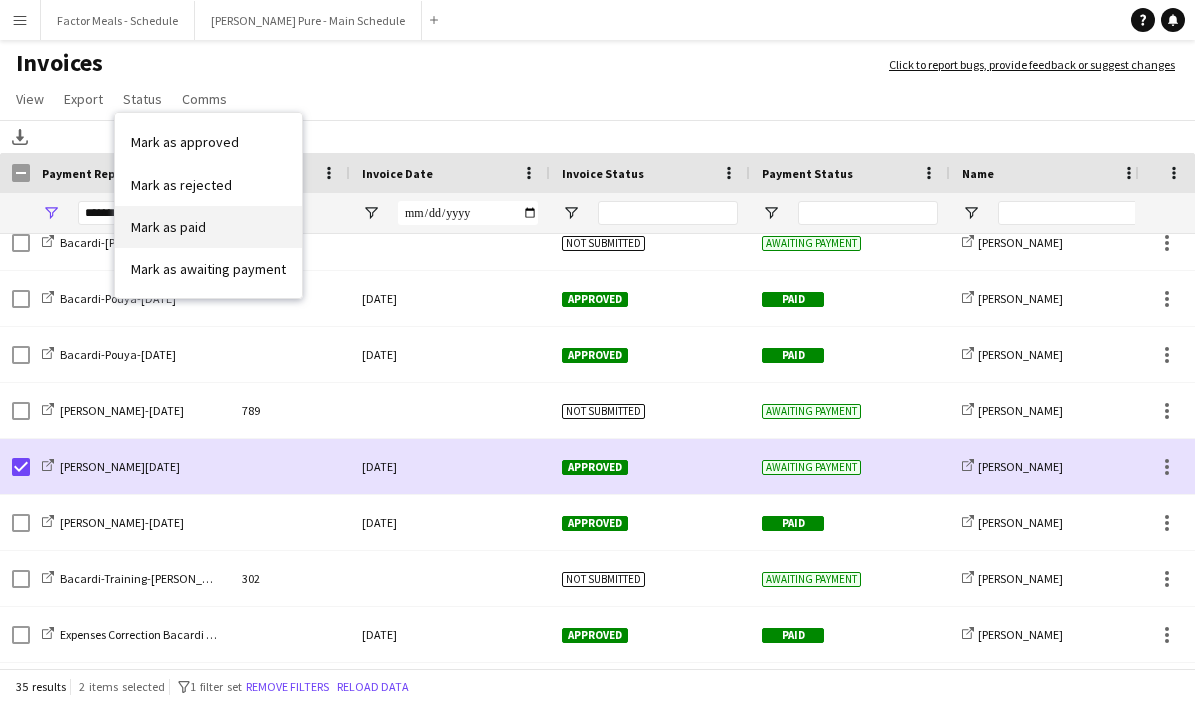 click on "Mark as paid" at bounding box center [168, 227] 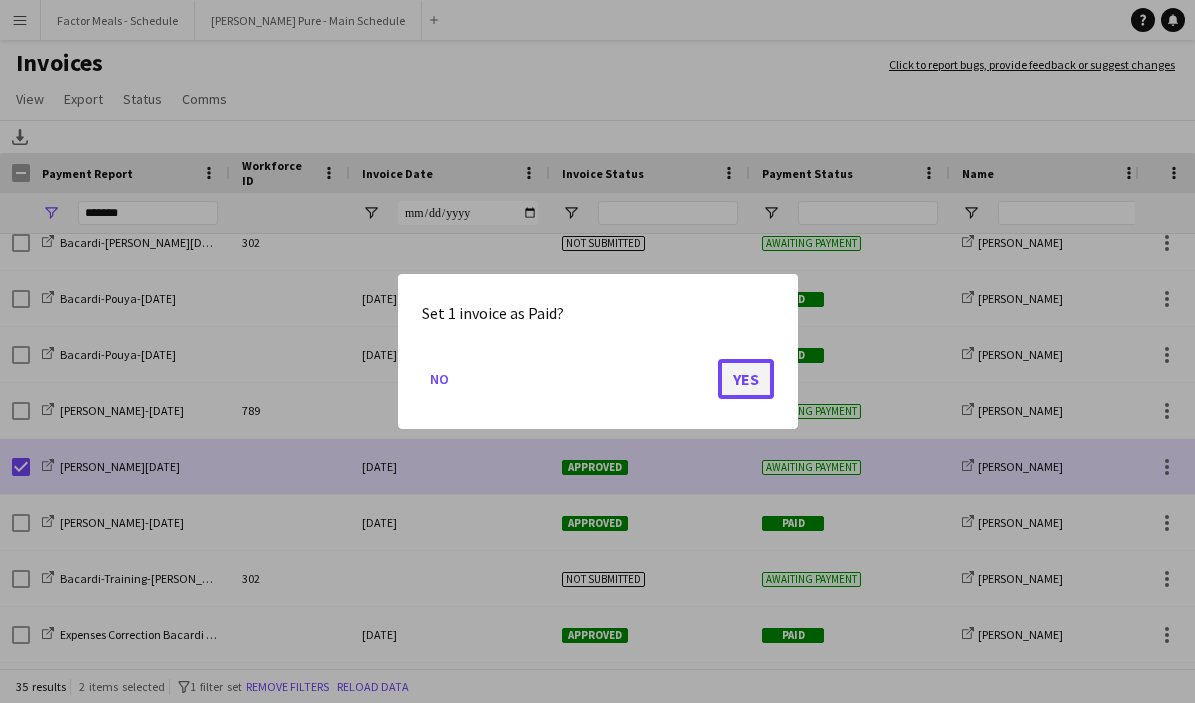 click on "Yes" 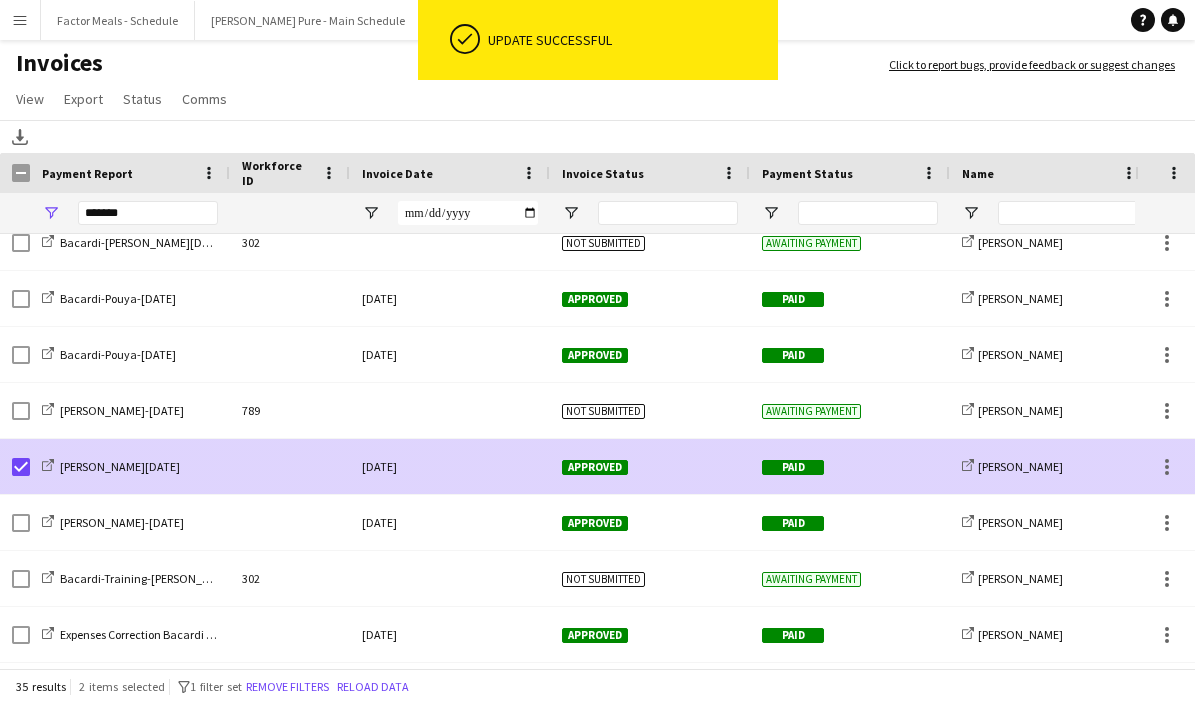 scroll, scrollTop: 1513, scrollLeft: 0, axis: vertical 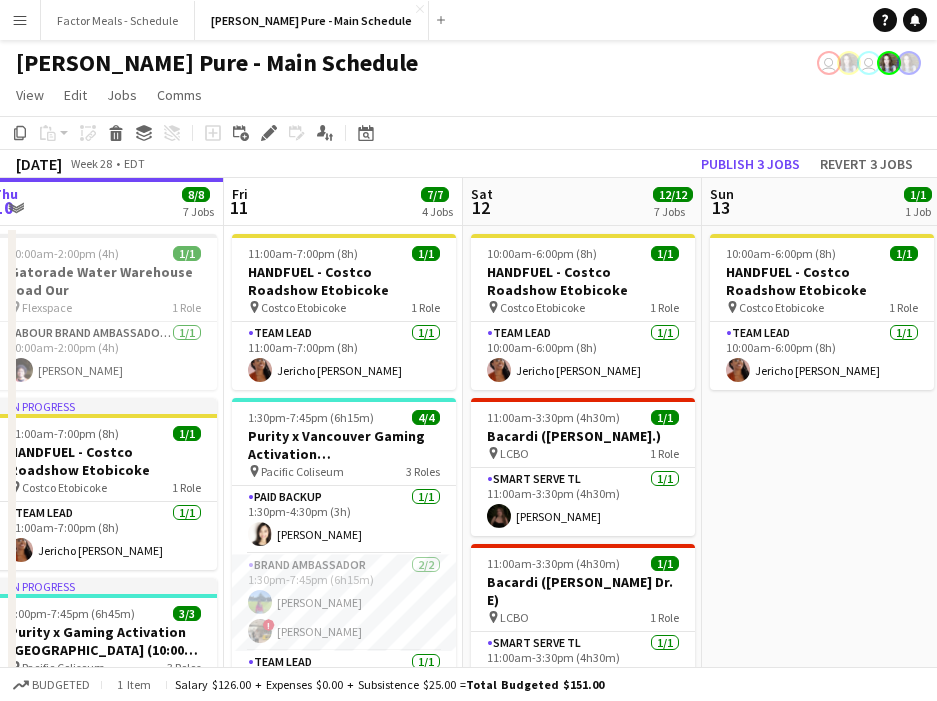 click on "Menu" at bounding box center [20, 20] 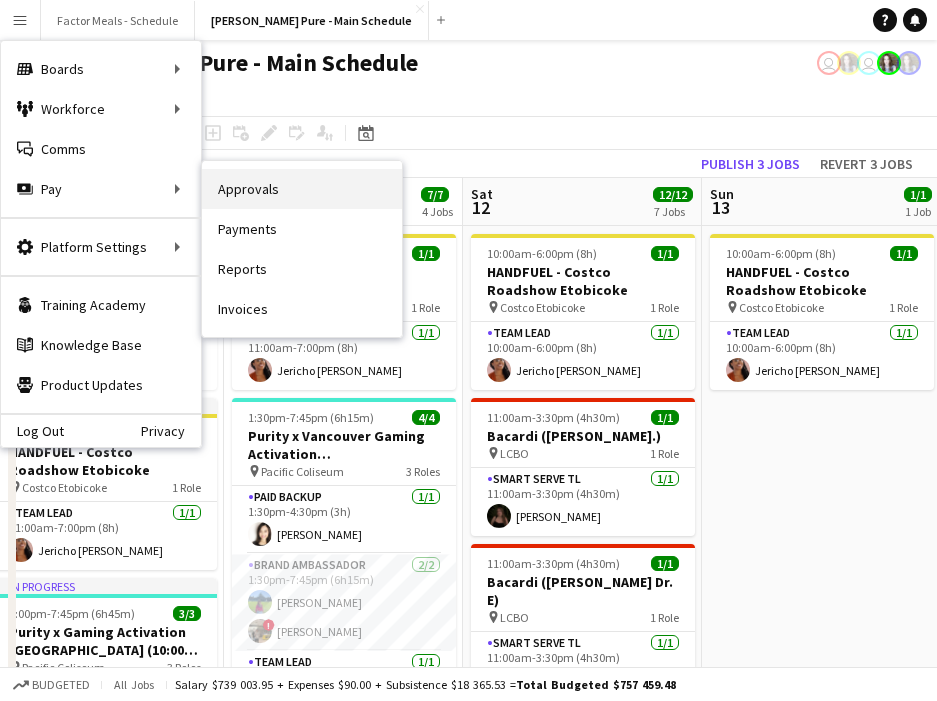click on "Approvals" at bounding box center [302, 189] 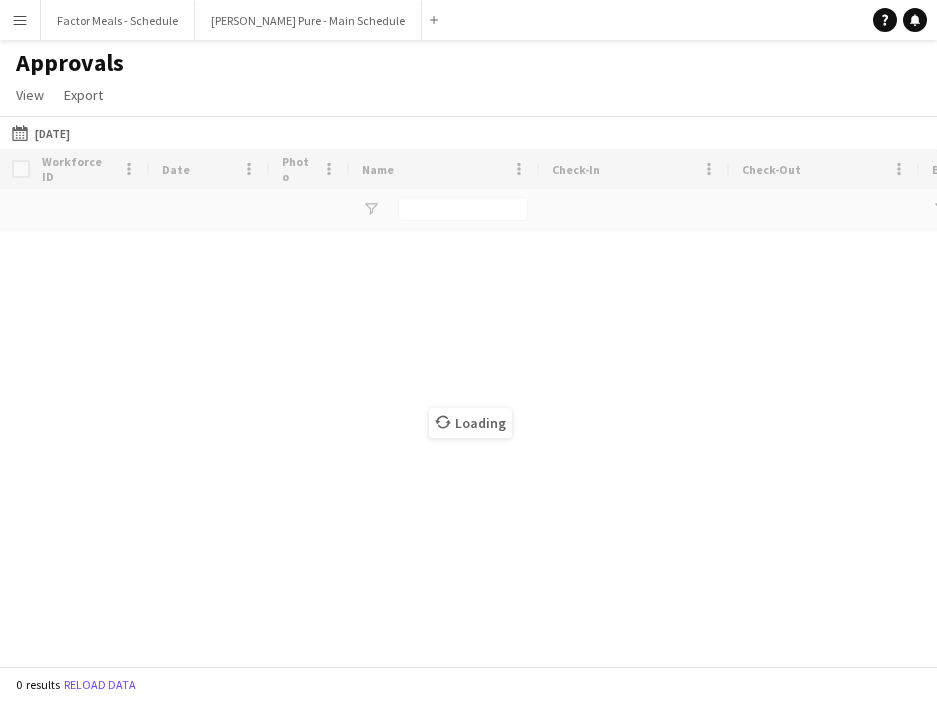 type on "*****" 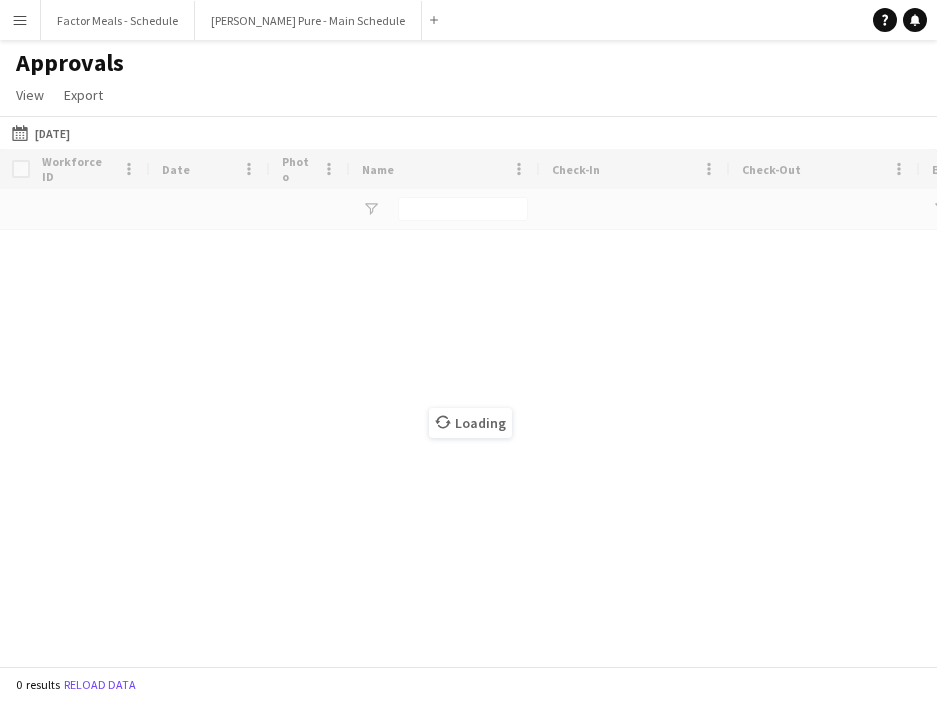 type on "*******" 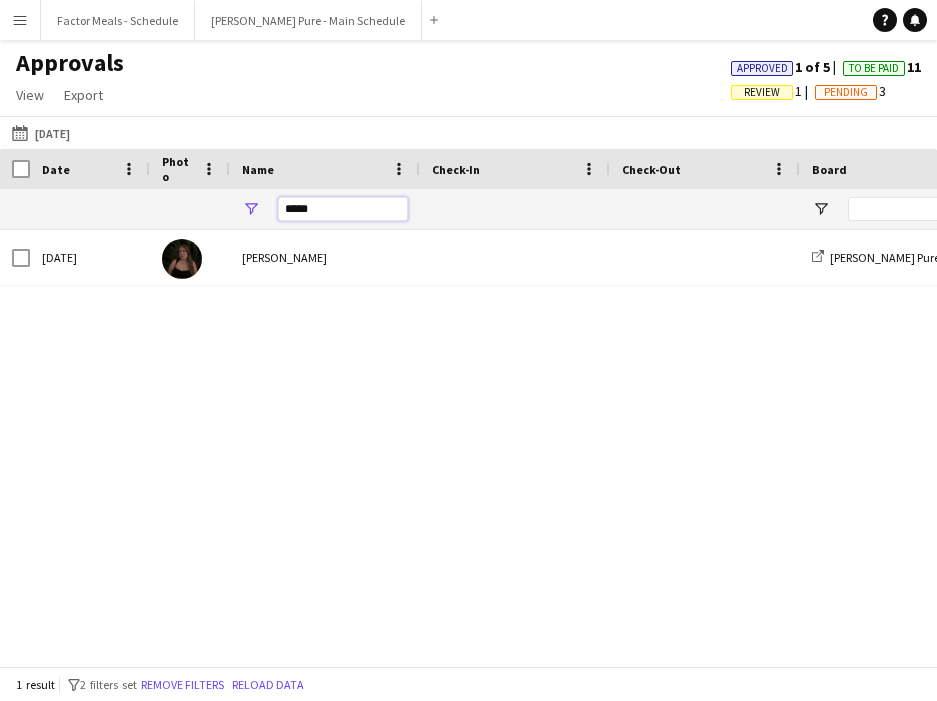 drag, startPoint x: 321, startPoint y: 214, endPoint x: 220, endPoint y: 209, distance: 101.12369 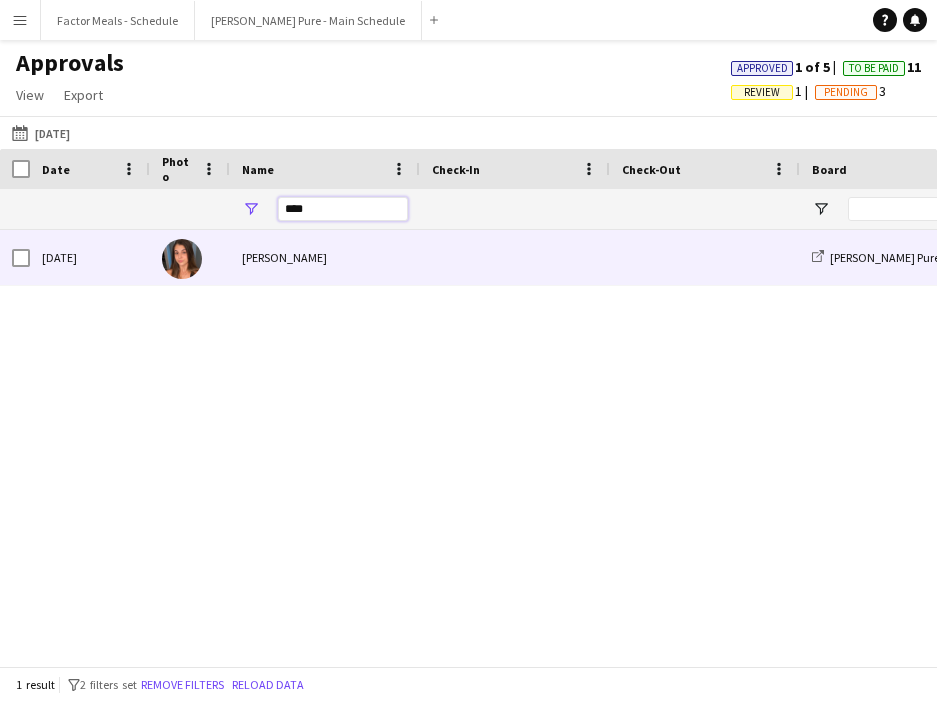 scroll, scrollTop: 0, scrollLeft: 477, axis: horizontal 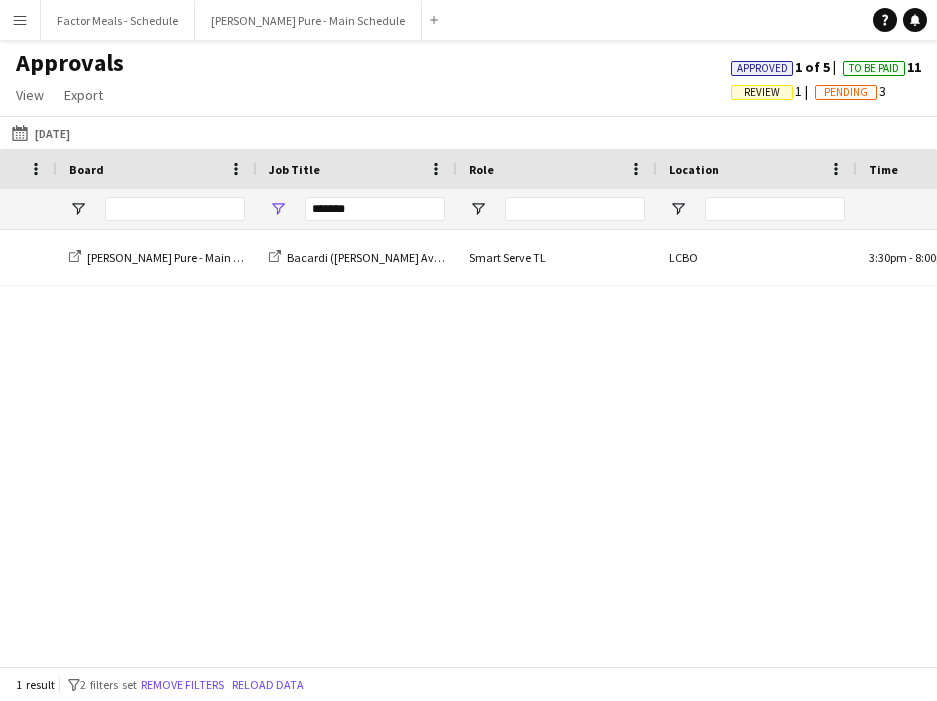 type on "****" 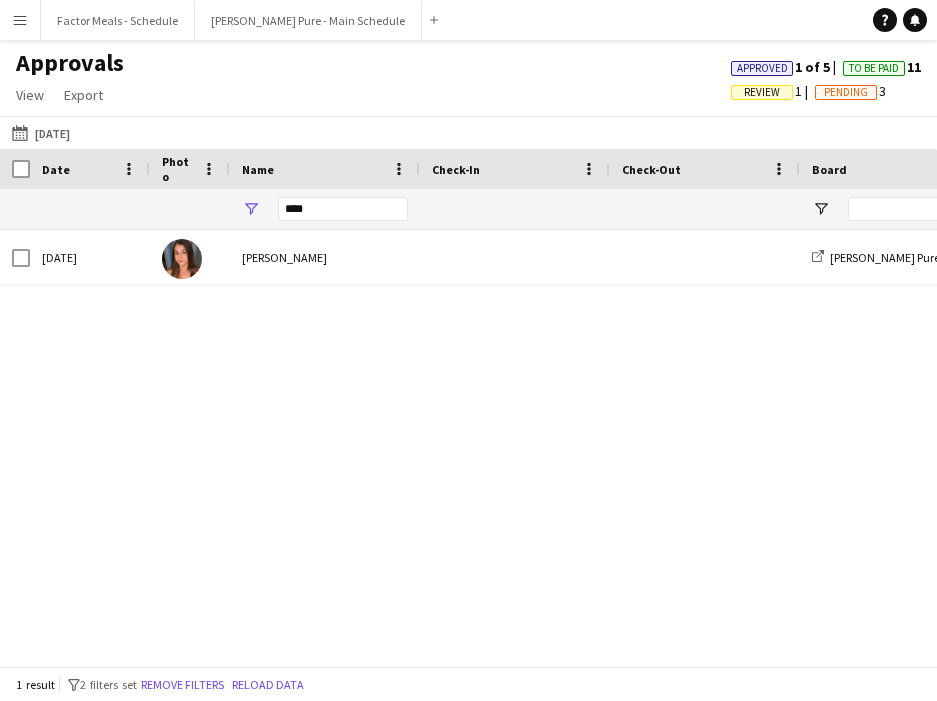 click on "Menu" at bounding box center (20, 20) 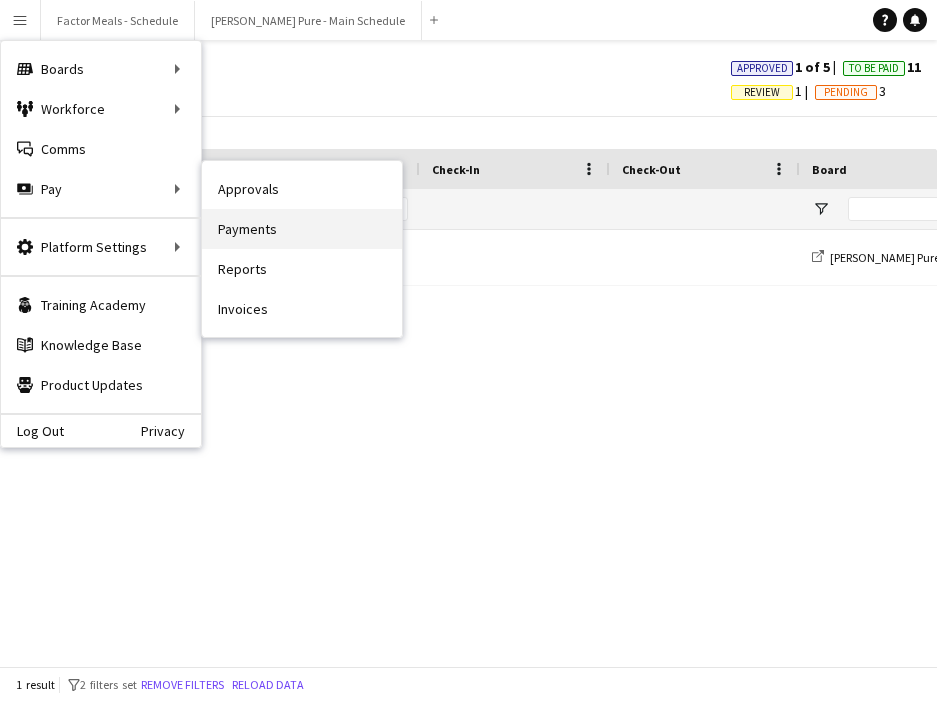click on "Payments" at bounding box center (302, 229) 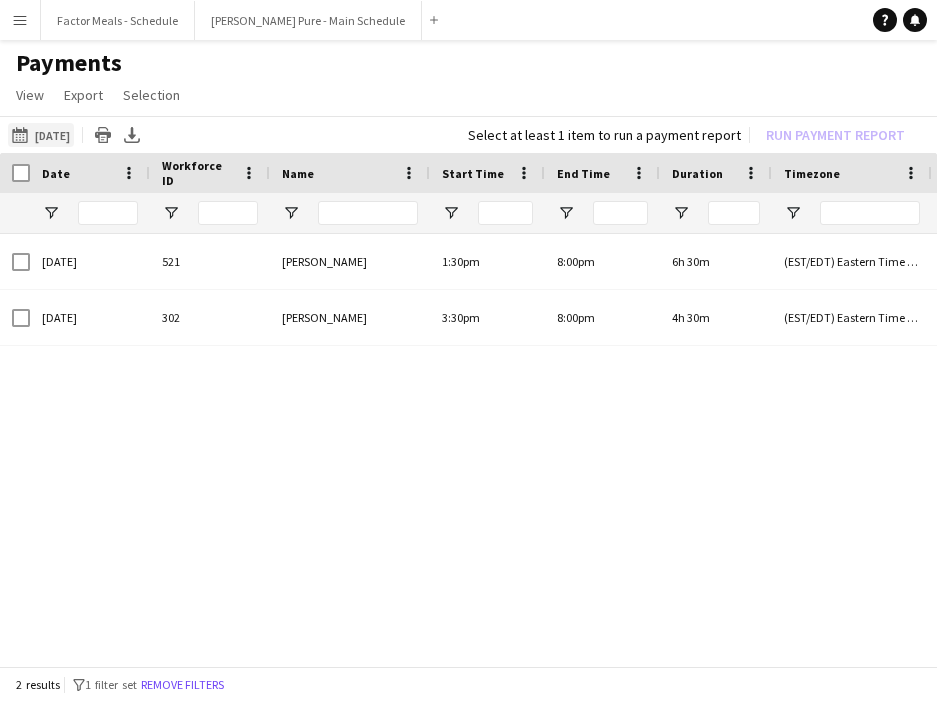 click on "[DATE]
[DATE]" 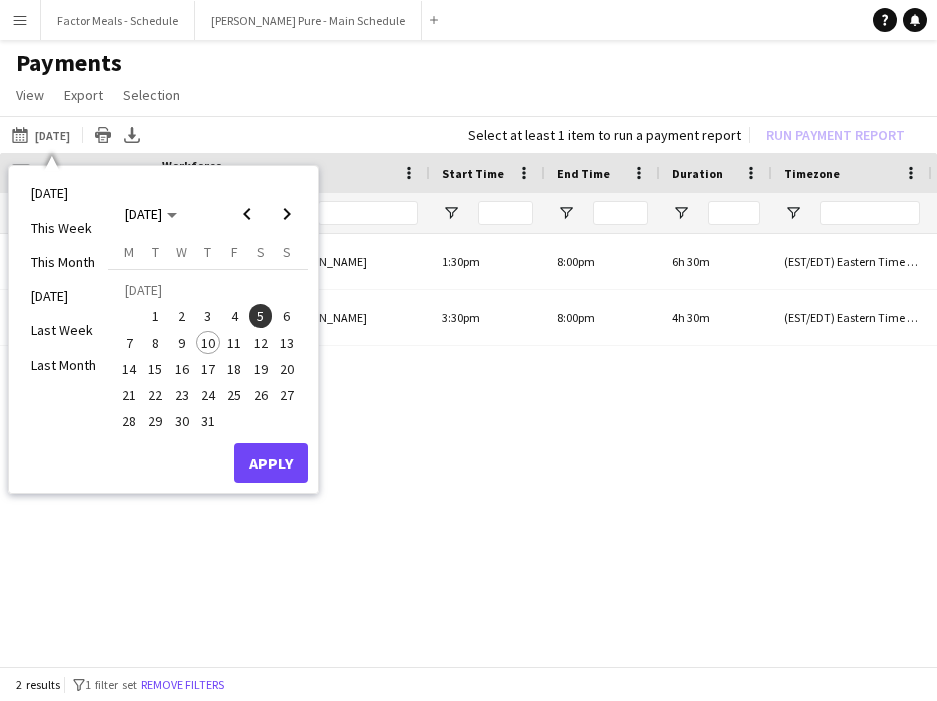 click on "3" at bounding box center (208, 316) 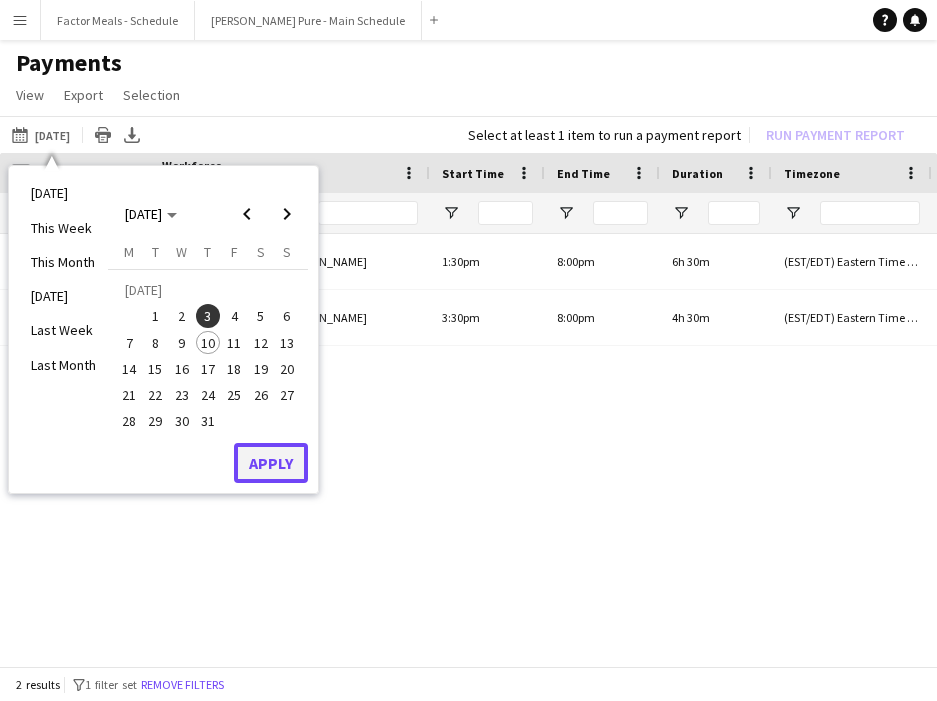 click on "Apply" at bounding box center (271, 463) 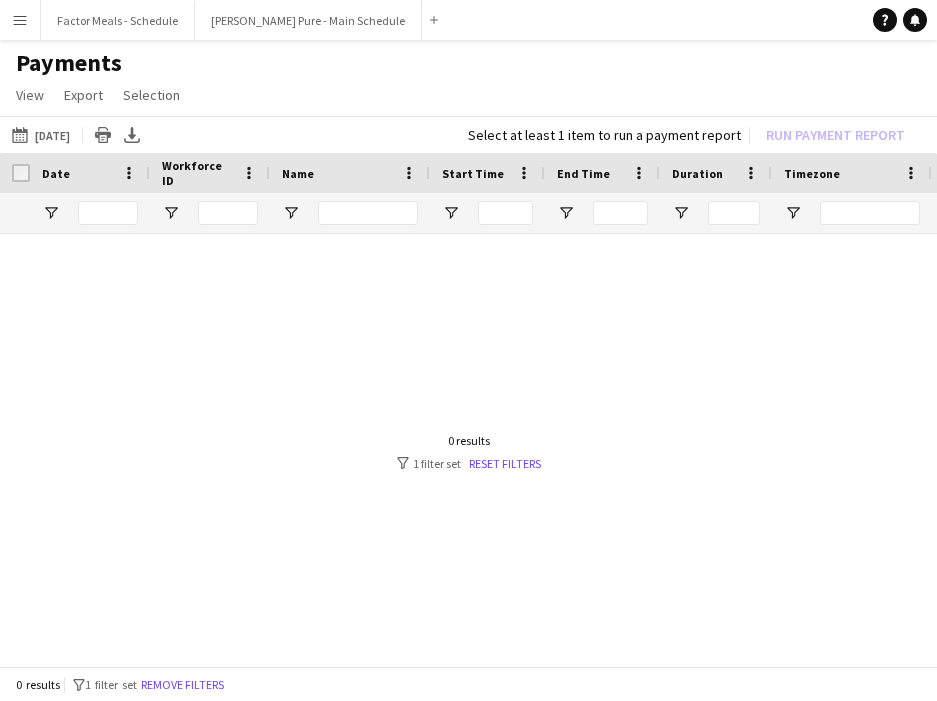 click on "Menu" at bounding box center [20, 20] 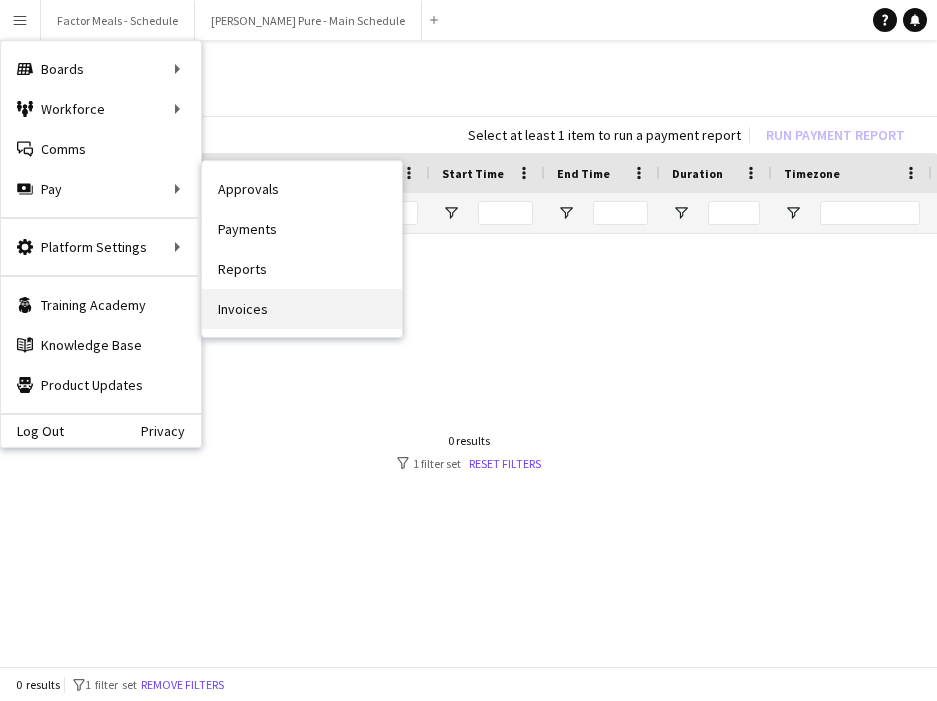 click on "Invoices" at bounding box center [302, 309] 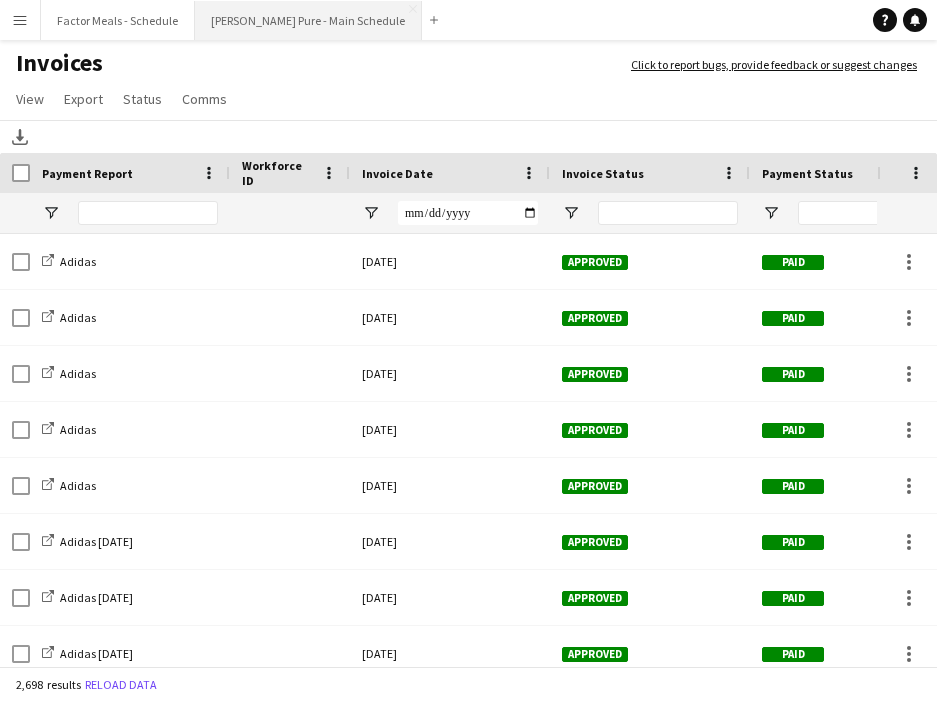 click on "[PERSON_NAME] Pure - Main Schedule
Close" at bounding box center (308, 20) 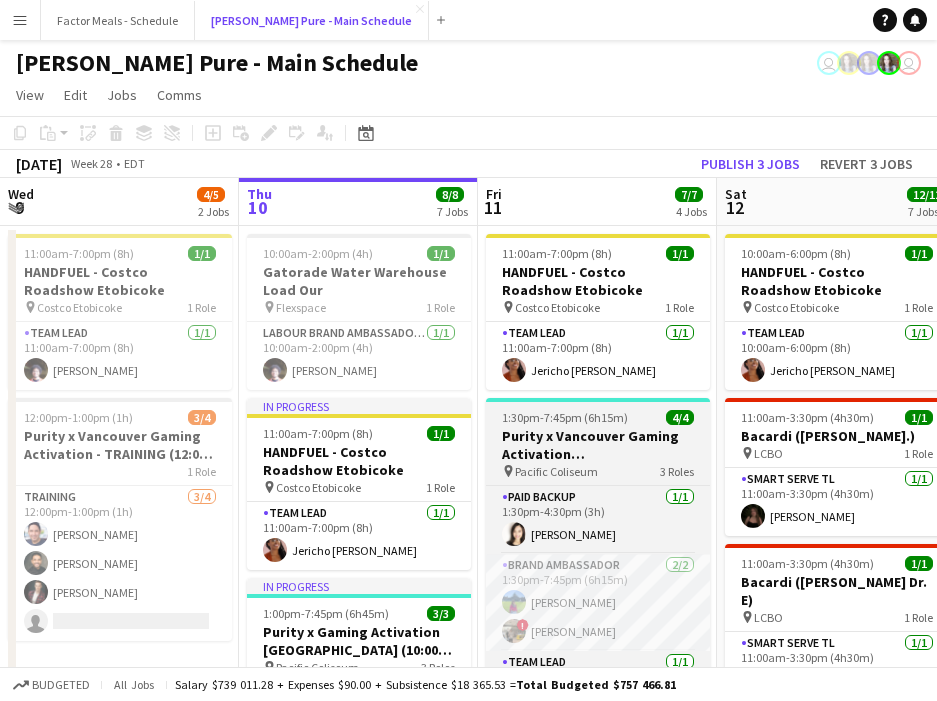 scroll, scrollTop: 0, scrollLeft: 542, axis: horizontal 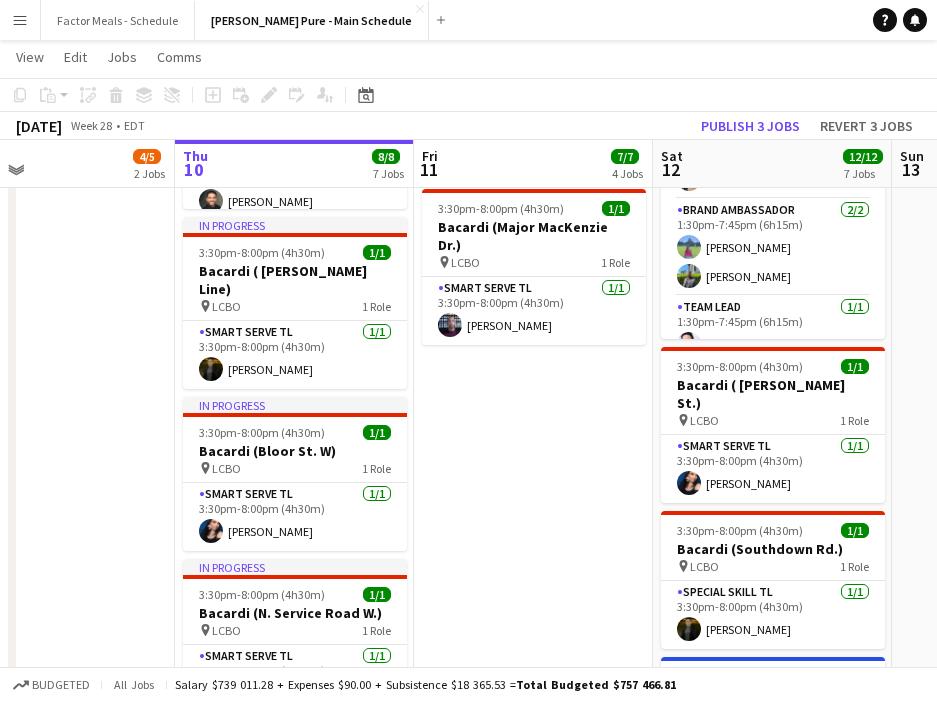 click on "Menu" at bounding box center [20, 20] 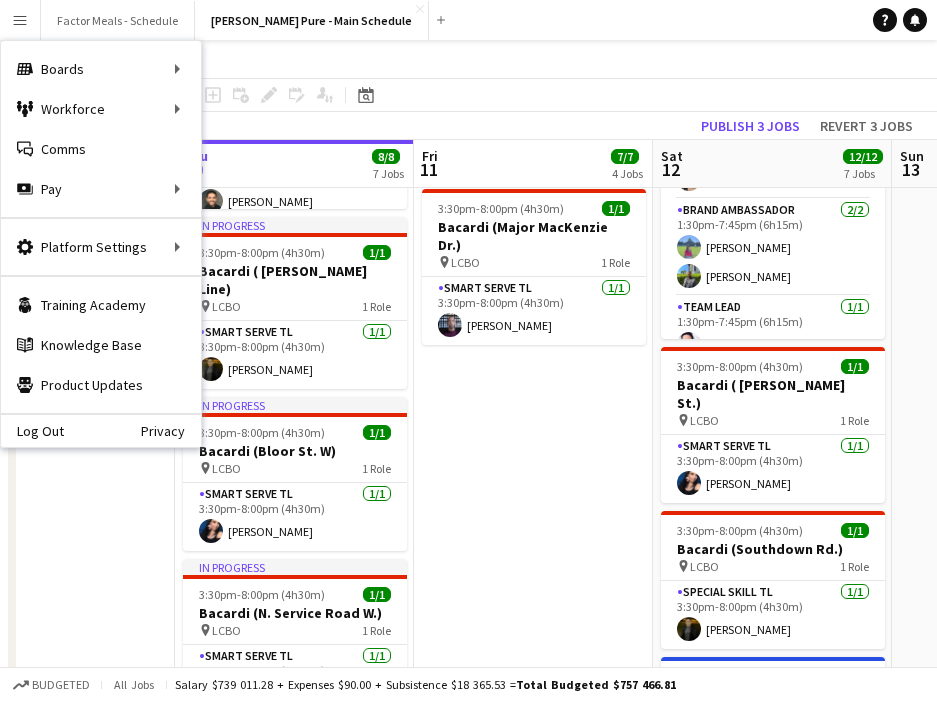 click on "11:00am-7:00pm (8h)    1/1   HANDFUEL - Costco Roadshow Etobicoke
pin
Costco Etobicoke   1 Role   Team Lead   [DATE]   11:00am-7:00pm (8h)
[GEOGRAPHIC_DATA] [PERSON_NAME]     1:30pm-7:45pm (6h15m)    4/4   Purity x [GEOGRAPHIC_DATA] Gaming Activation [GEOGRAPHIC_DATA] (10:30 am - 4:45 pm PST)
pin
Pacific Coliseum   3 Roles   Paid Backup   [DATE]   1:30pm-4:30pm (3h)
[PERSON_NAME]  Brand Ambassador    [DATE]   1:30pm-7:45pm (6h15m)
[PERSON_NAME] ! [PERSON_NAME]  Team Lead   [DATE]   1:30pm-7:45pm (6h15m)
[PERSON_NAME]     3:30pm-8:00pm (4h30m)    1/1   Bacardi (Bramalea Rd.)
pin
LCBO    1 Role   Smart Serve TL   [DATE]   3:30pm-8:00pm (4h30m)
[PERSON_NAME]     3:30pm-8:00pm (4h30m)    1/1   Bacardi (Major MacKenzie Dr.)
pin
LCBO    1 Role   Smart Serve TL   [DATE]   3:30pm-8:00pm (4h30m)
[PERSON_NAME]" at bounding box center (533, 297) 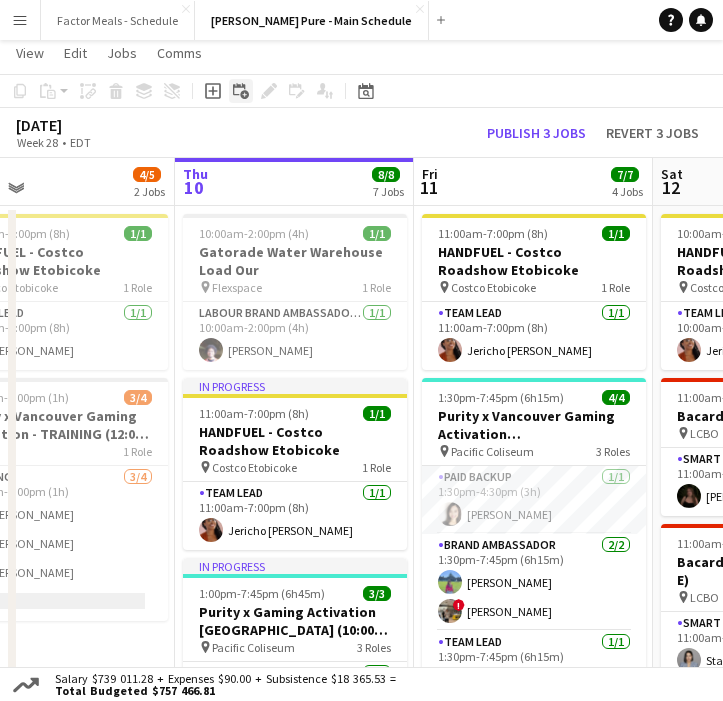 scroll, scrollTop: 41, scrollLeft: 0, axis: vertical 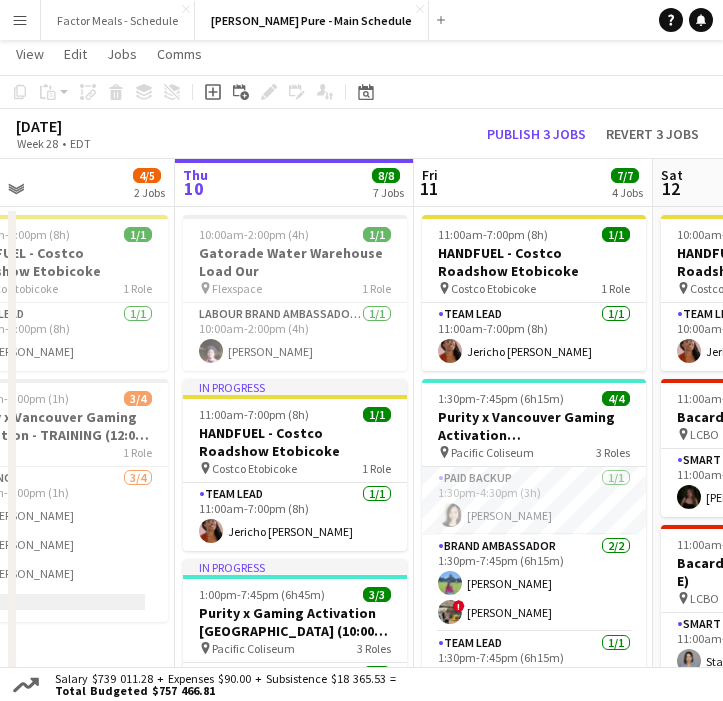 click on "Menu" at bounding box center [20, 20] 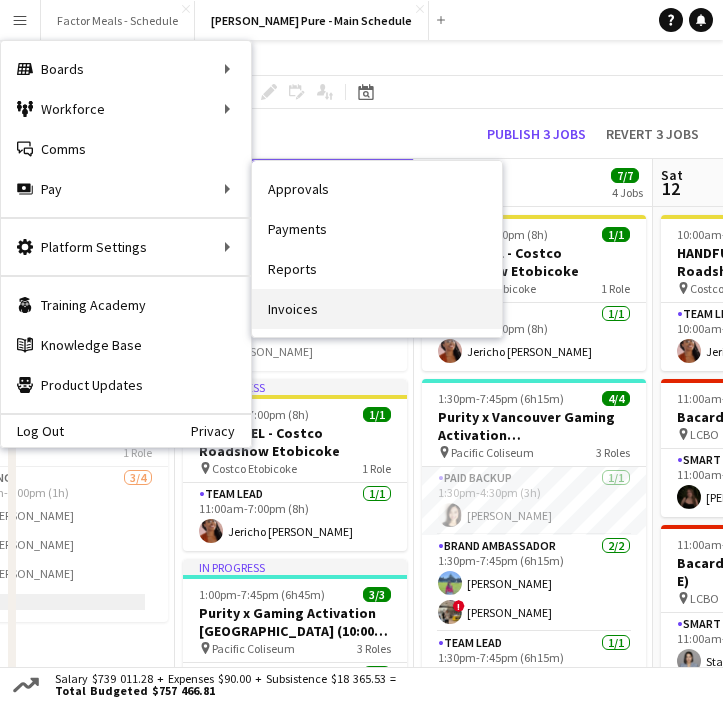 click on "Invoices" at bounding box center (377, 309) 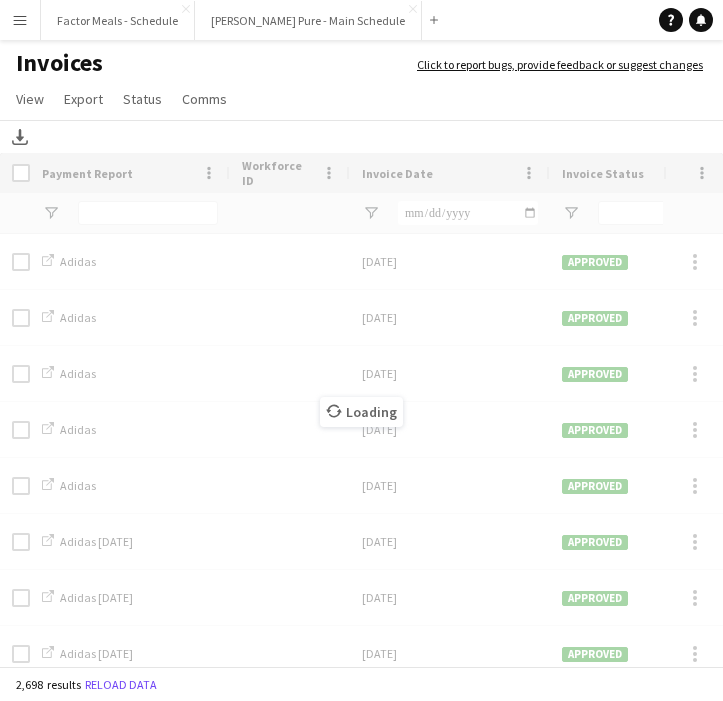 scroll, scrollTop: 0, scrollLeft: 0, axis: both 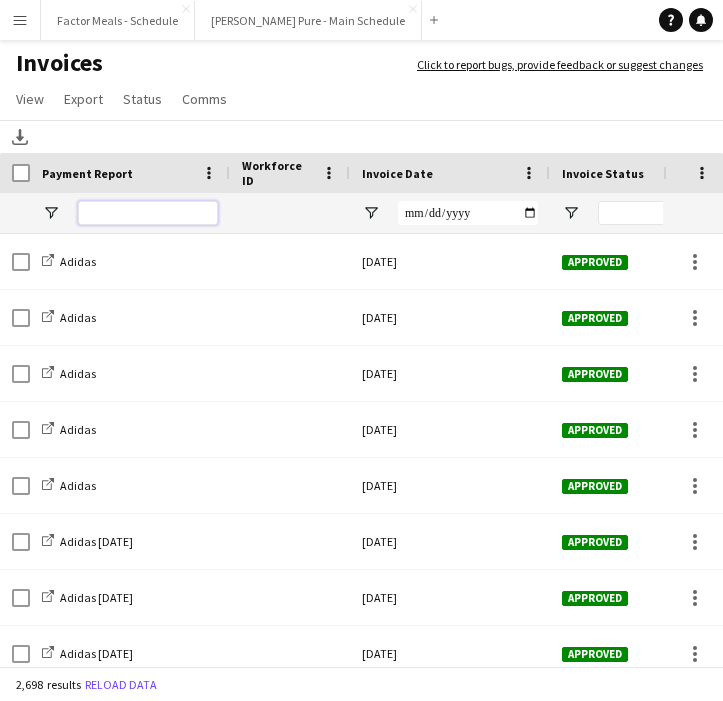 click at bounding box center [148, 213] 